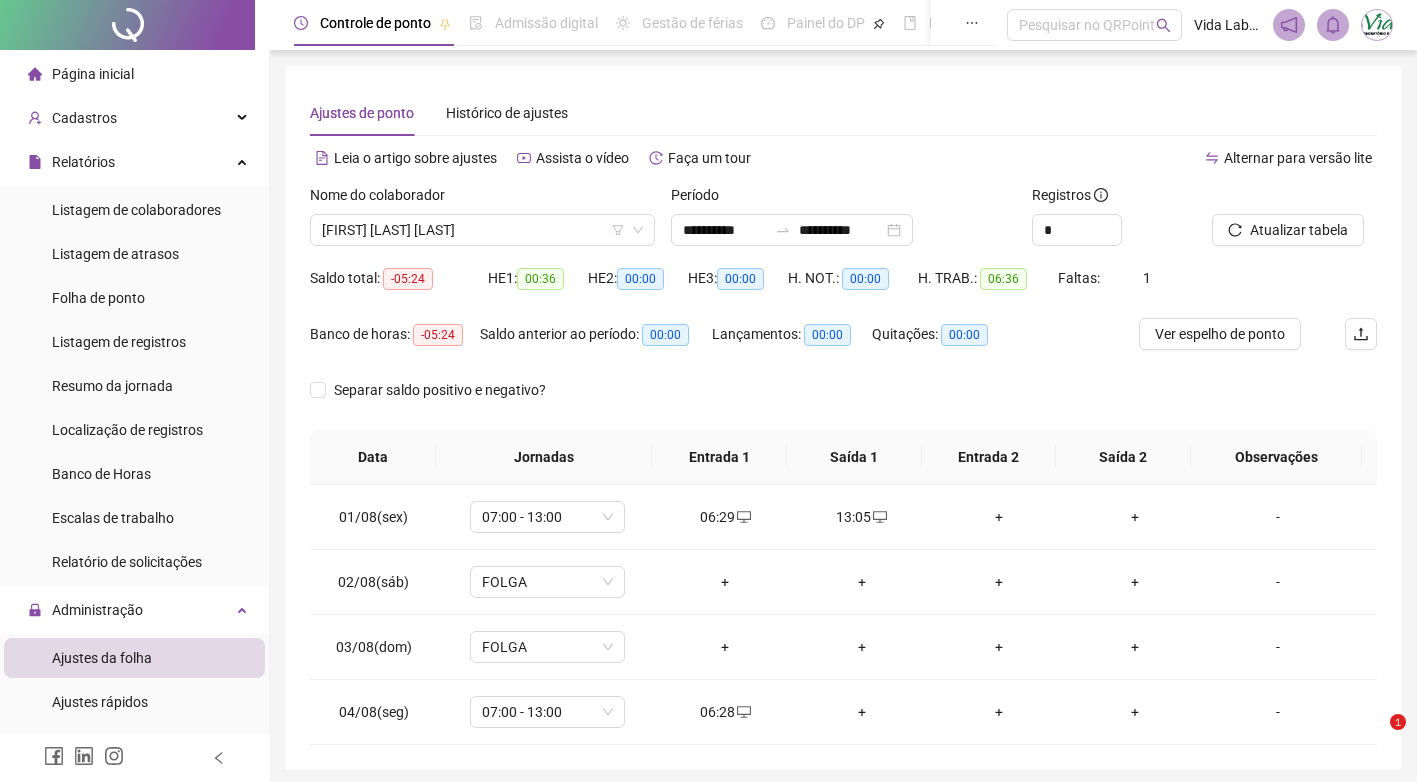 scroll, scrollTop: 0, scrollLeft: 0, axis: both 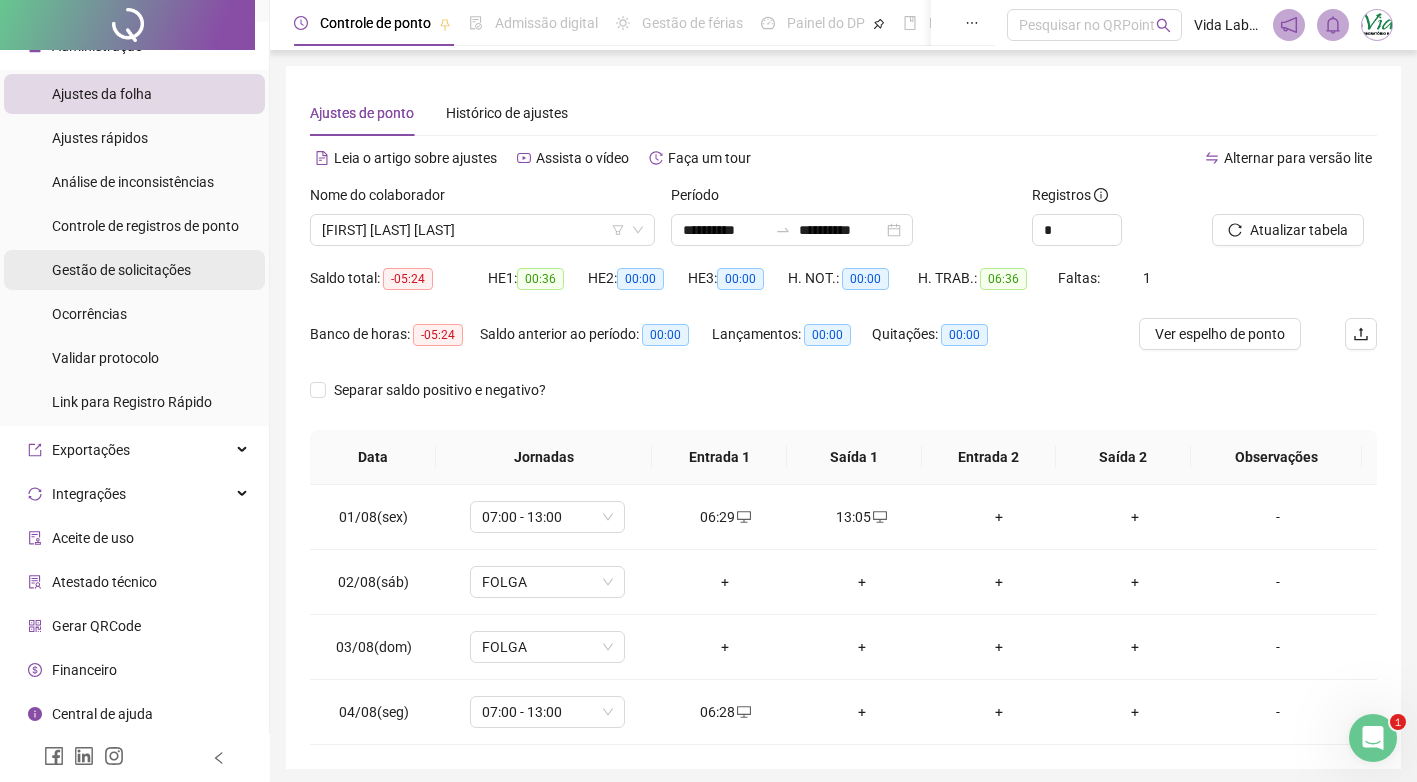 click on "Gestão de solicitações" at bounding box center (121, 270) 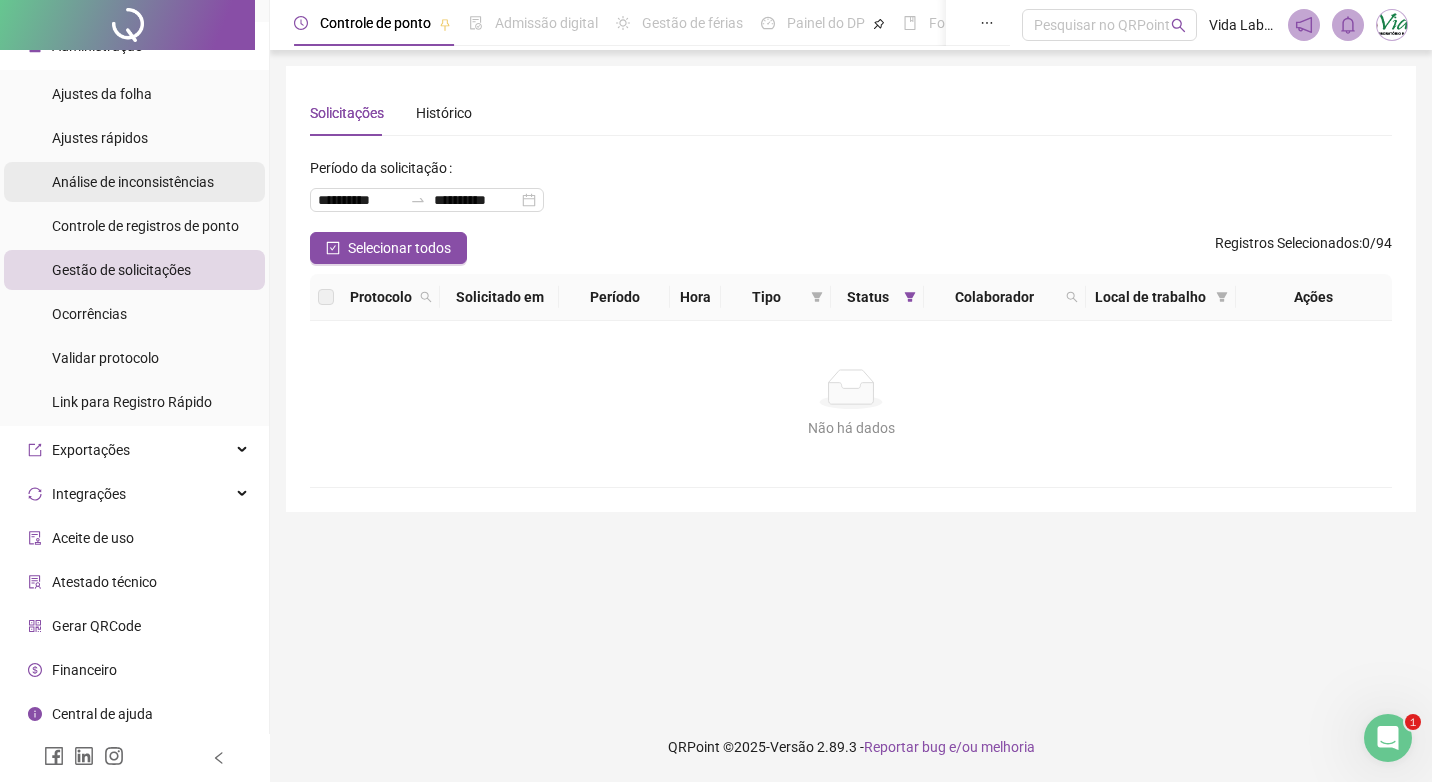 click on "Análise de inconsistências" at bounding box center [133, 182] 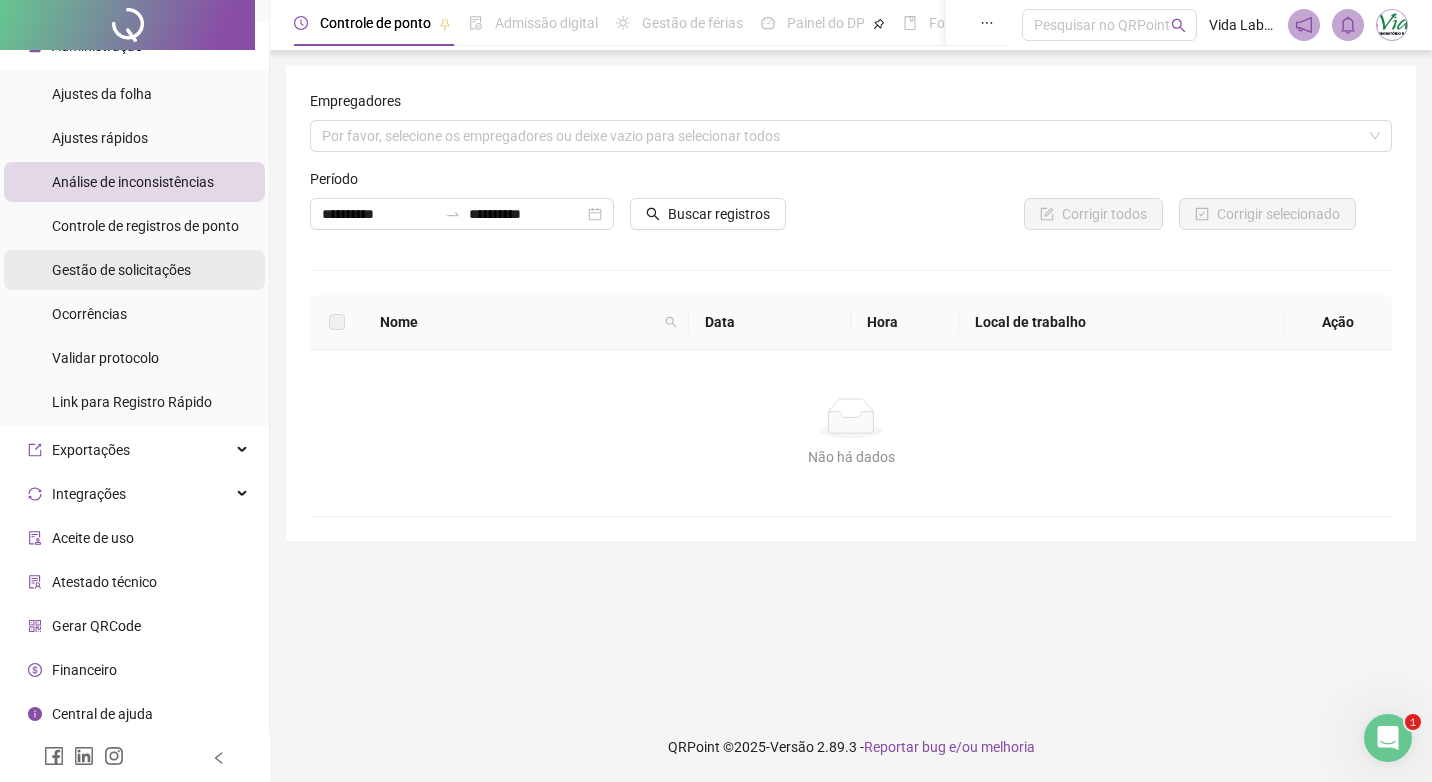click on "Gestão de solicitações" at bounding box center [121, 270] 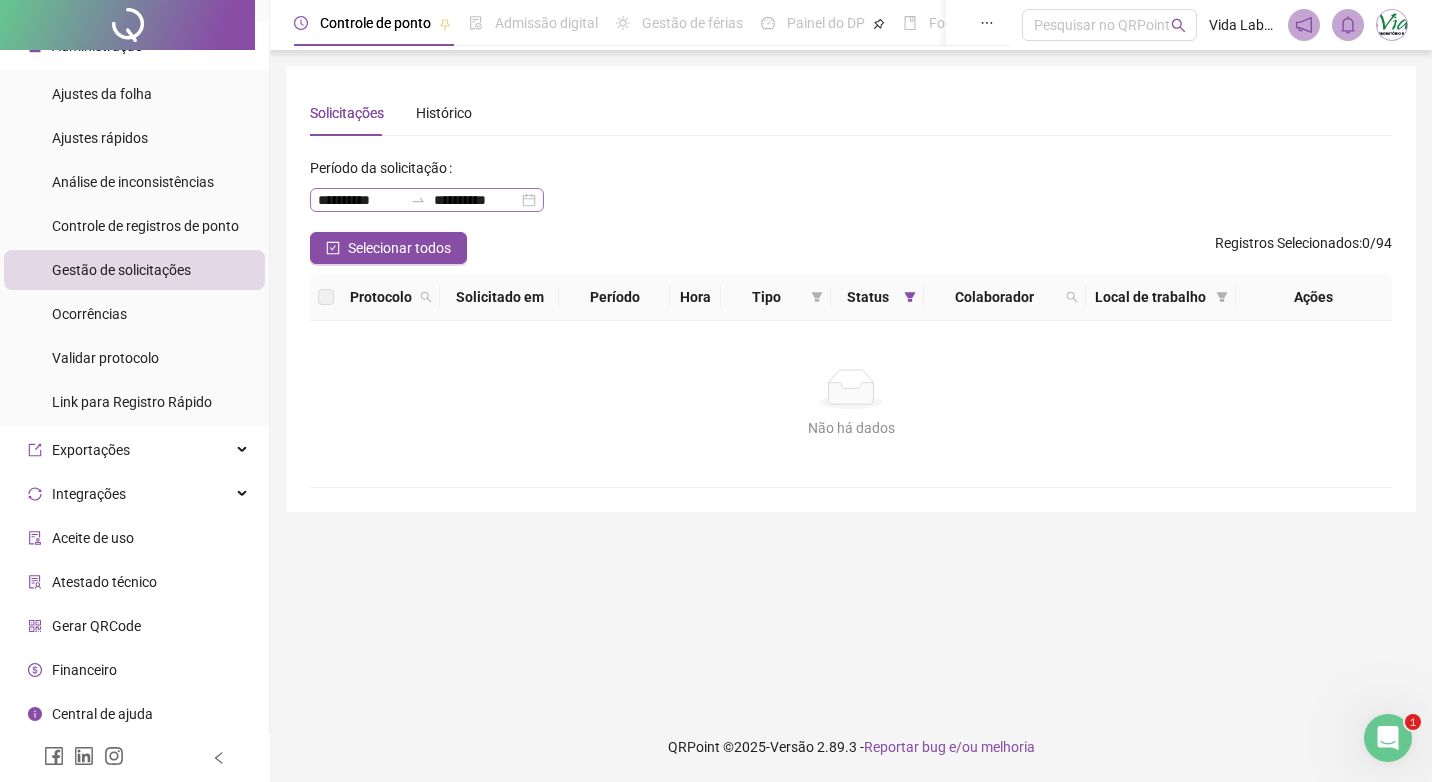 click on "**********" at bounding box center (427, 200) 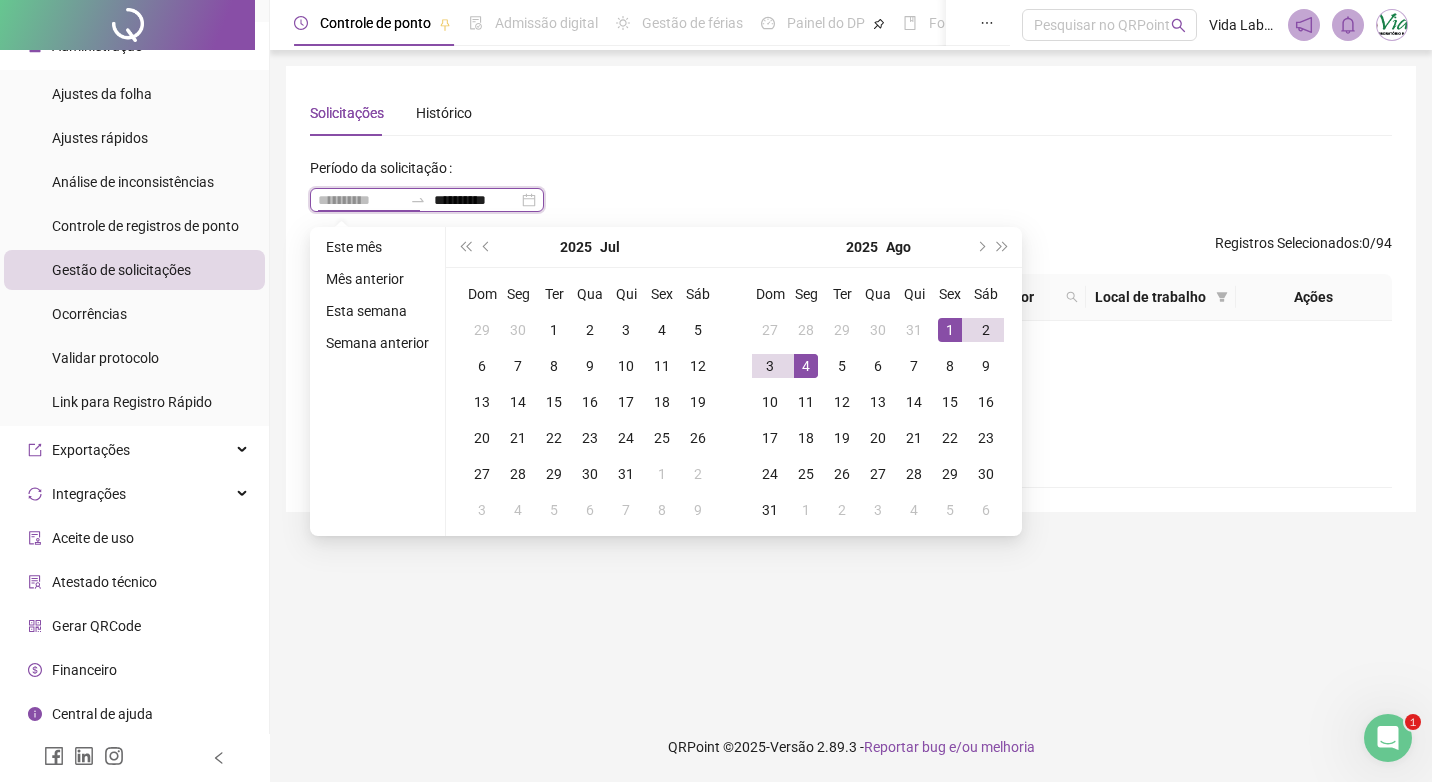 type on "**********" 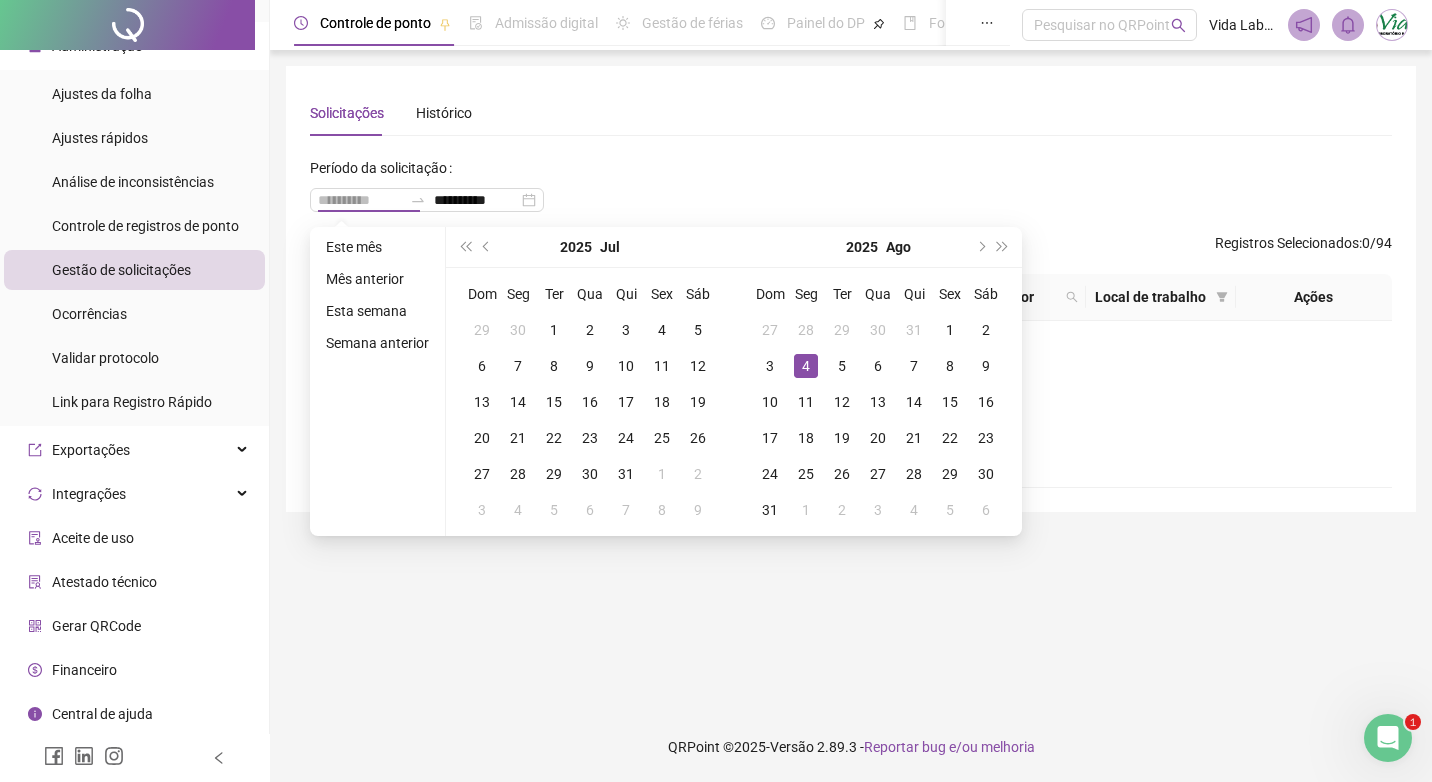 click on "4" at bounding box center (806, 366) 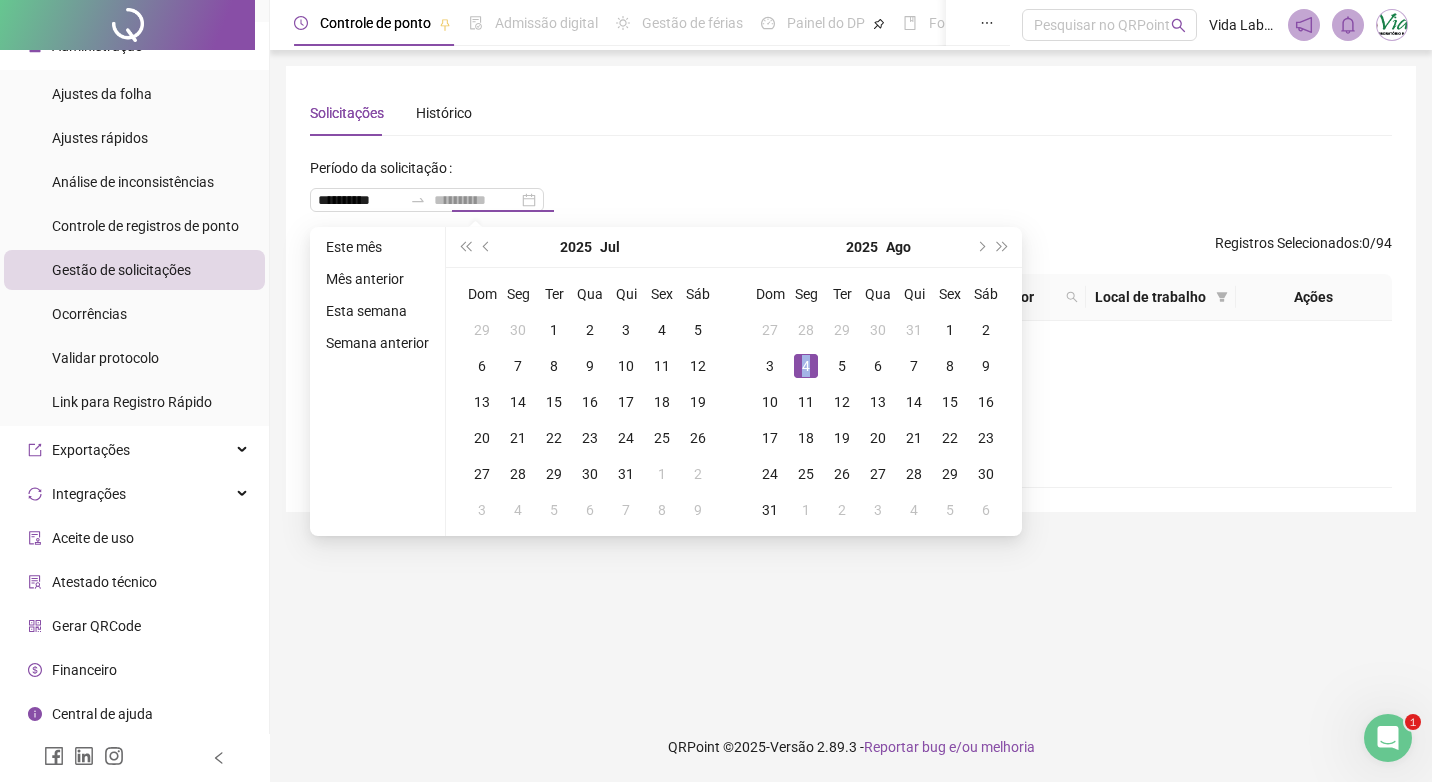click on "4" at bounding box center (806, 366) 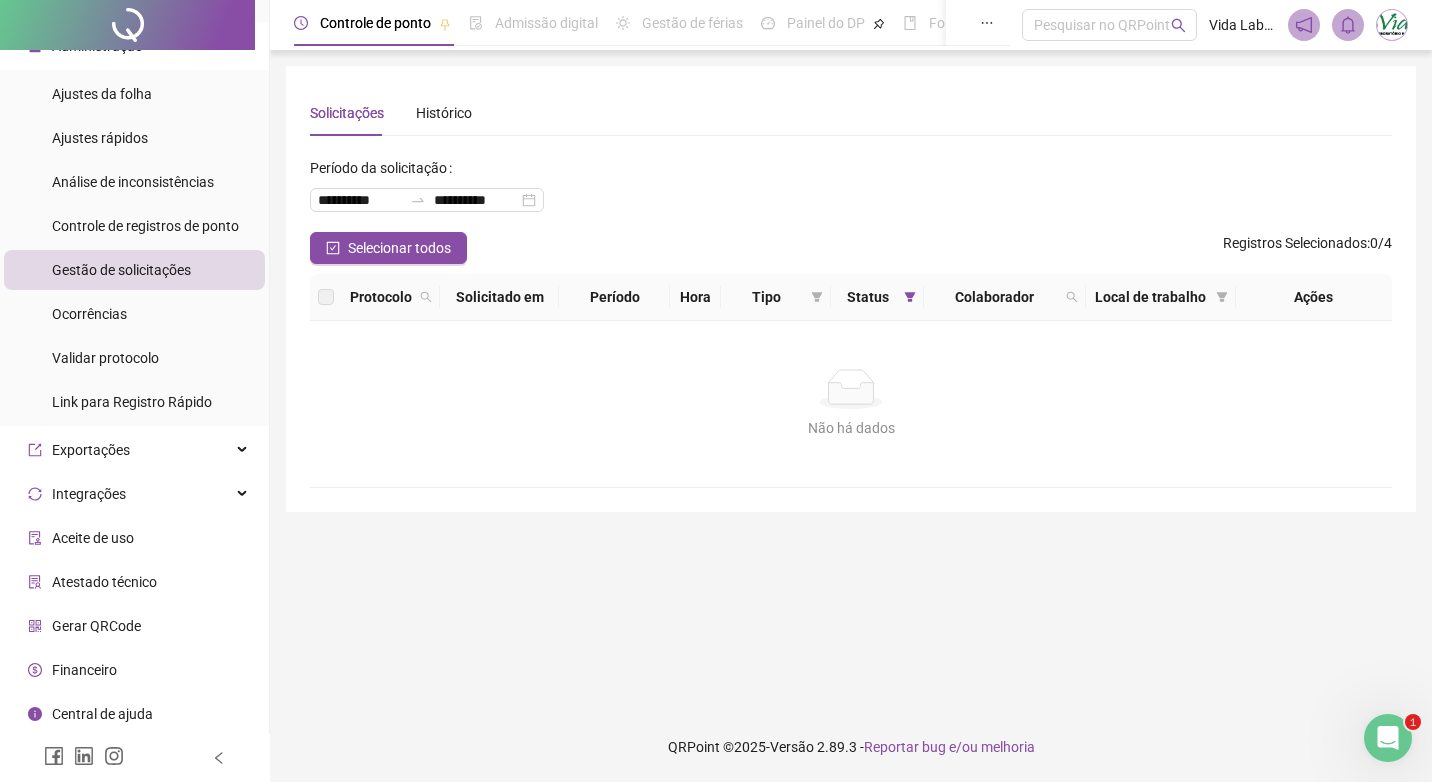 click on "**********" at bounding box center (851, 192) 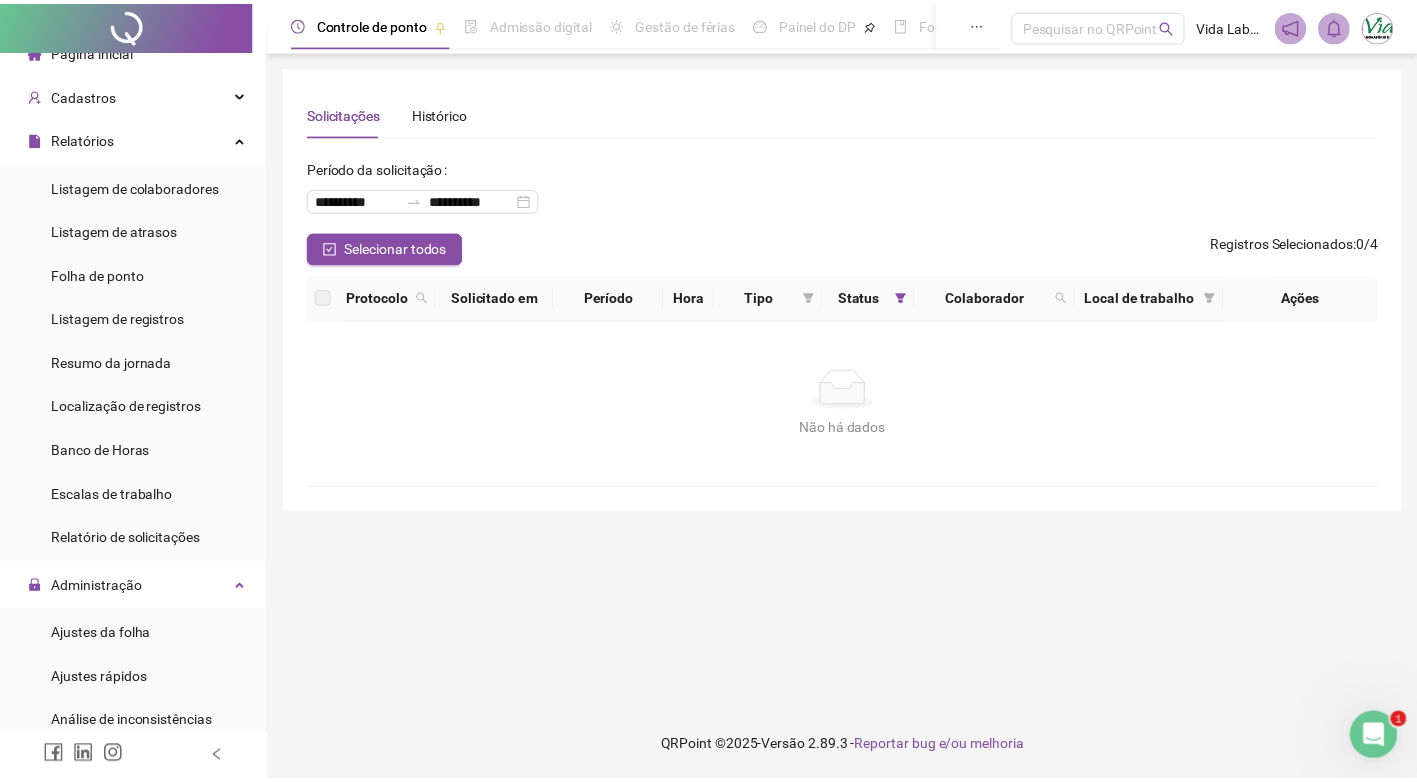 scroll, scrollTop: 0, scrollLeft: 0, axis: both 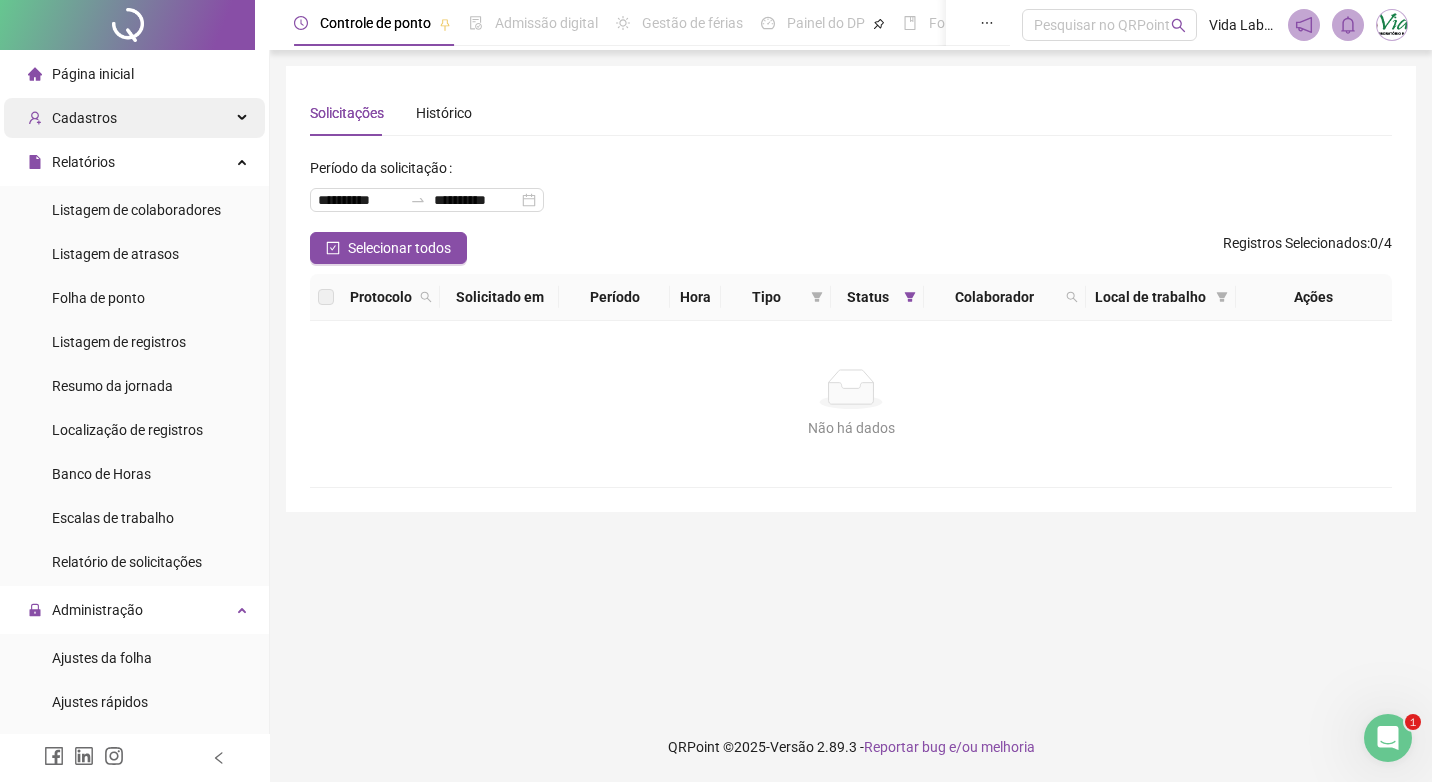 click on "Cadastros" at bounding box center [84, 118] 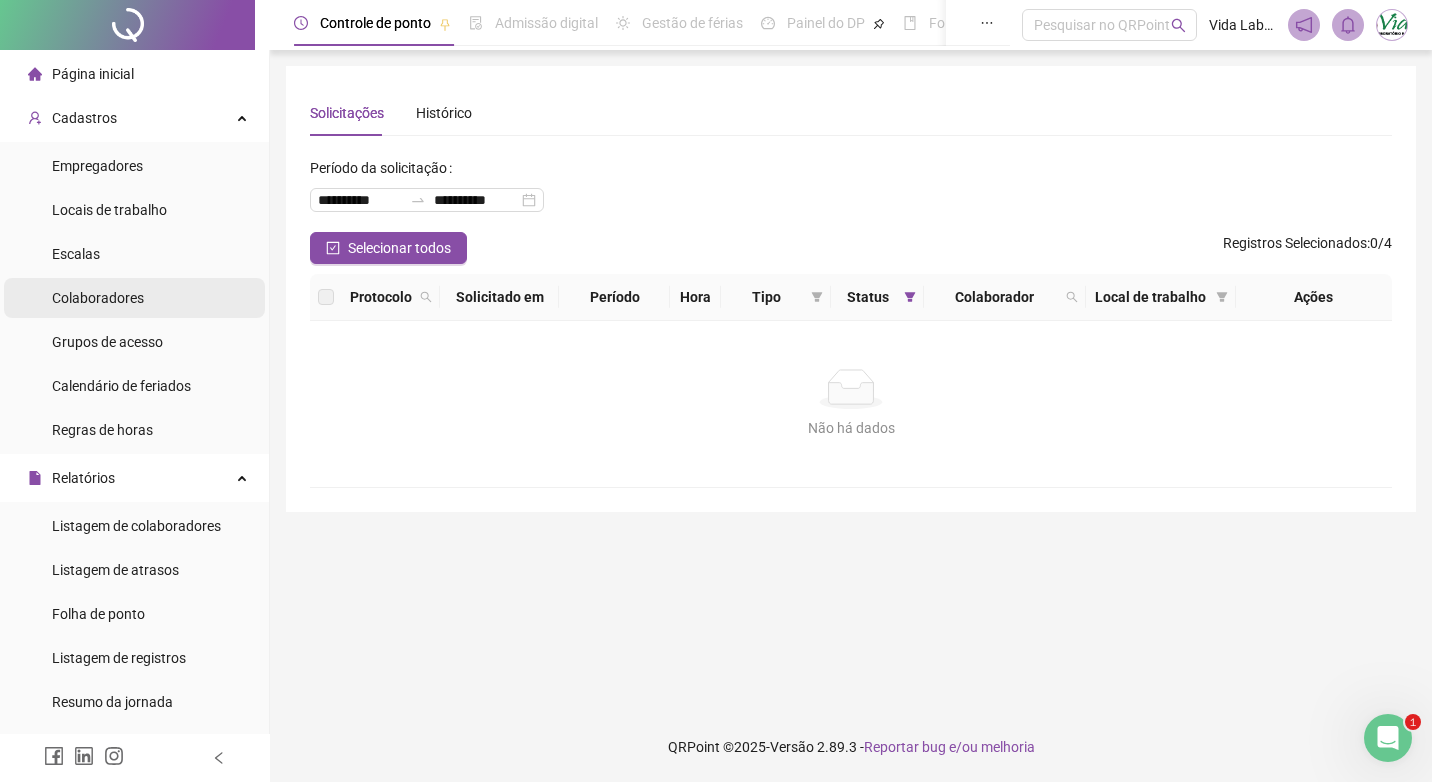 click on "Colaboradores" at bounding box center (98, 298) 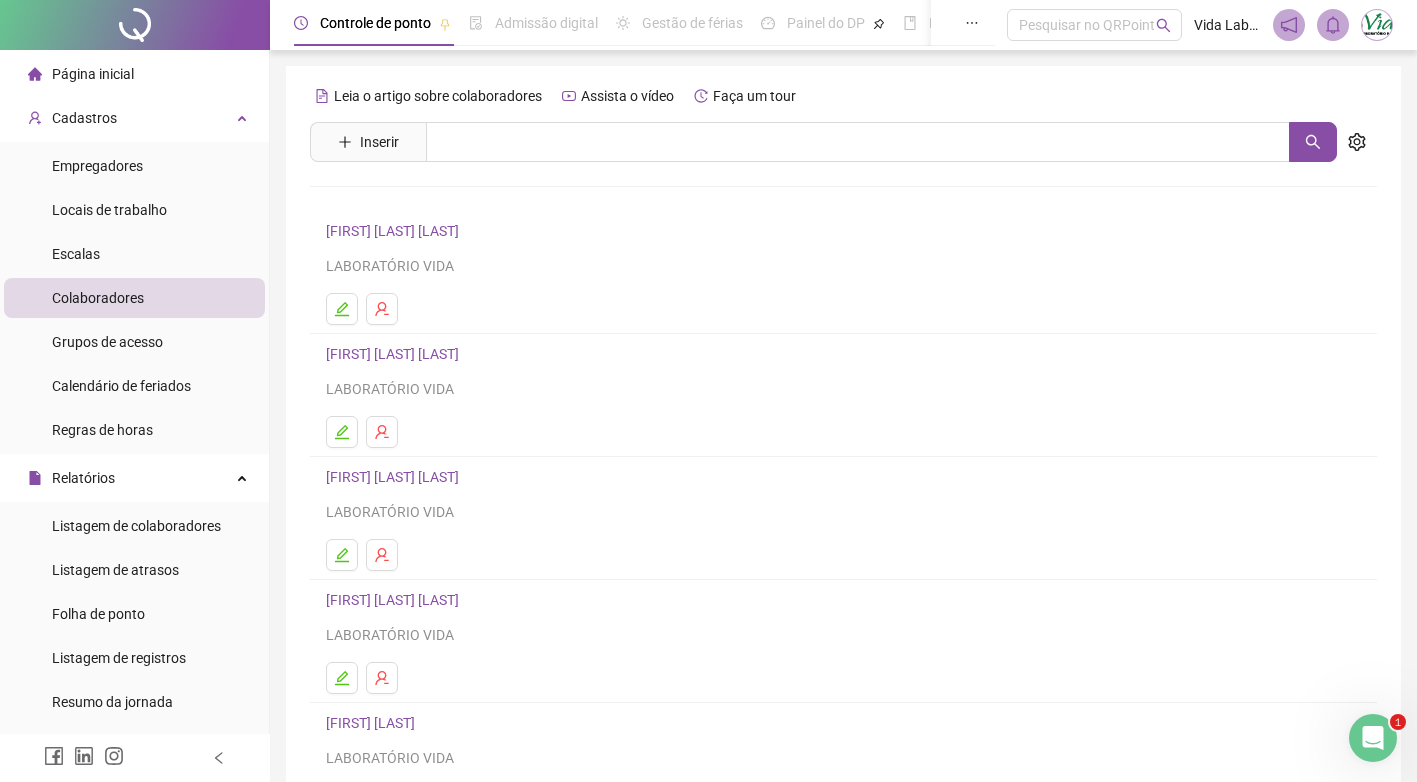 scroll, scrollTop: 185, scrollLeft: 0, axis: vertical 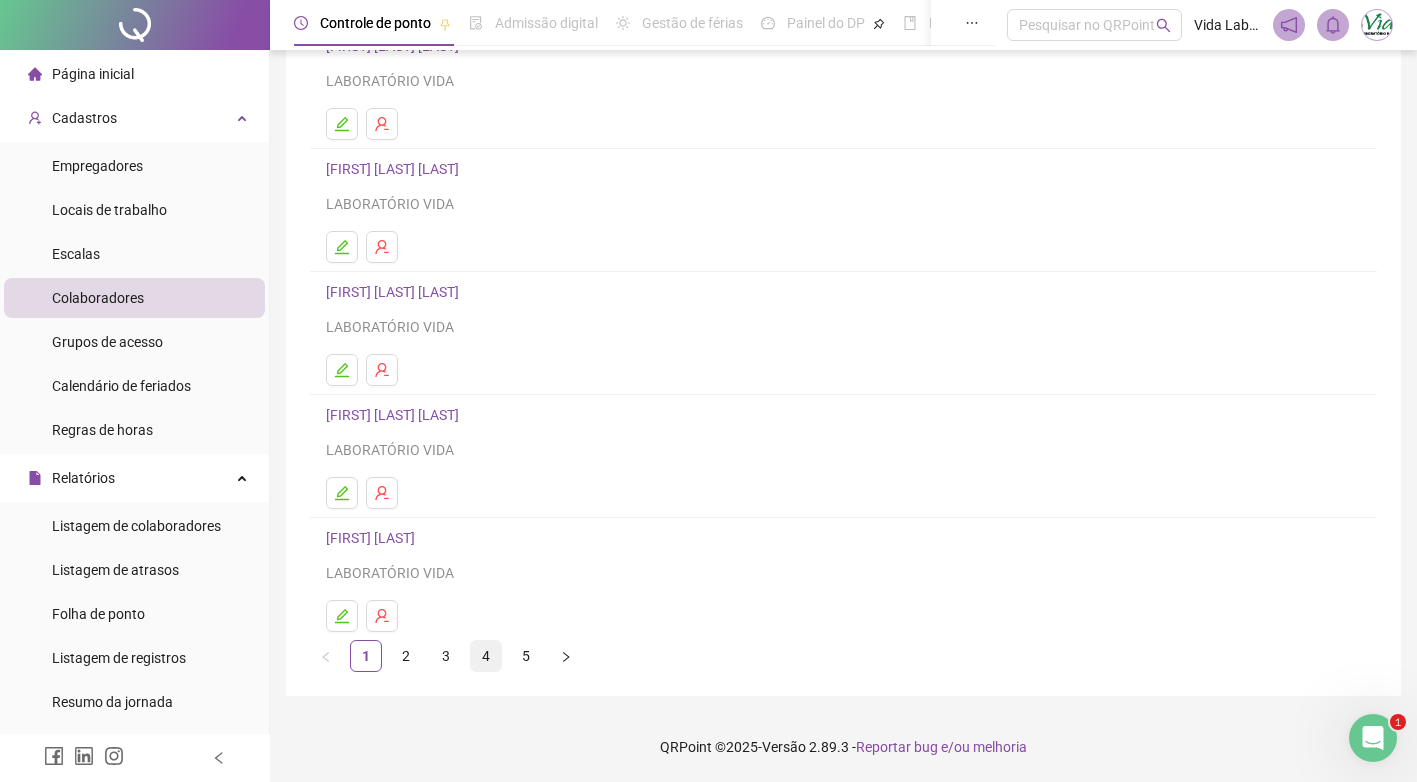click on "4" at bounding box center (486, 656) 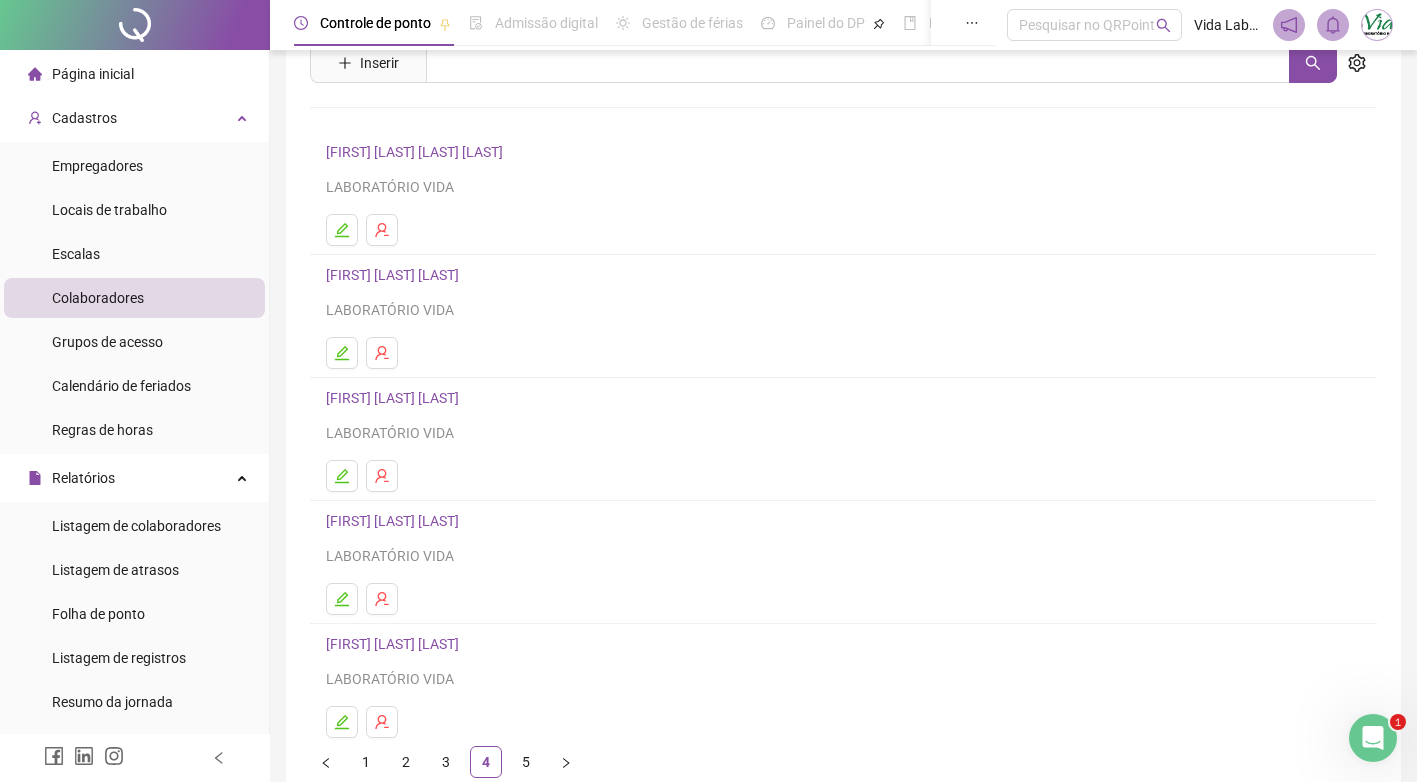scroll, scrollTop: 185, scrollLeft: 0, axis: vertical 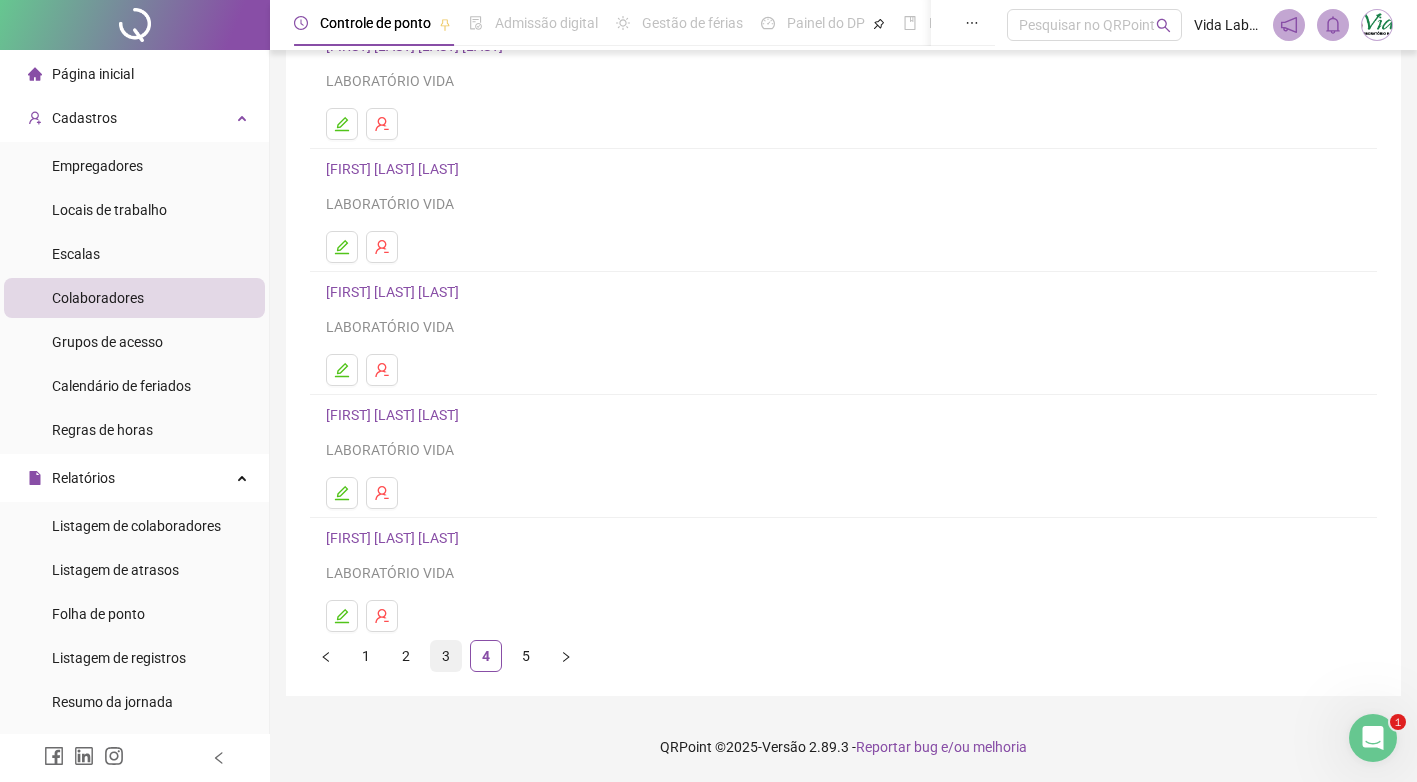 click on "3" at bounding box center [446, 656] 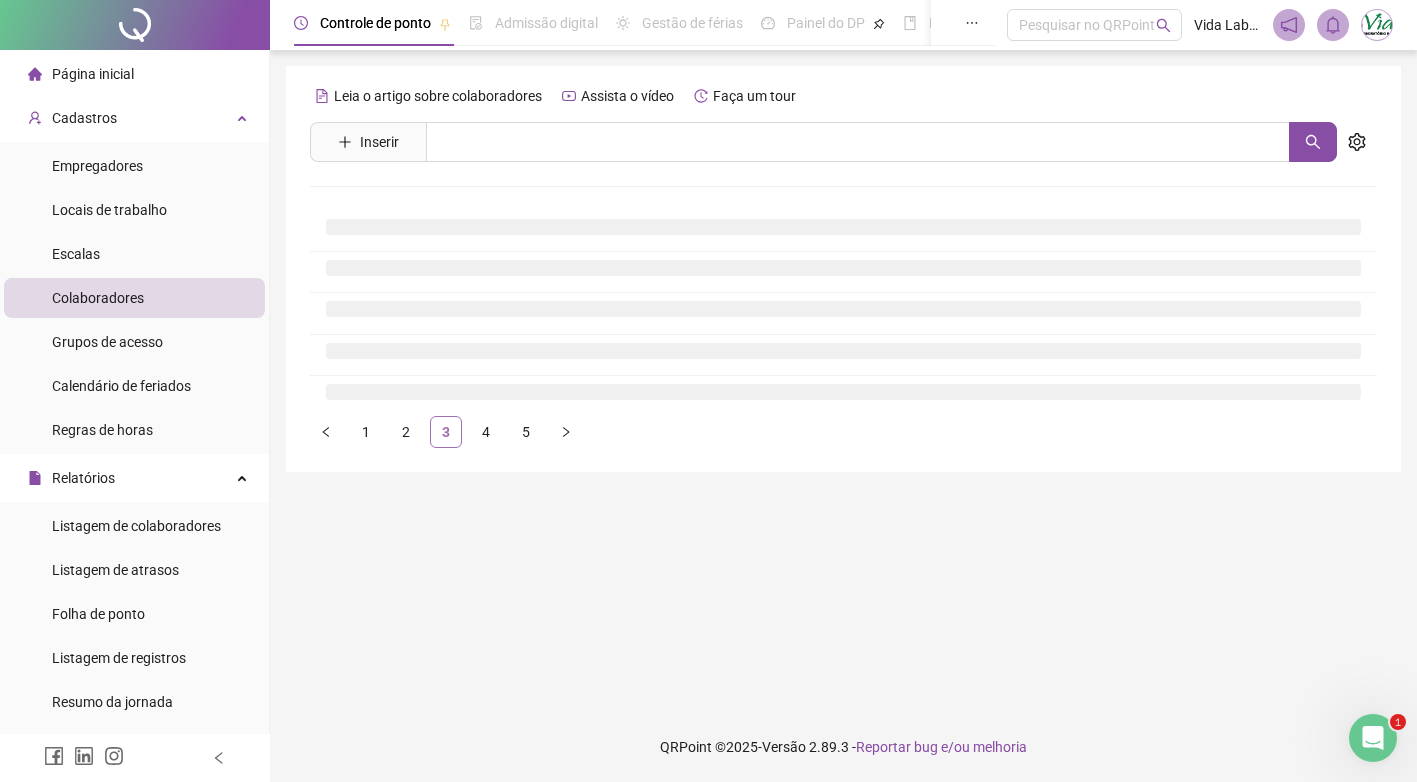 scroll, scrollTop: 0, scrollLeft: 0, axis: both 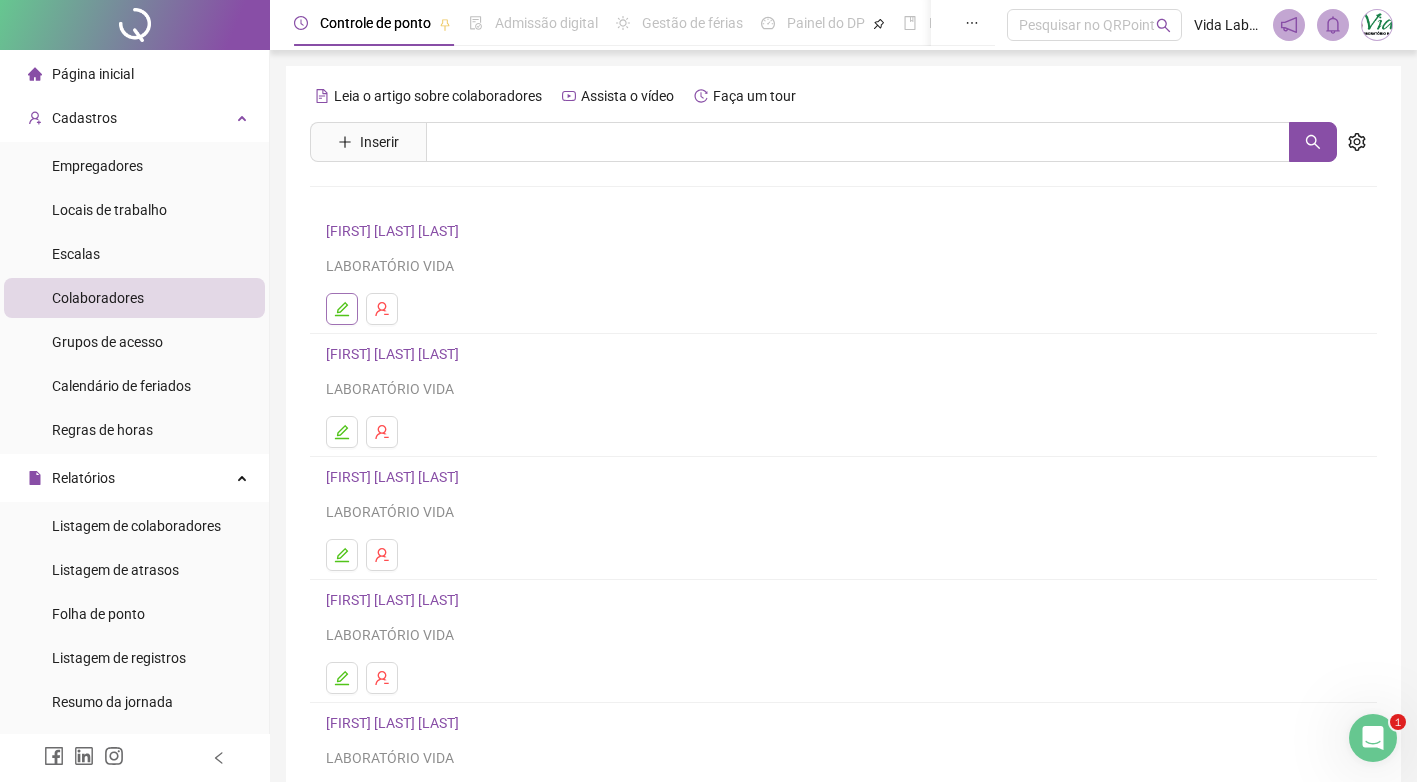 click at bounding box center [342, 309] 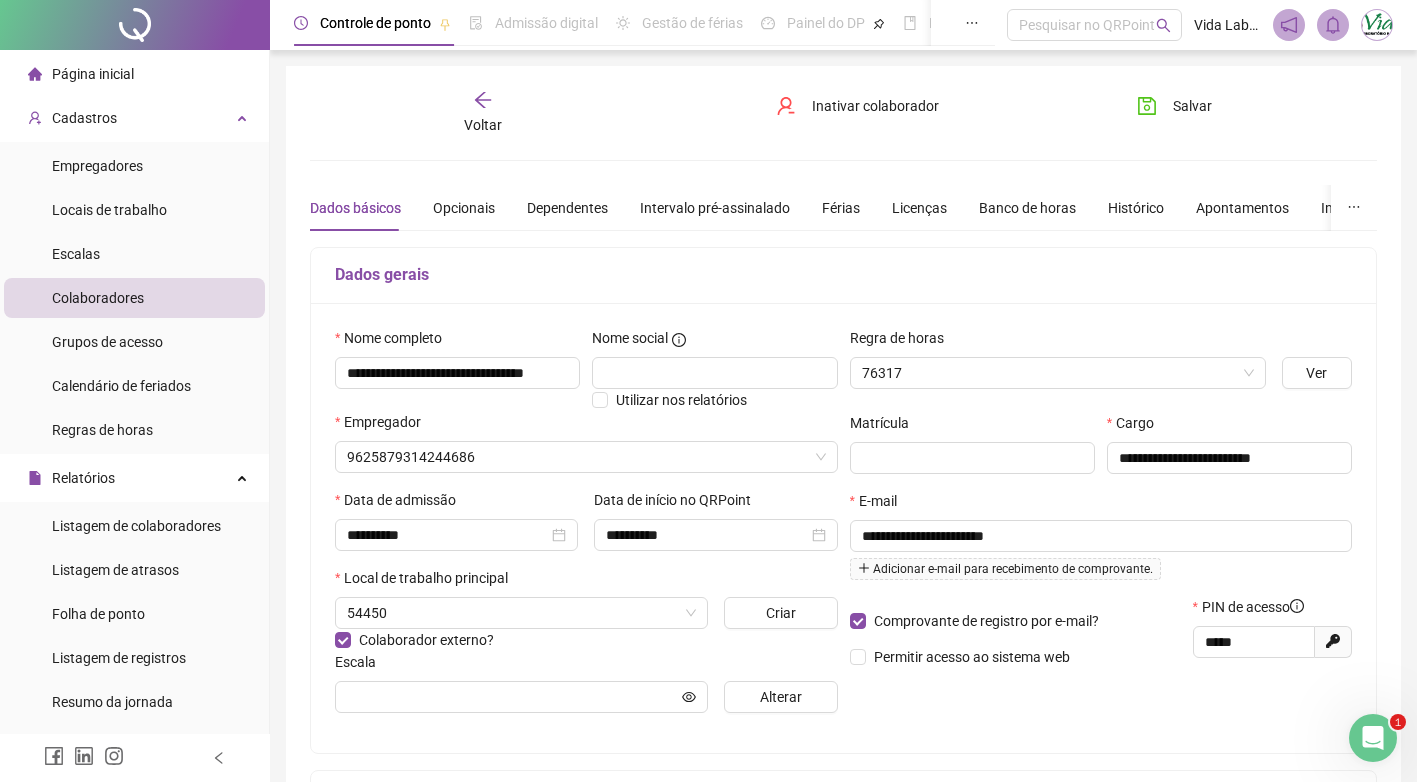 type on "**********" 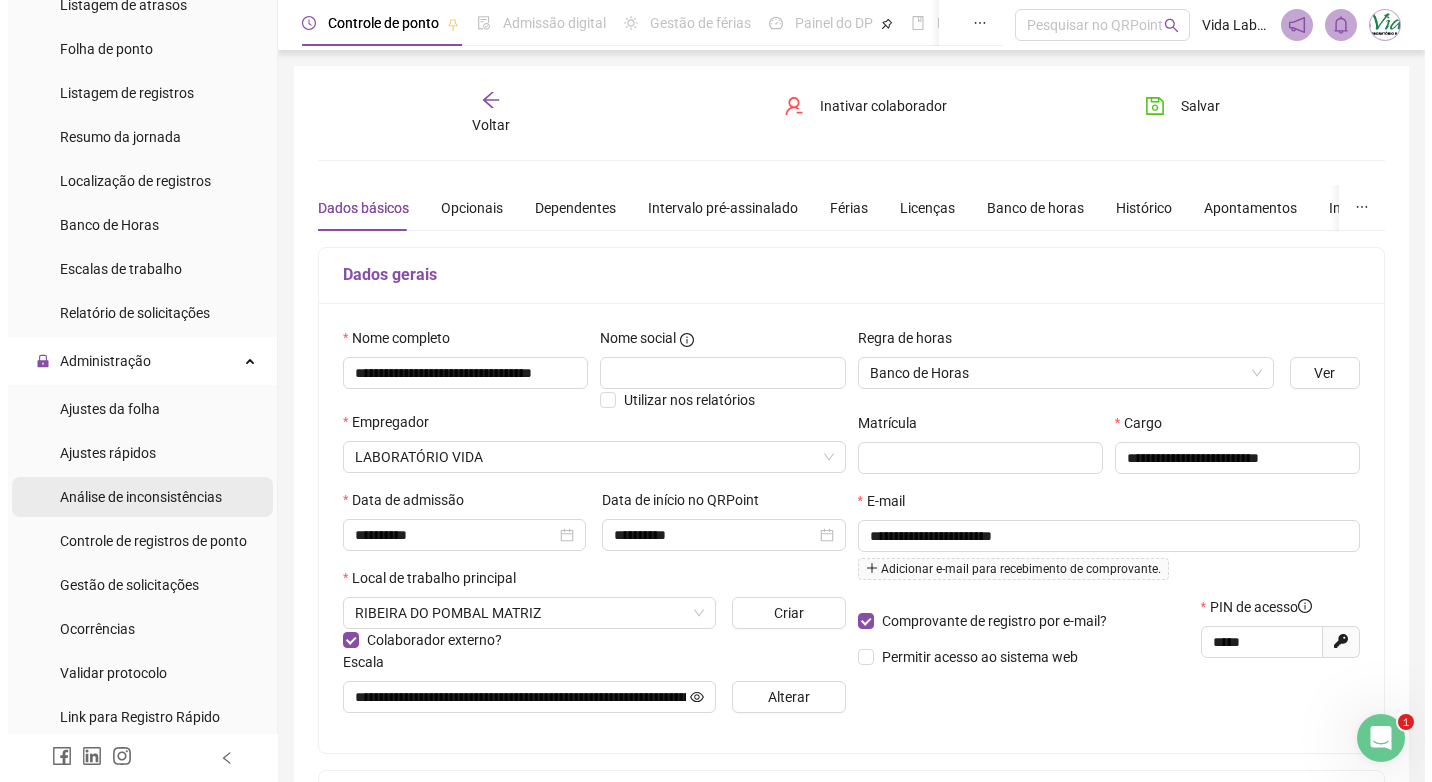 scroll, scrollTop: 600, scrollLeft: 0, axis: vertical 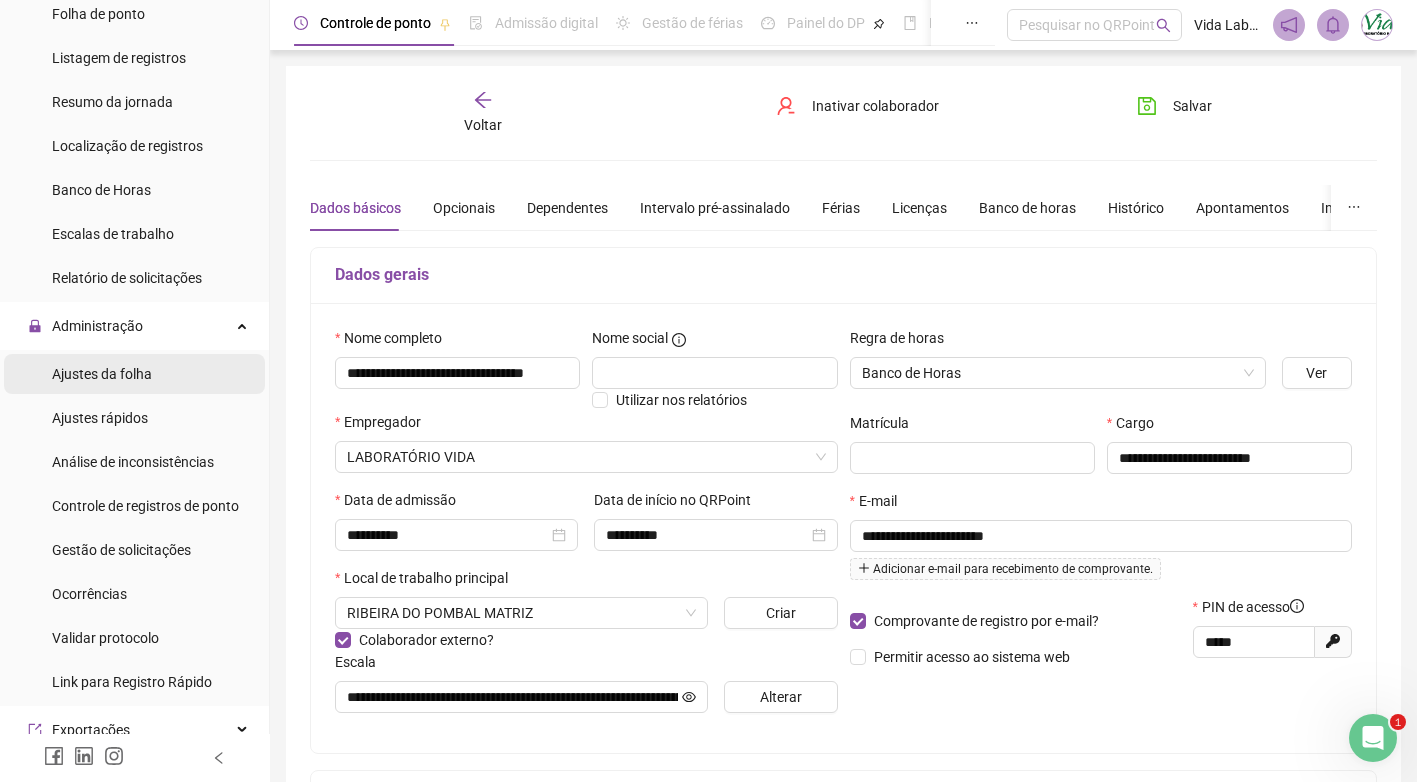 click on "Ajustes da folha" at bounding box center [102, 374] 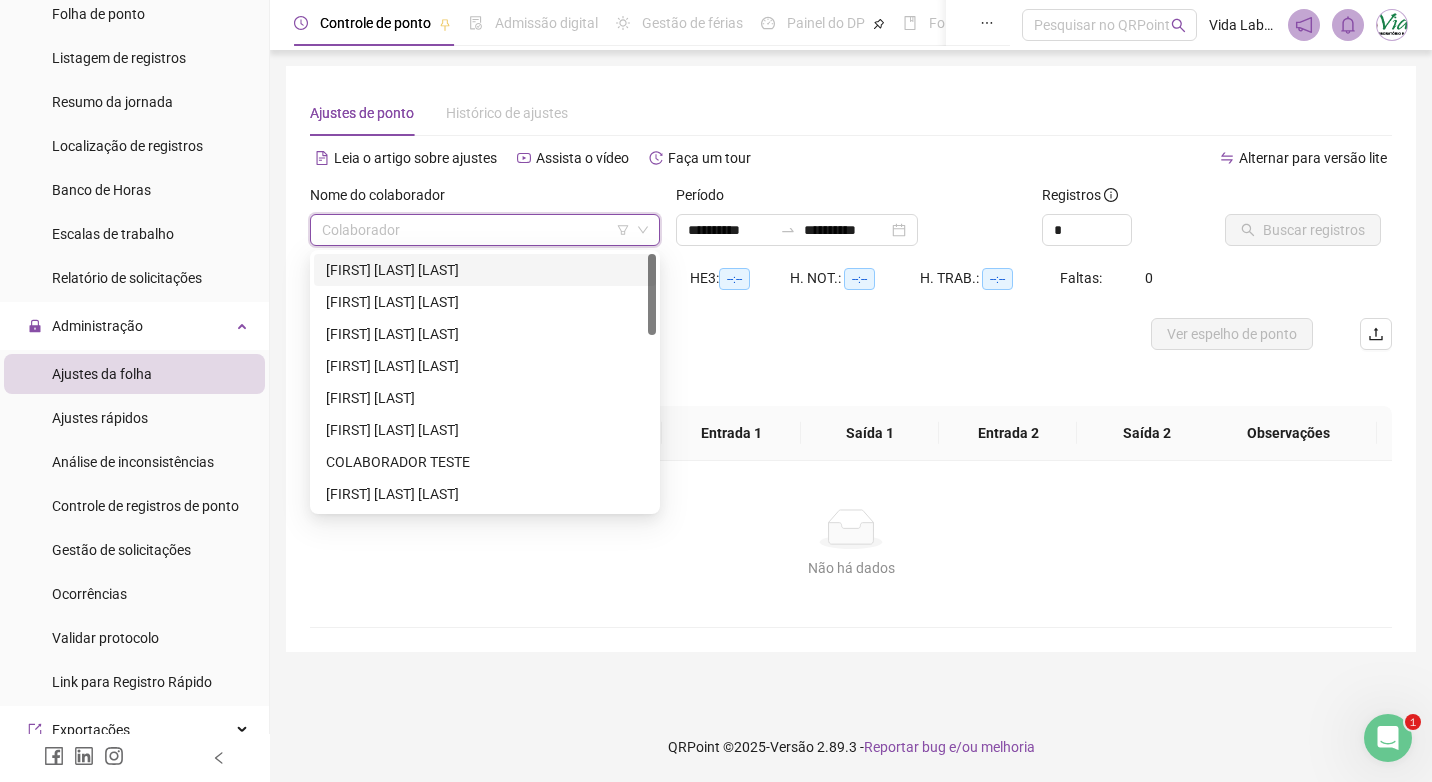 click at bounding box center (476, 230) 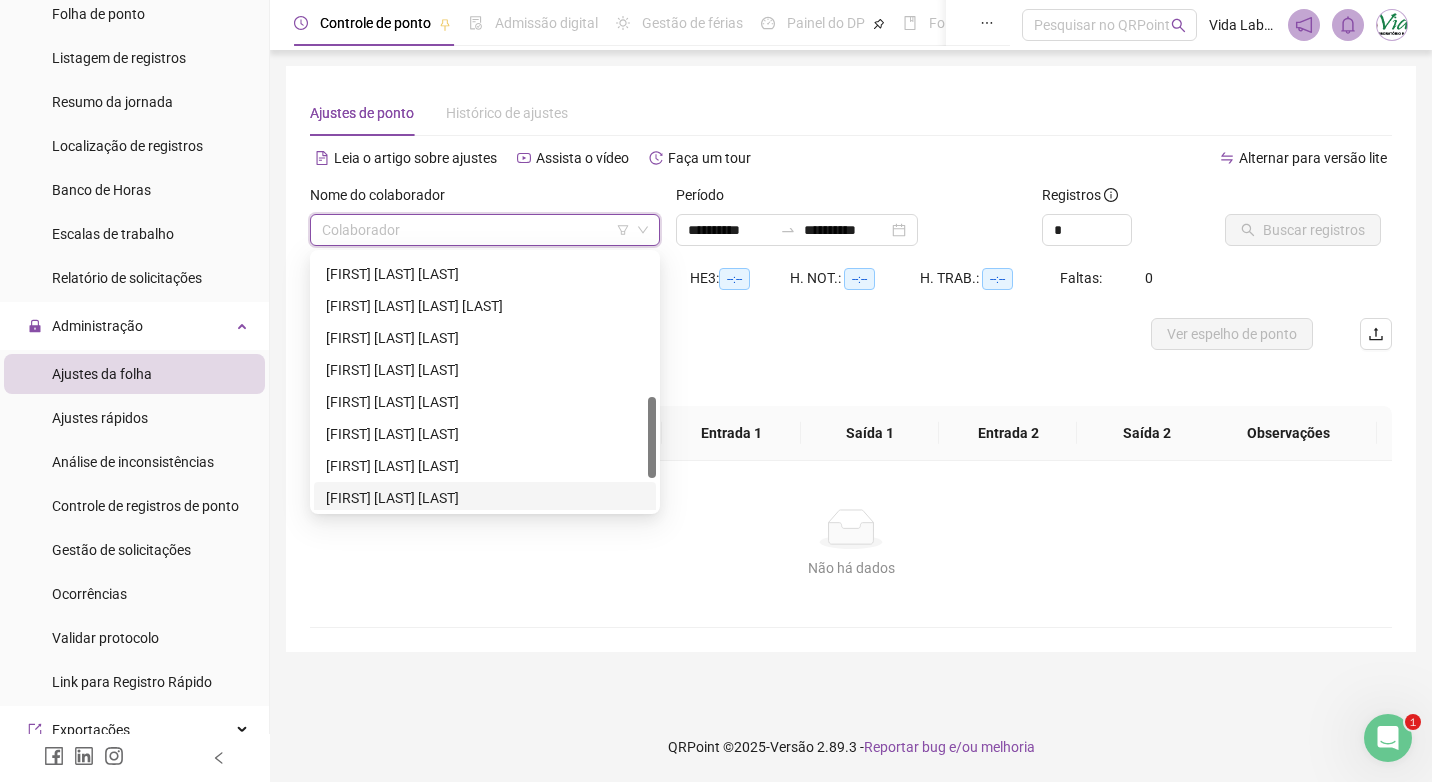 scroll, scrollTop: 244, scrollLeft: 0, axis: vertical 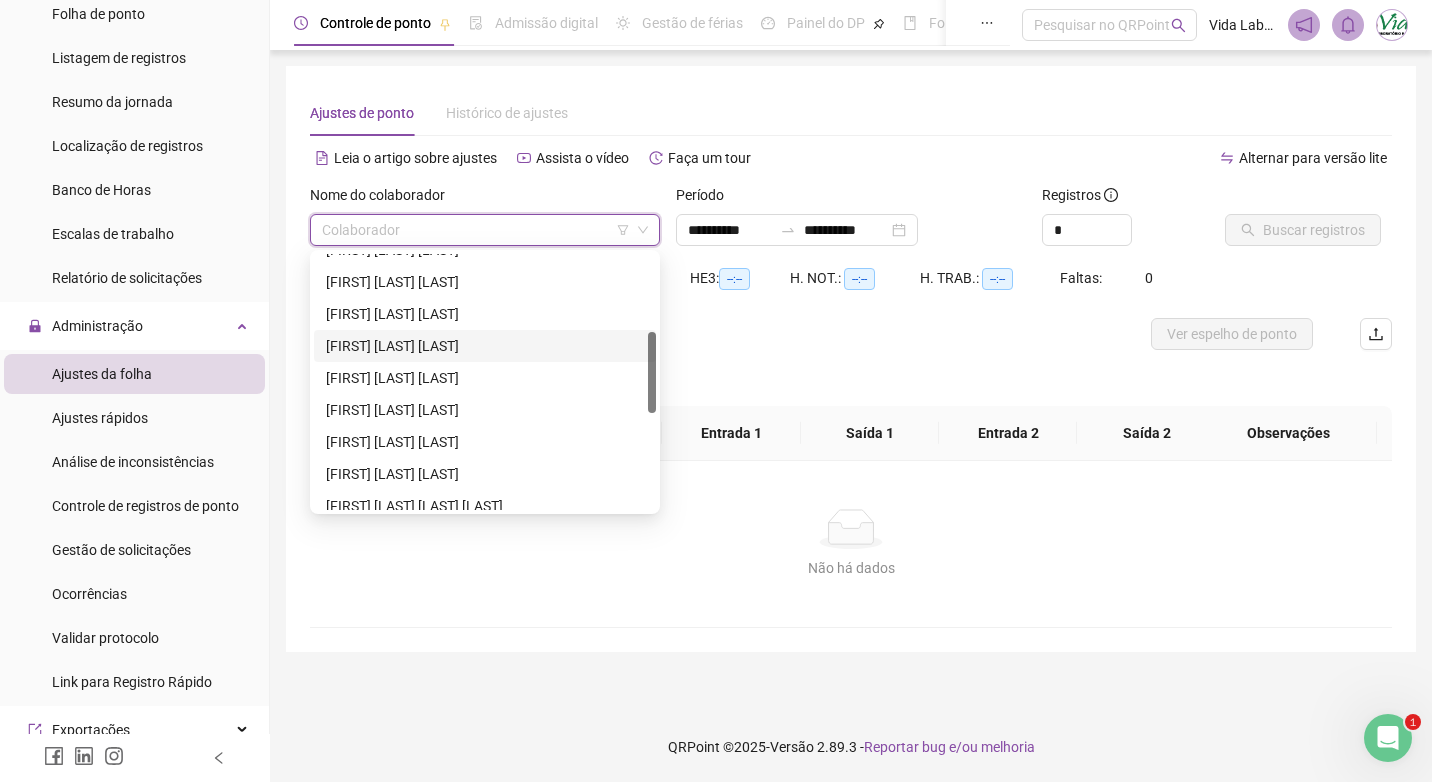 click on "[FIRST] [LAST] [LAST] [LAST]" at bounding box center [485, 346] 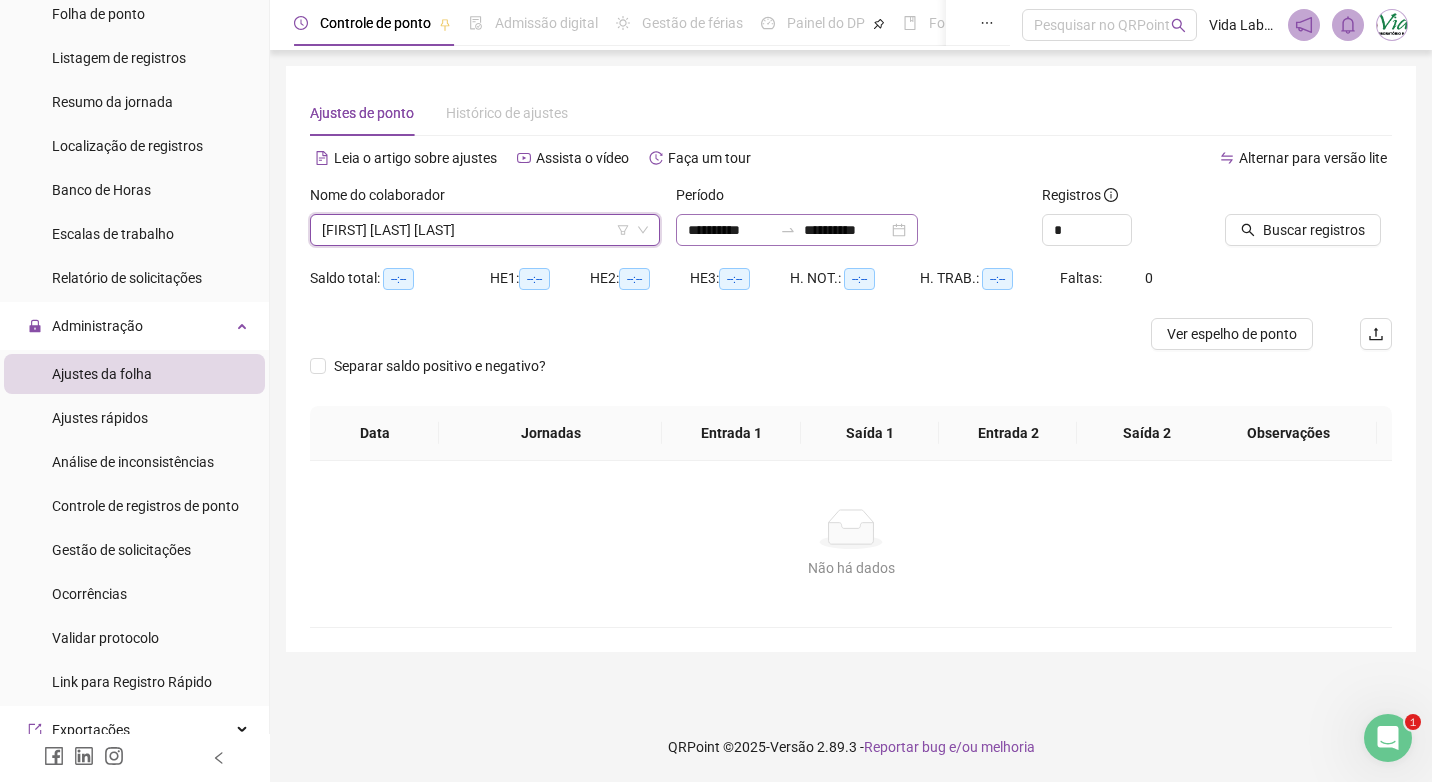 click on "**********" at bounding box center [797, 230] 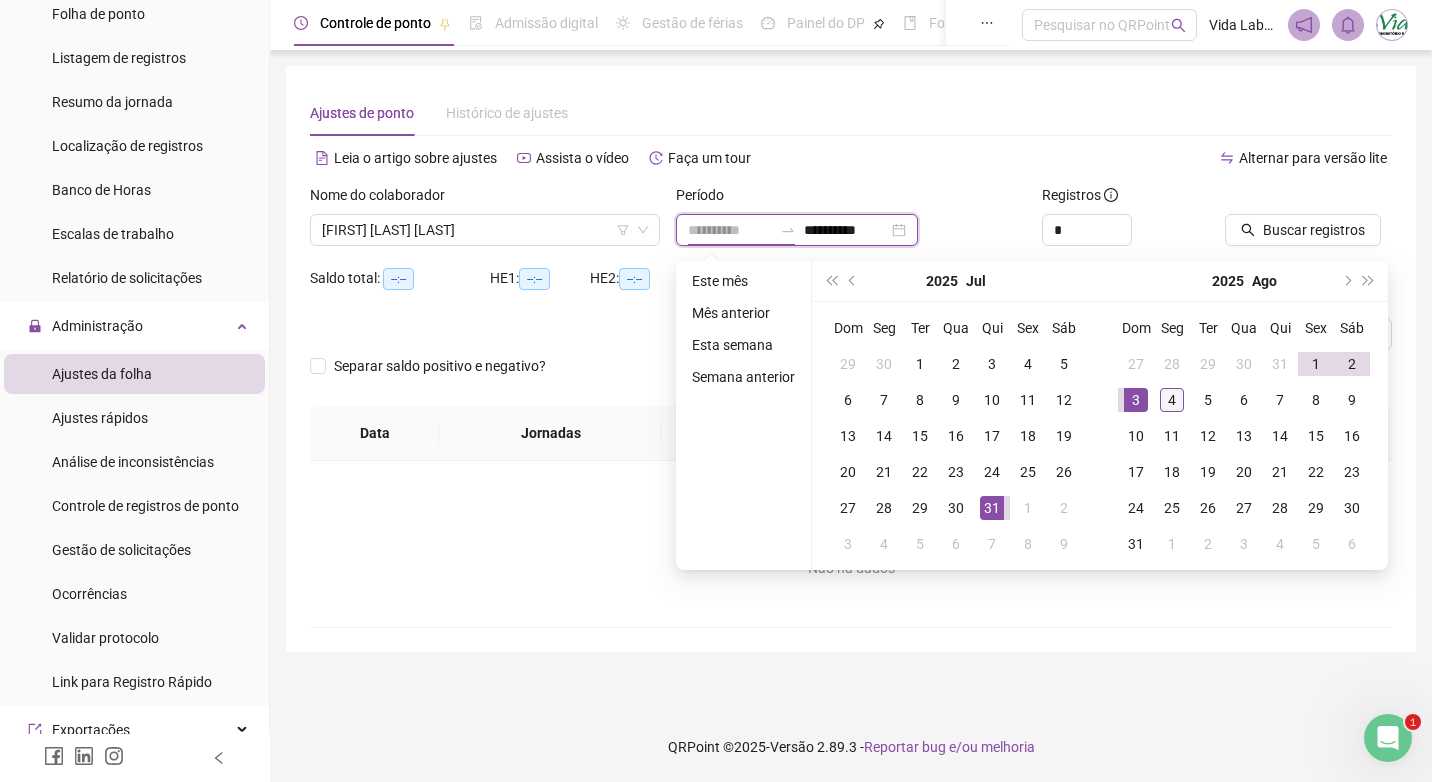 type on "**********" 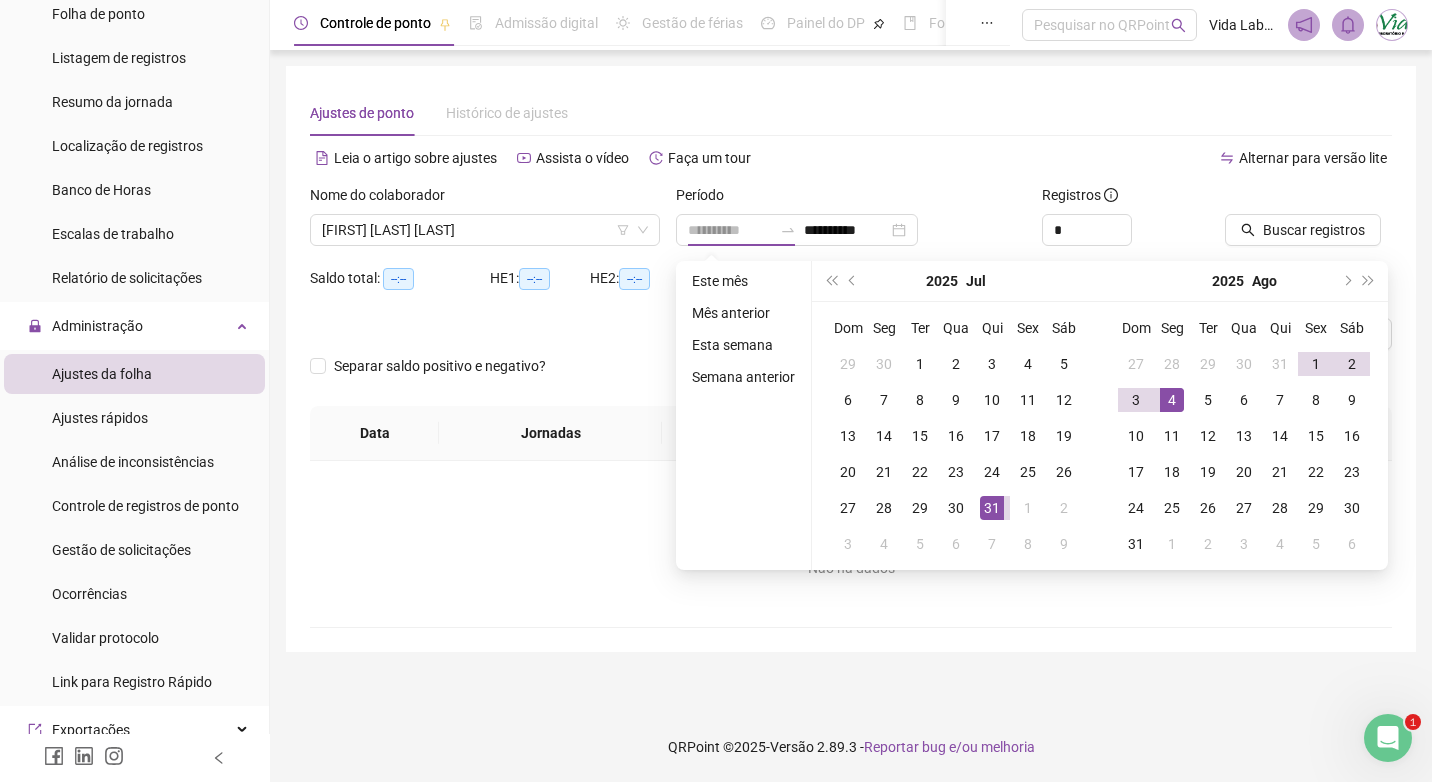 click on "4" at bounding box center [1172, 400] 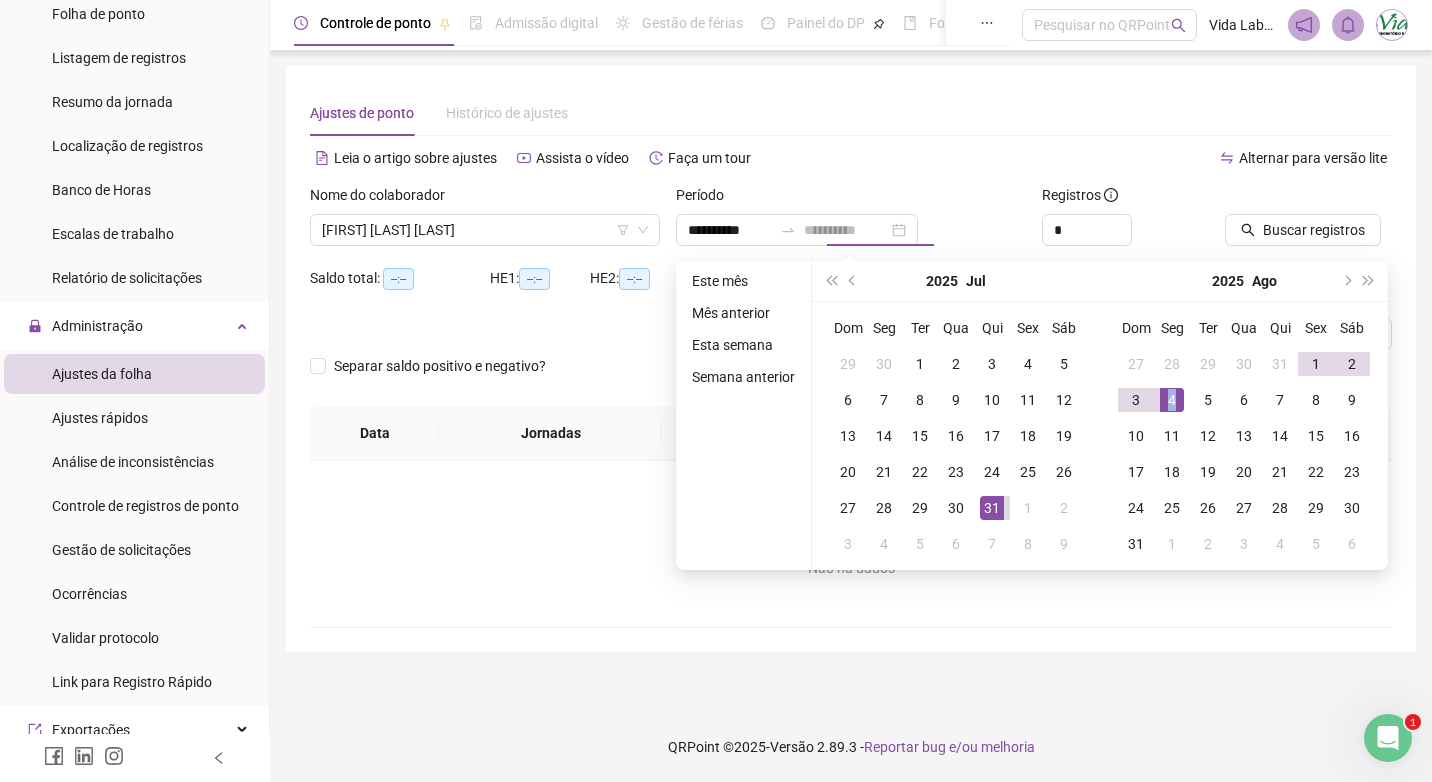 click on "4" at bounding box center (1172, 400) 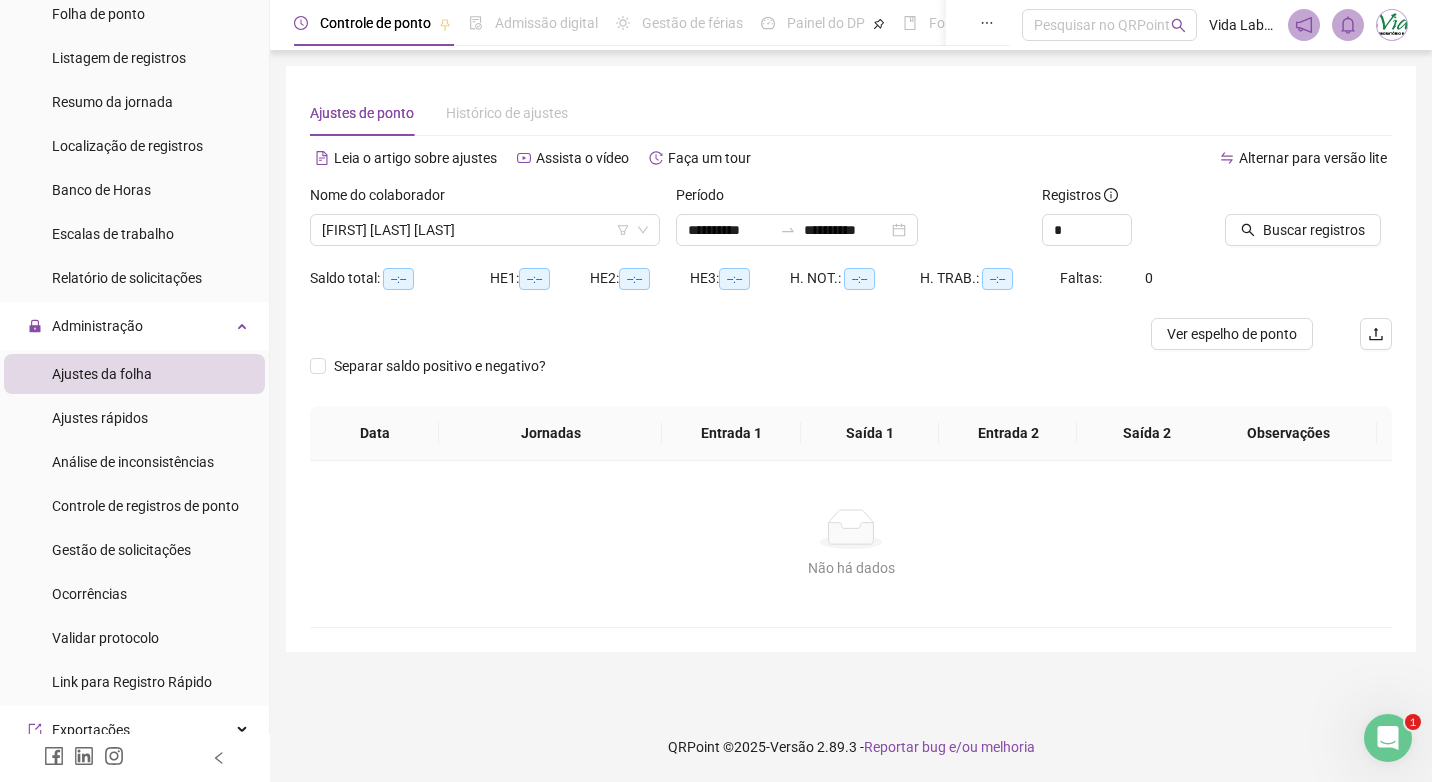 drag, startPoint x: 1170, startPoint y: 398, endPoint x: 1184, endPoint y: 165, distance: 233.42023 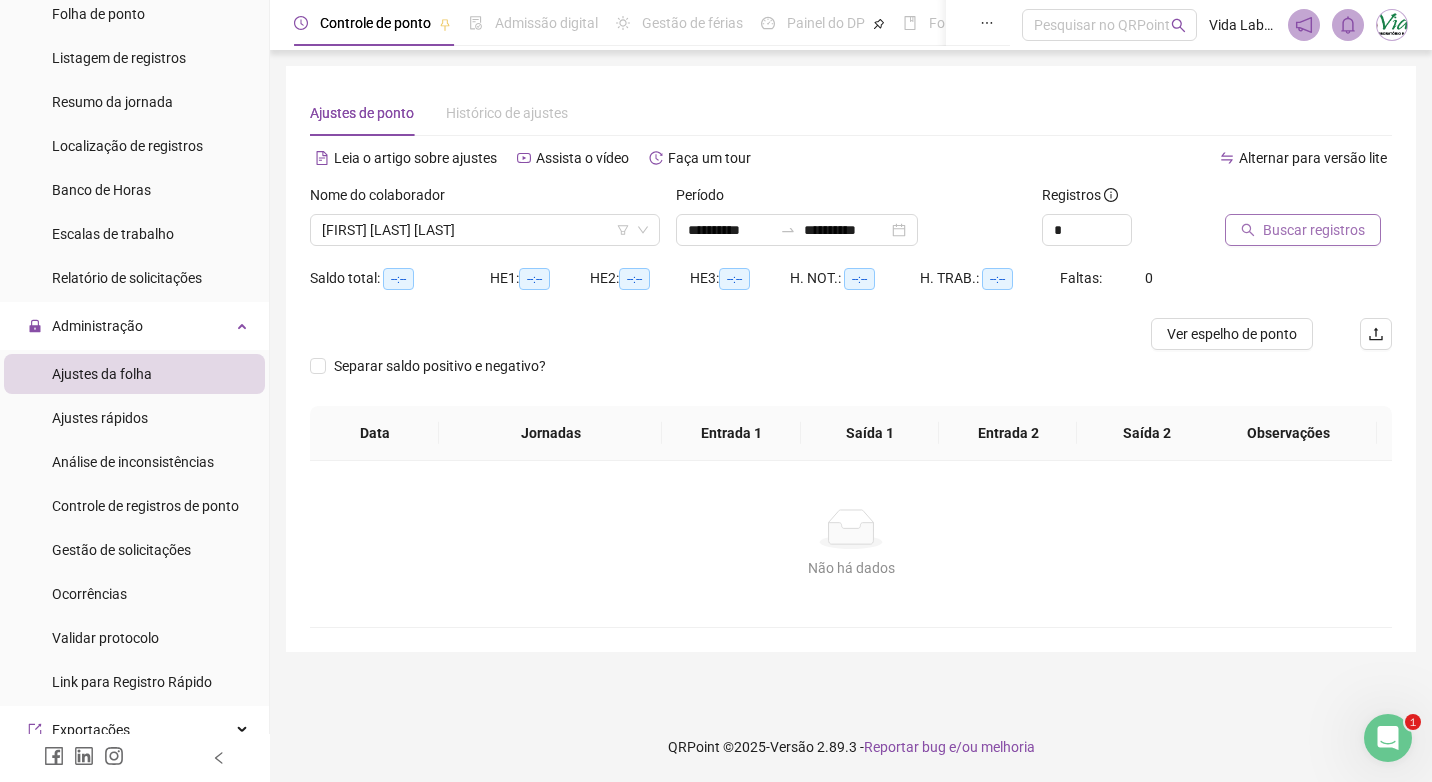 click on "Buscar registros" at bounding box center [1314, 230] 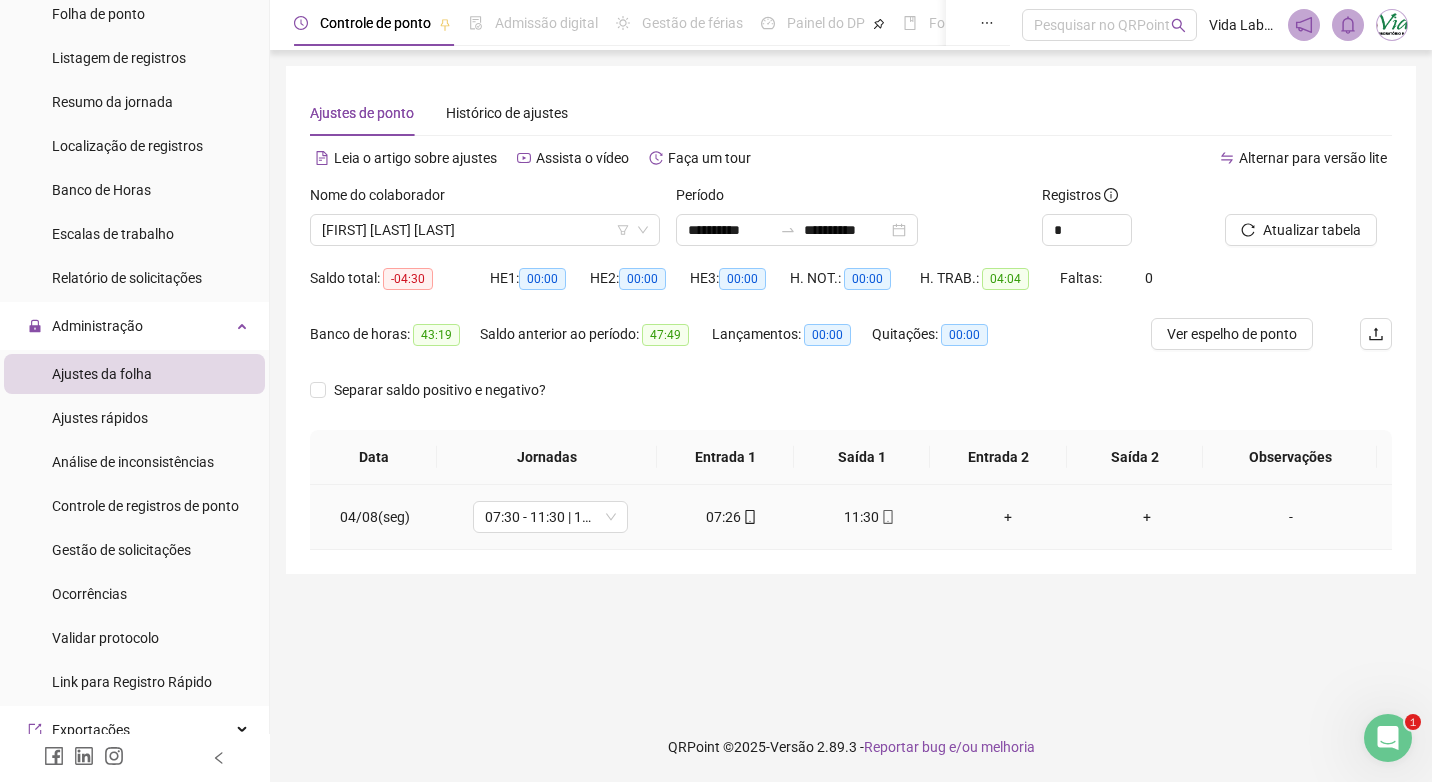 click on "+" at bounding box center [1008, 517] 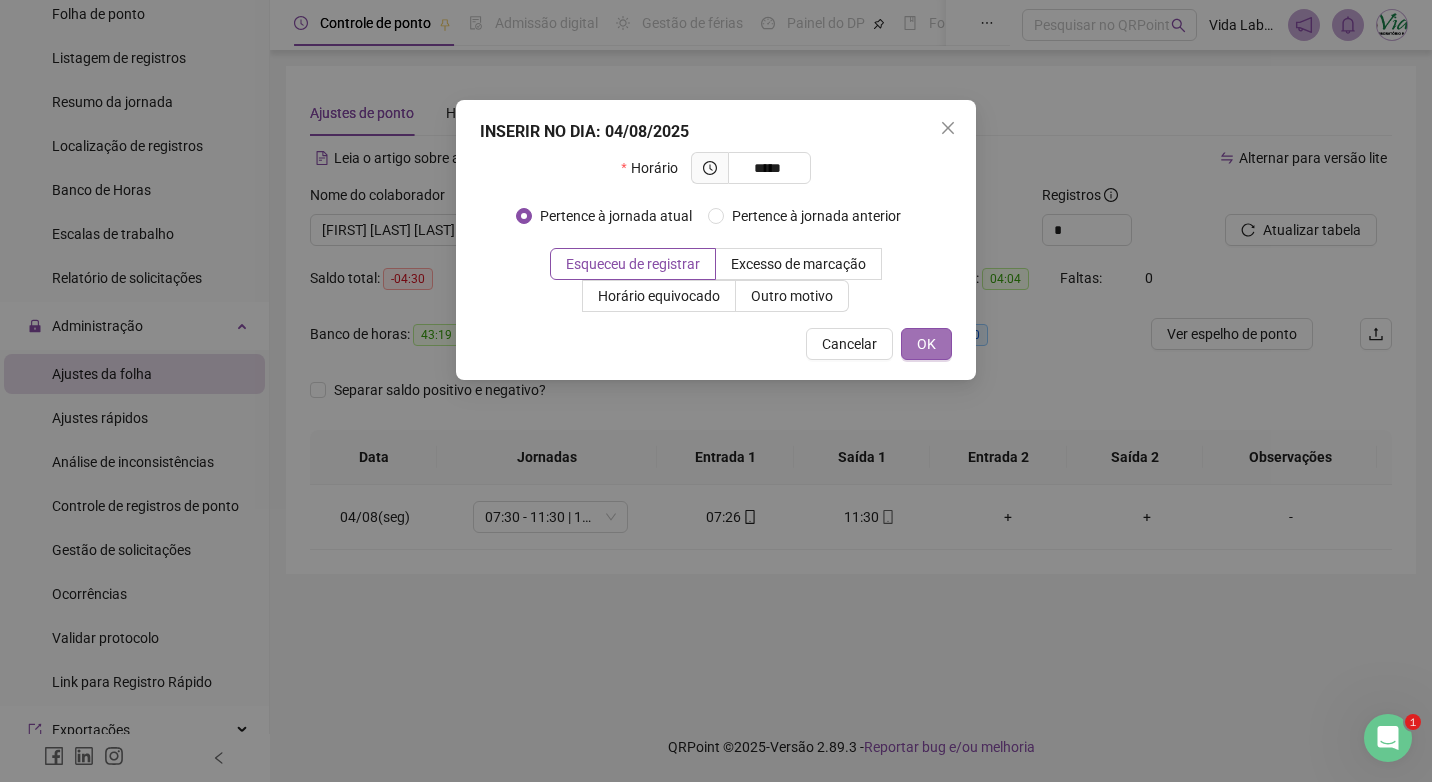 type on "*****" 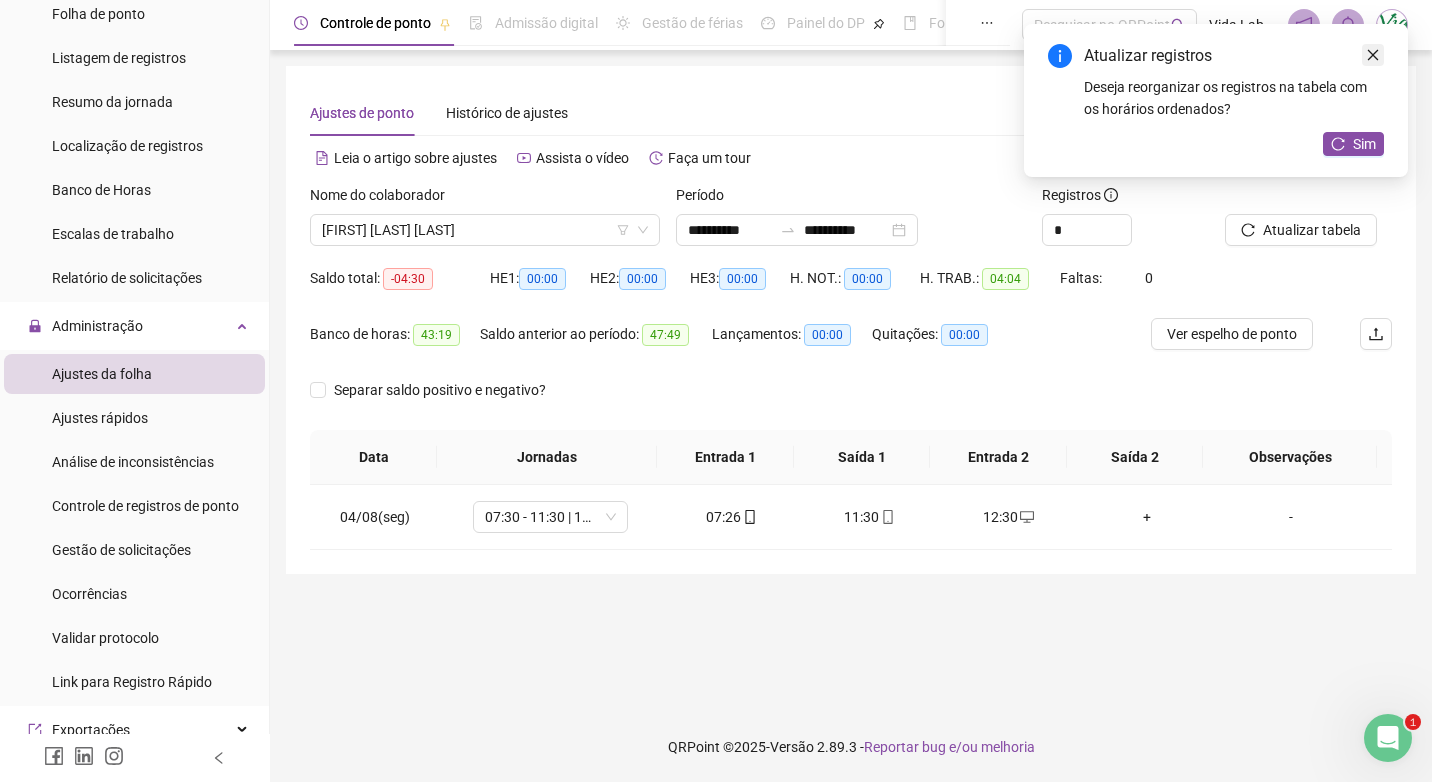 click 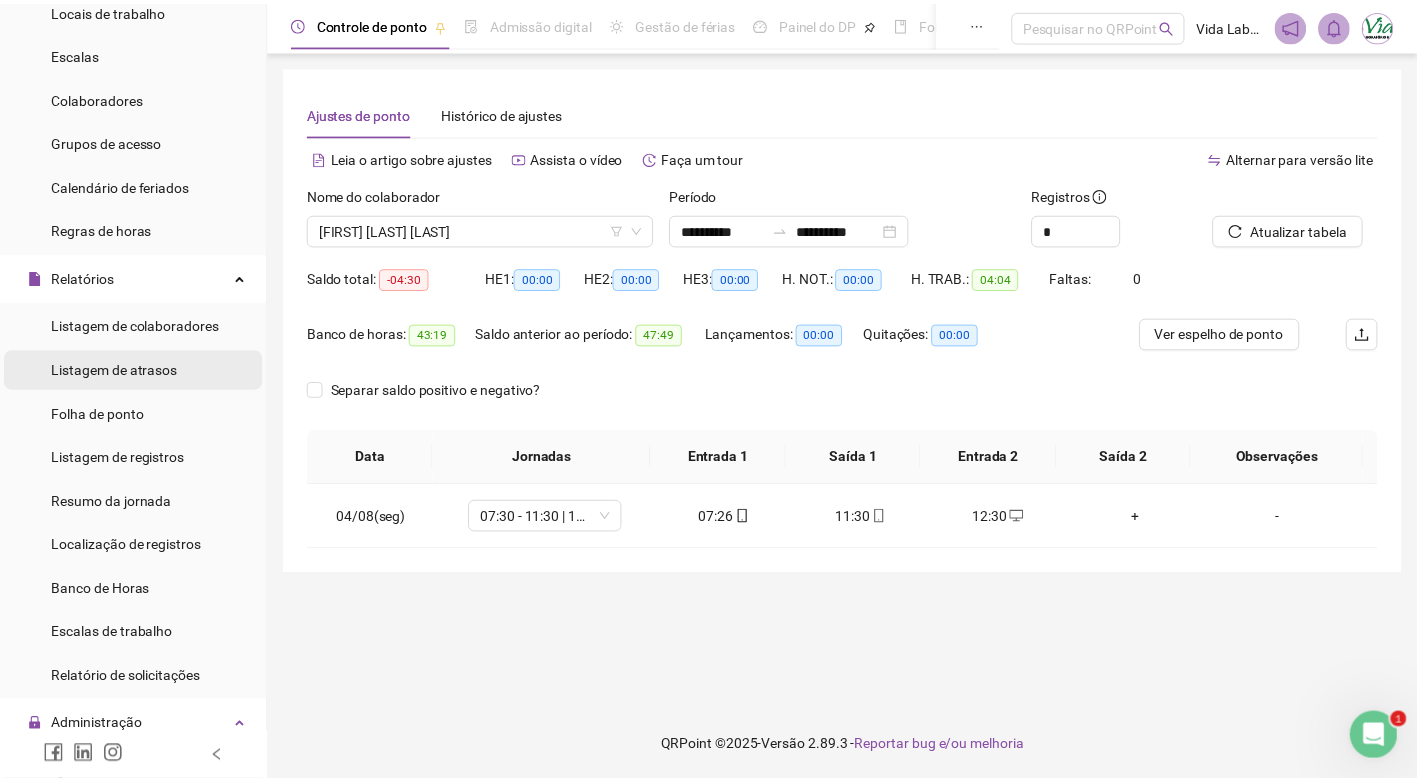 scroll, scrollTop: 0, scrollLeft: 0, axis: both 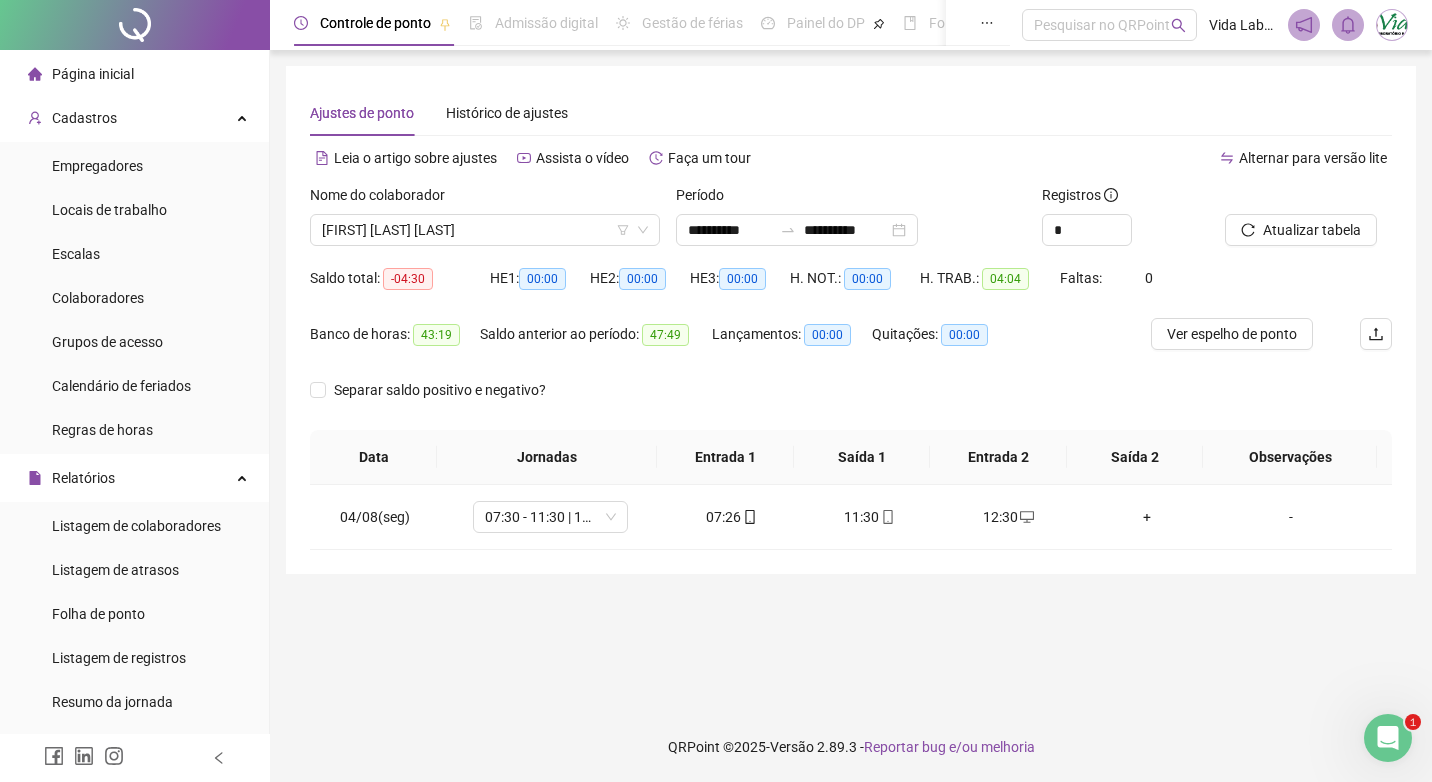 click on "Página inicial" at bounding box center (93, 74) 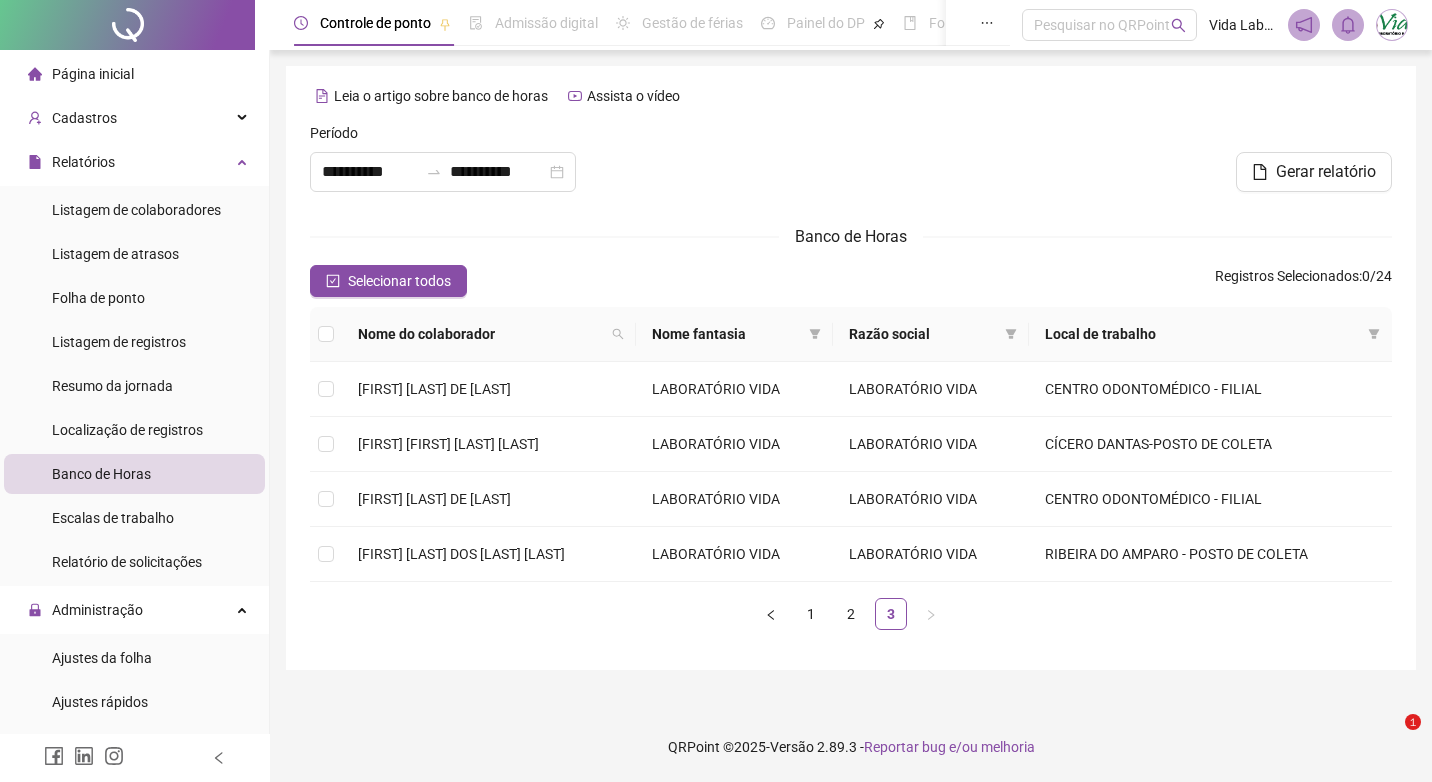 scroll, scrollTop: 0, scrollLeft: 0, axis: both 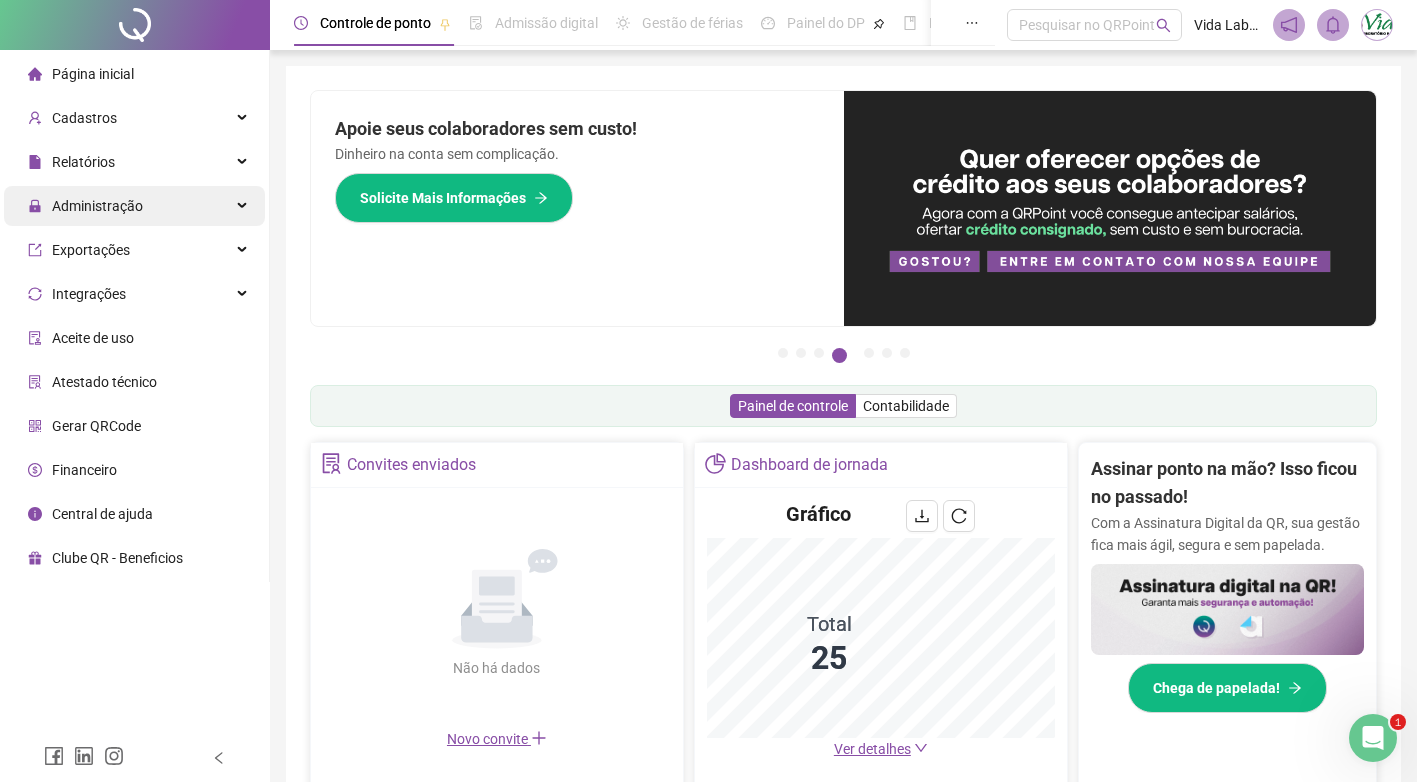 click on "Administração" at bounding box center (97, 206) 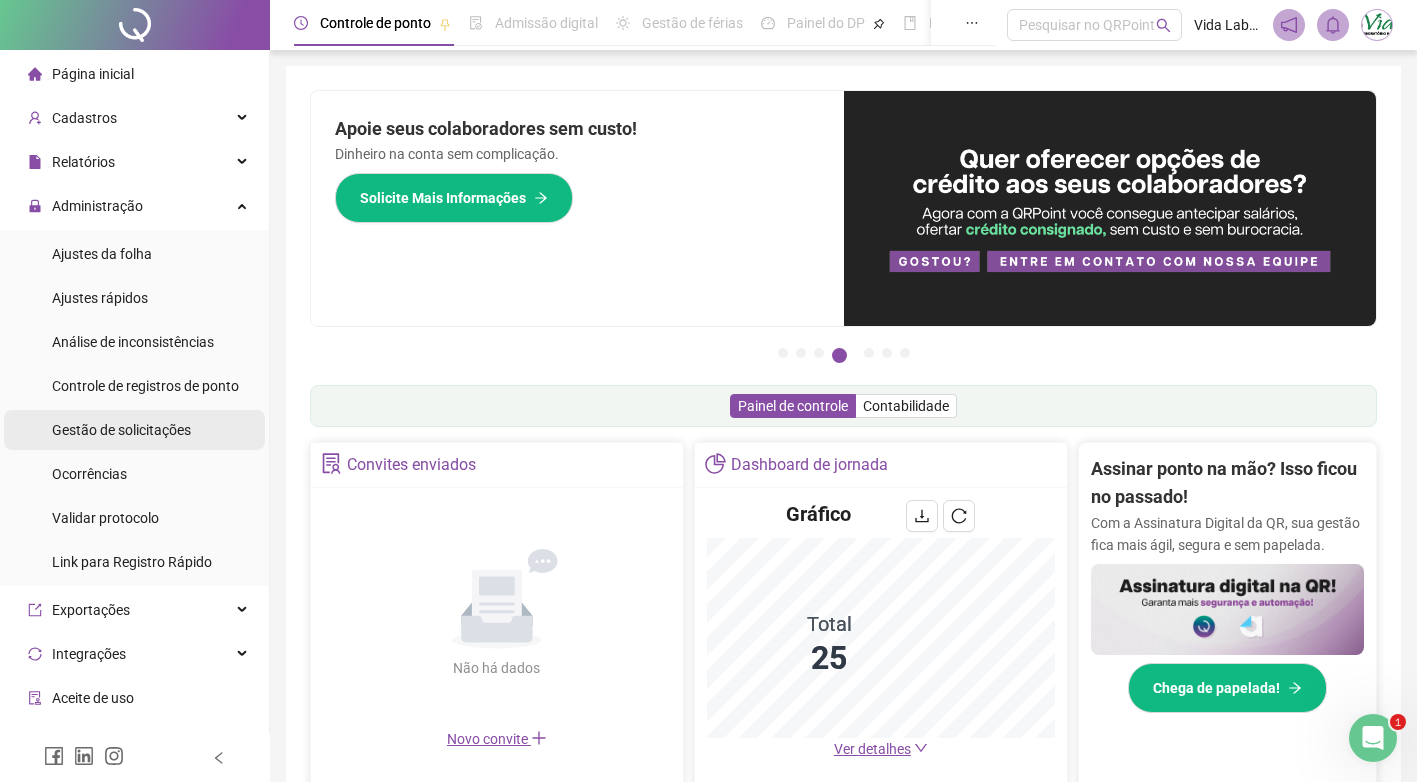 click on "Gestão de solicitações" at bounding box center [121, 430] 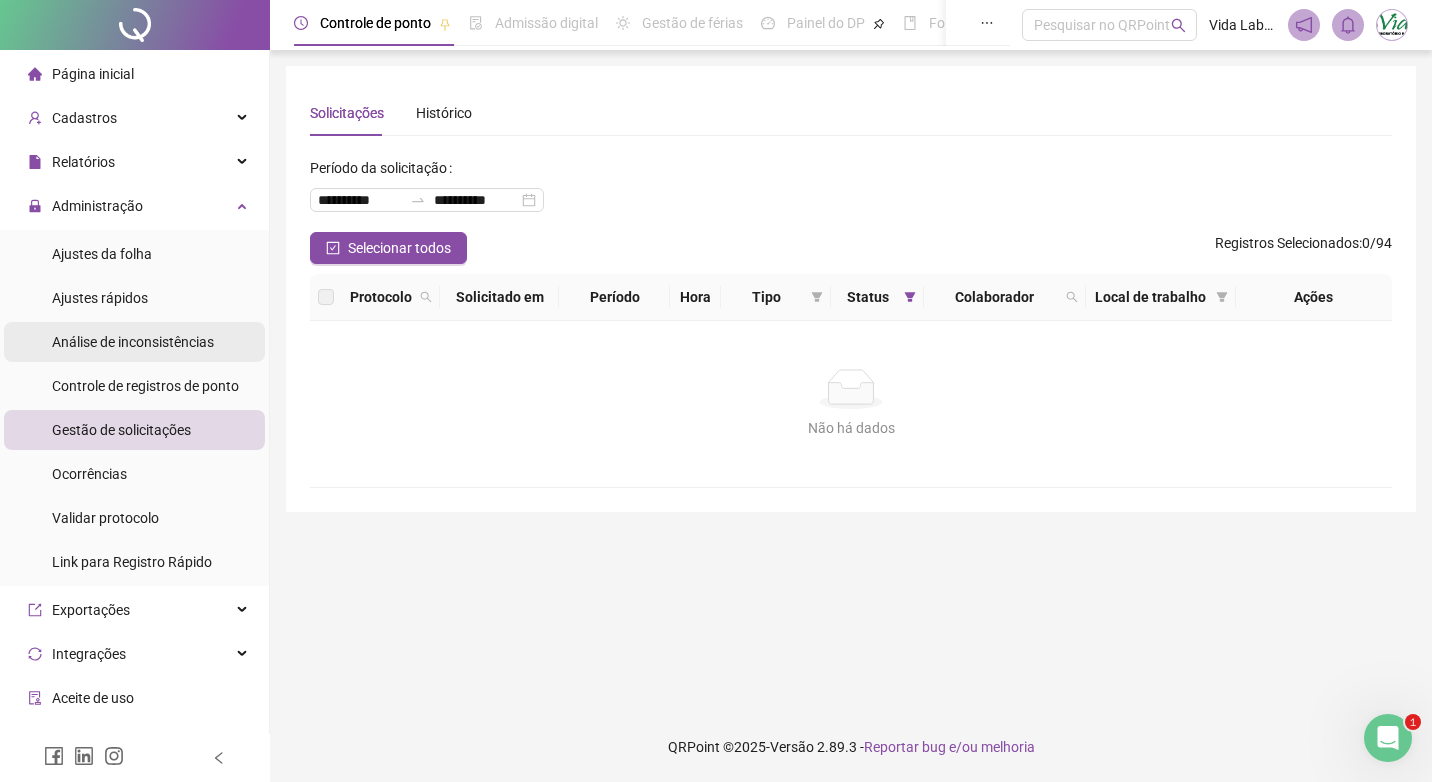click on "Análise de inconsistências" at bounding box center [133, 342] 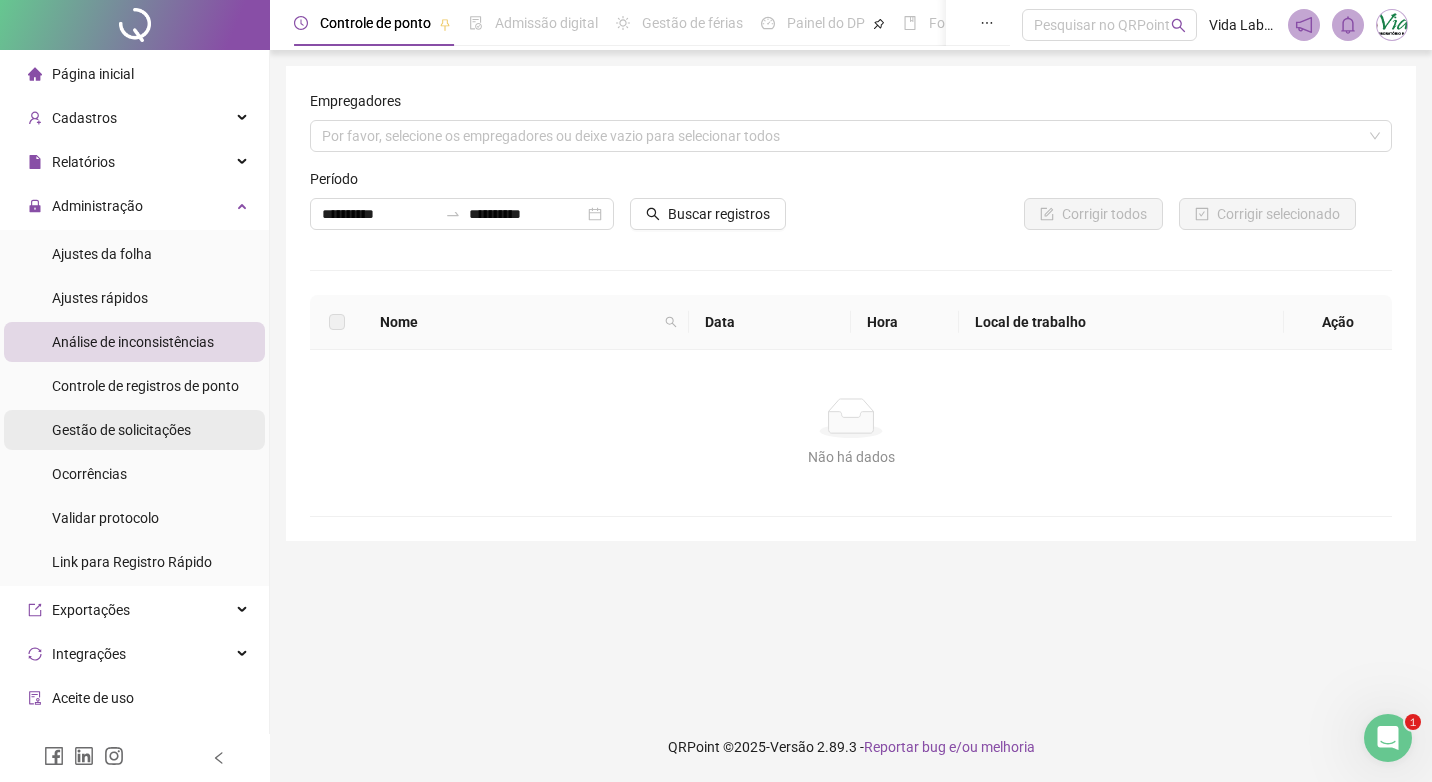 click on "Gestão de solicitações" at bounding box center [121, 430] 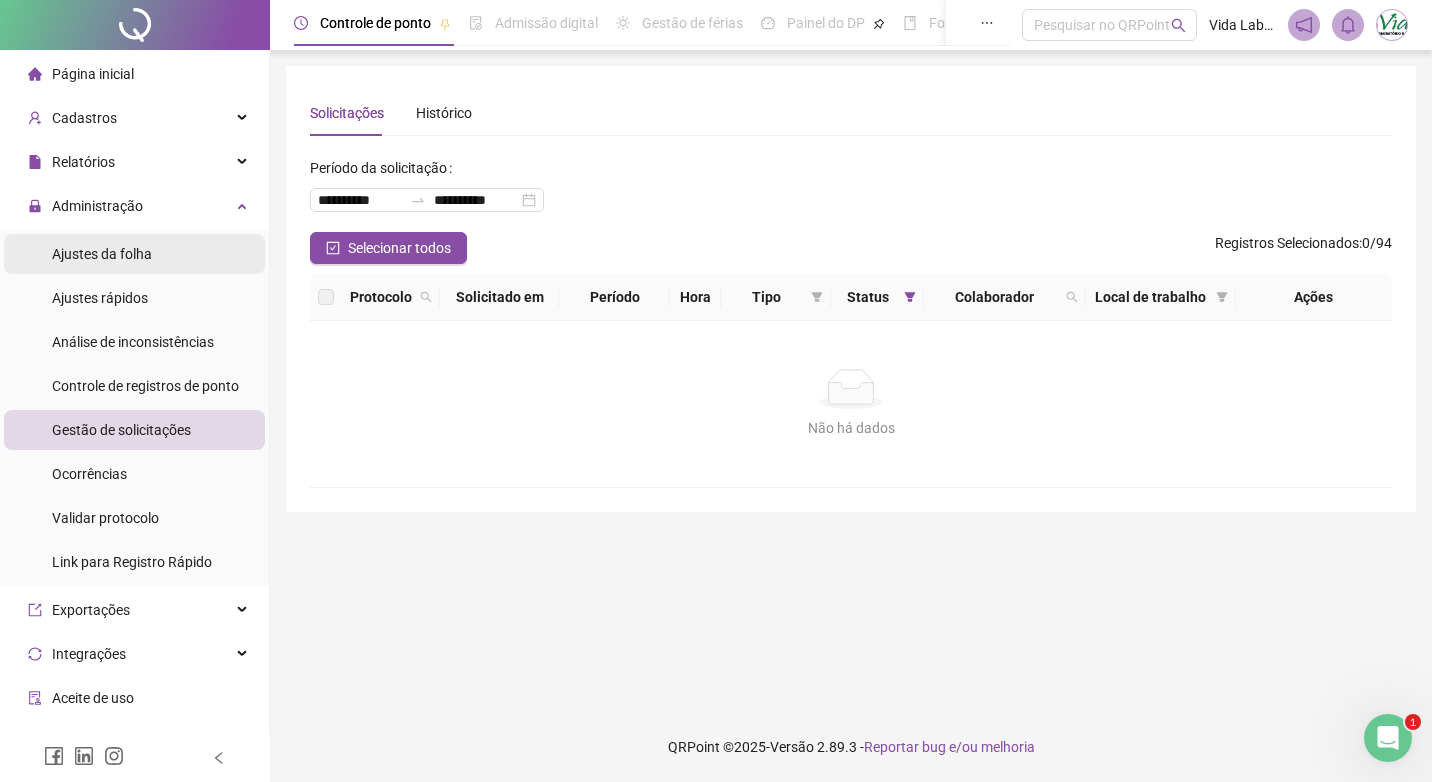 click on "Ajustes da folha" at bounding box center [102, 254] 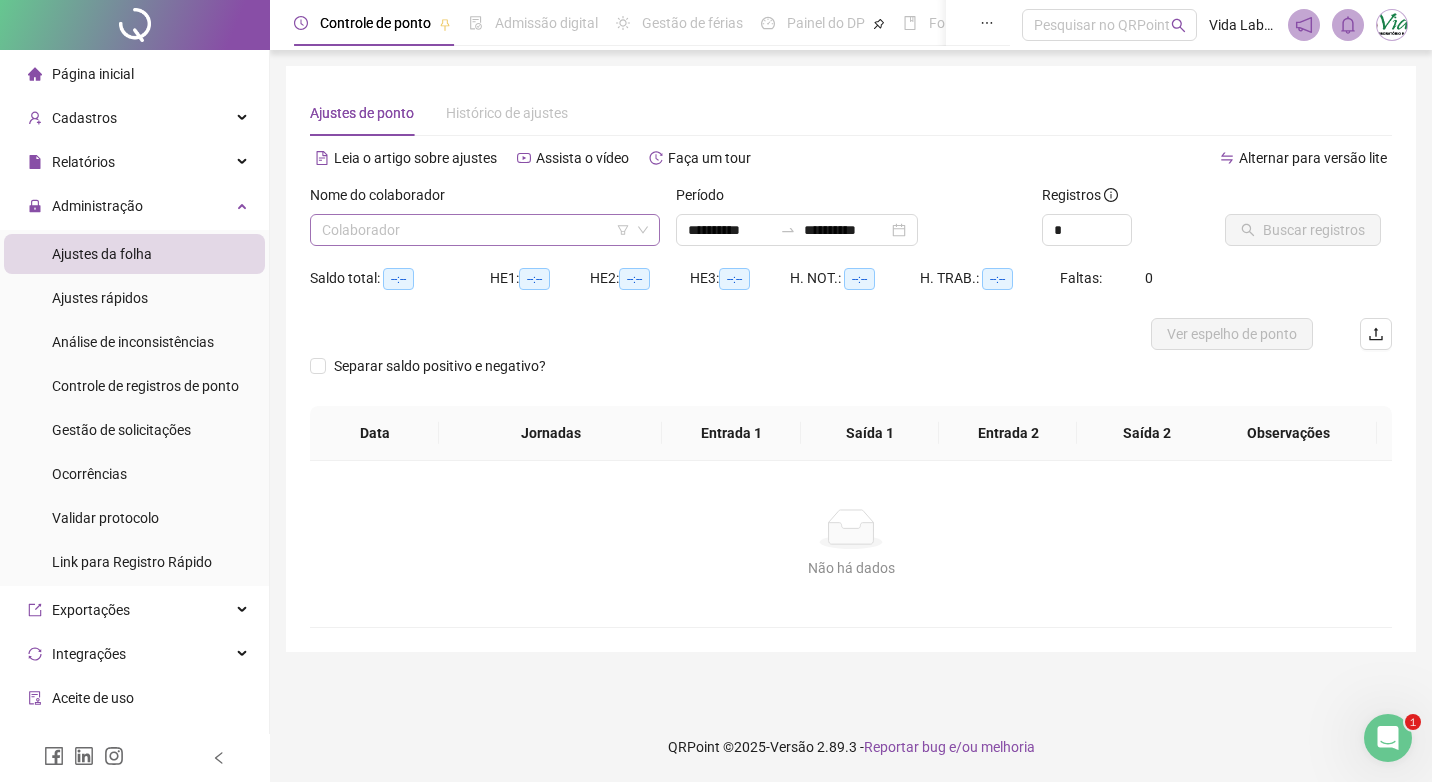 click at bounding box center (476, 230) 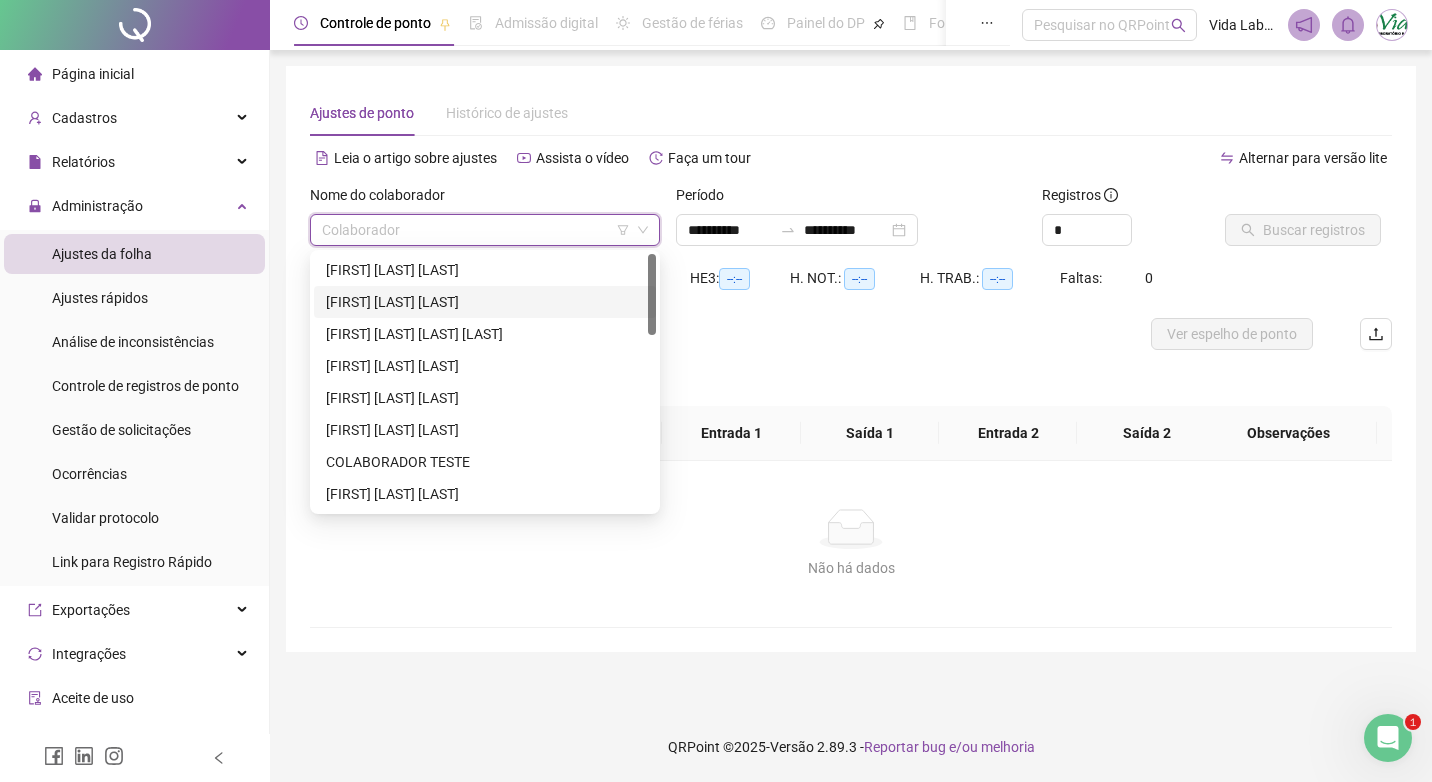 click on "[FIRST] [LAST] [LAST]" at bounding box center (485, 302) 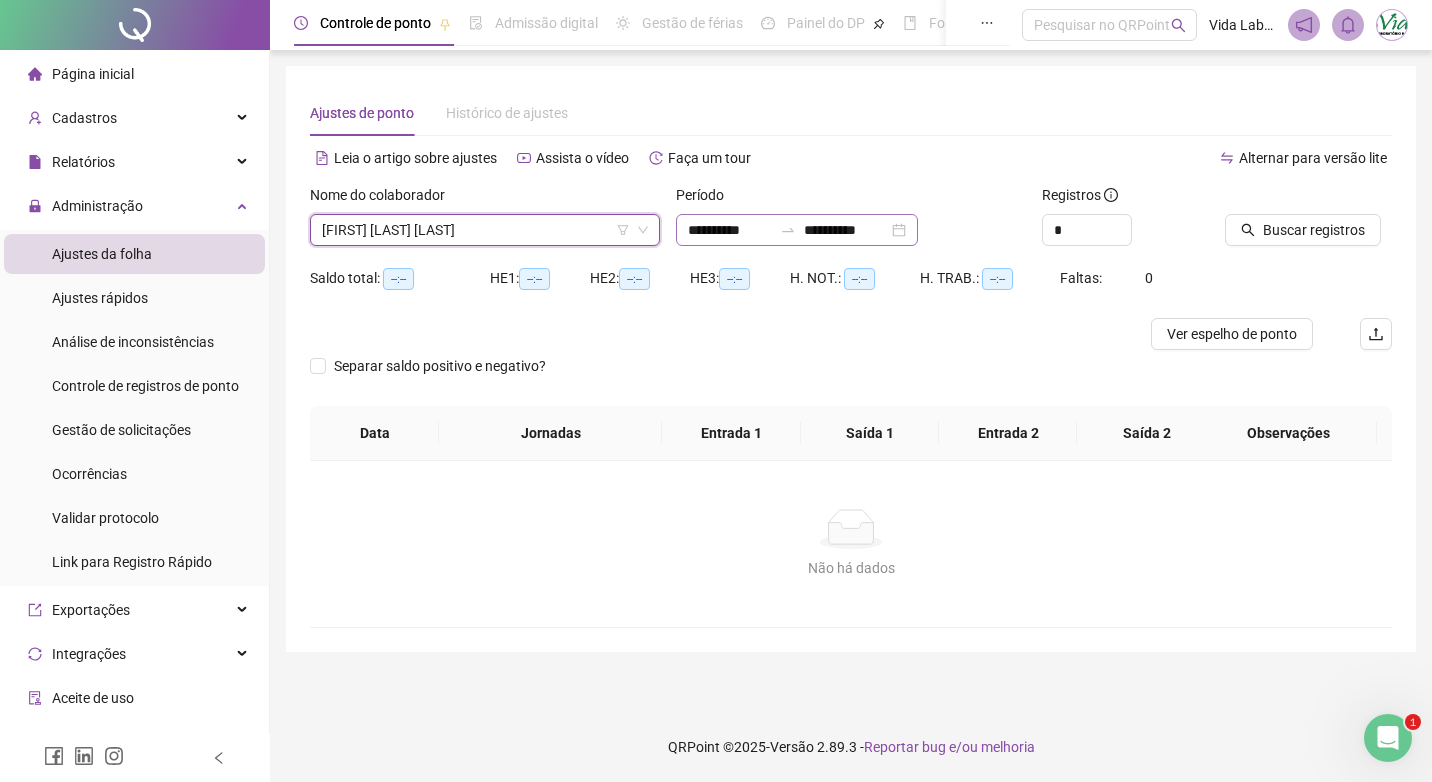 click on "**********" at bounding box center [797, 230] 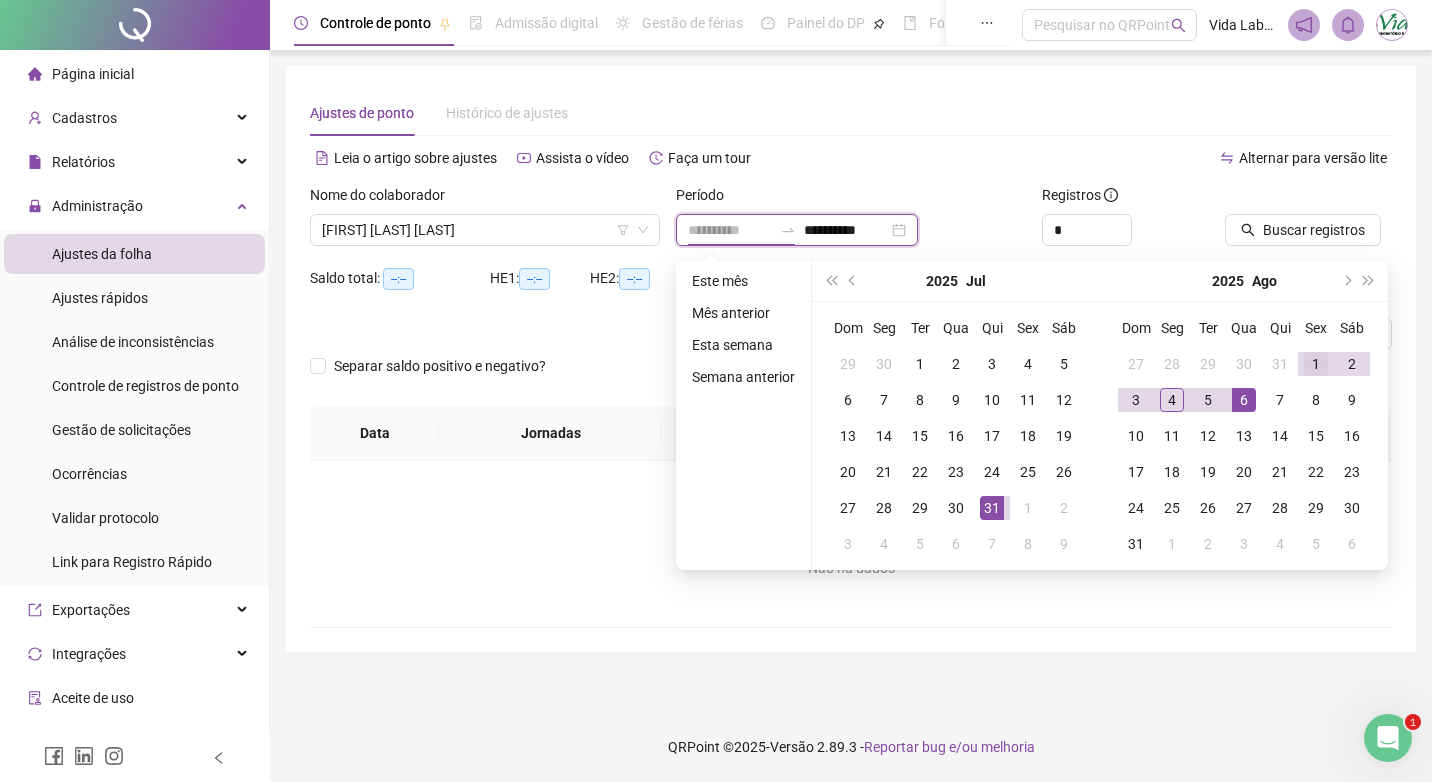 type on "**********" 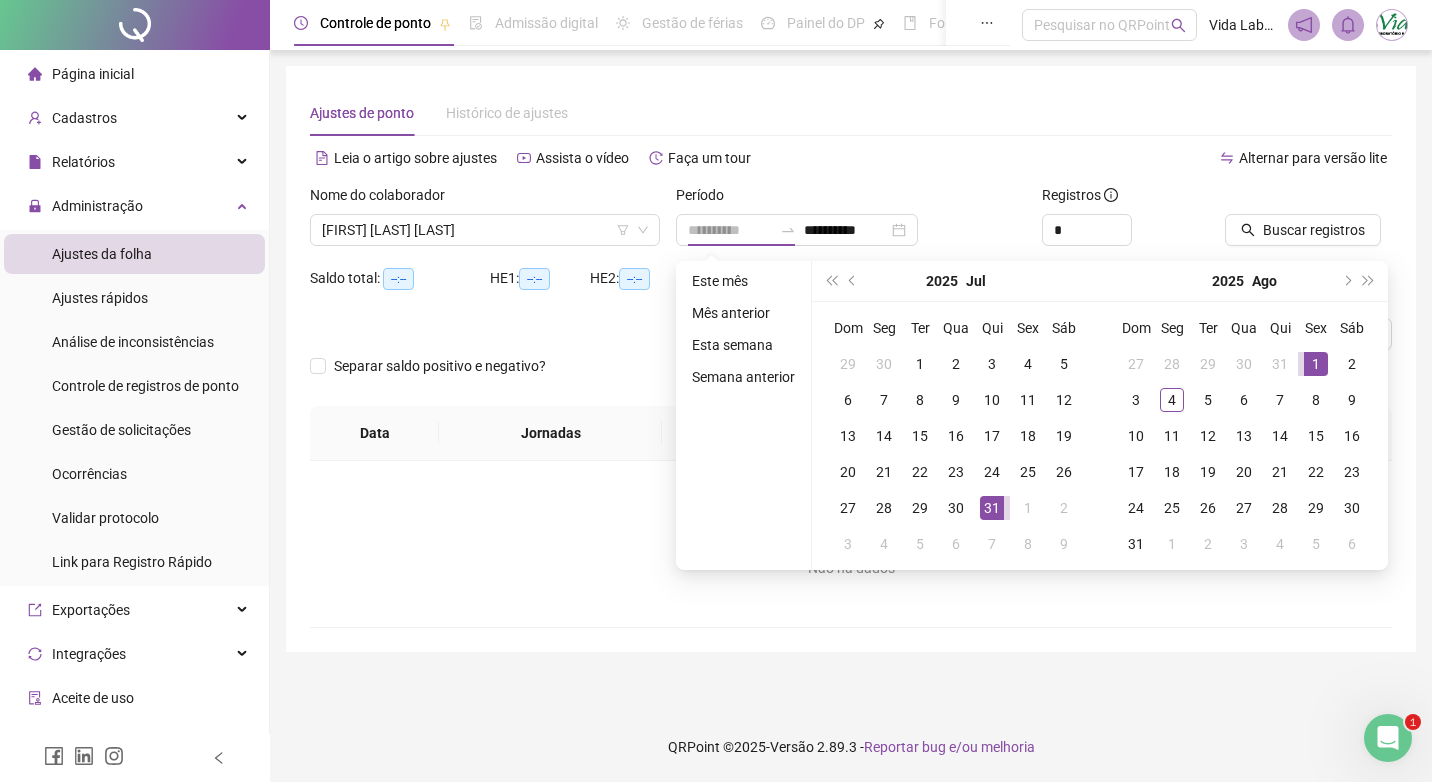 click on "1" at bounding box center [1316, 364] 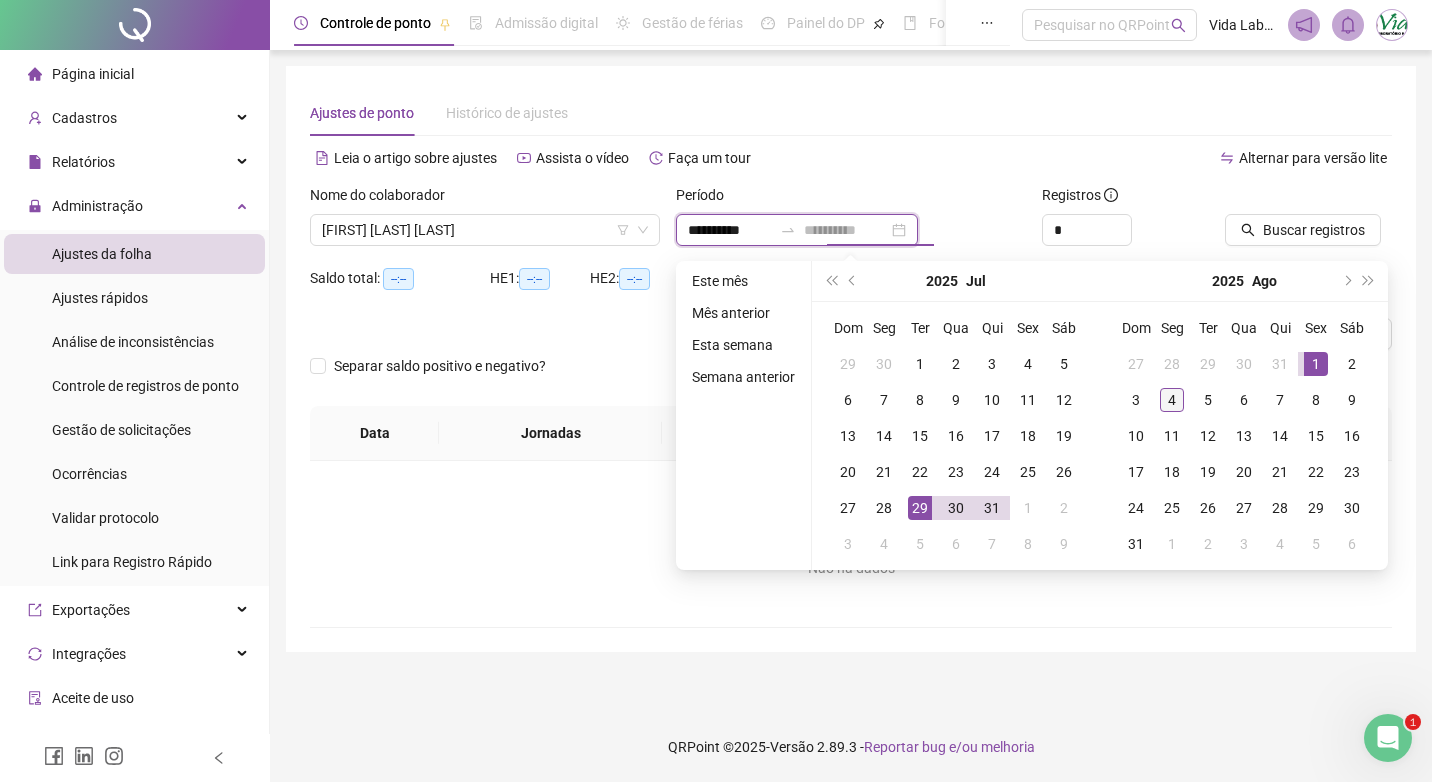 type on "**********" 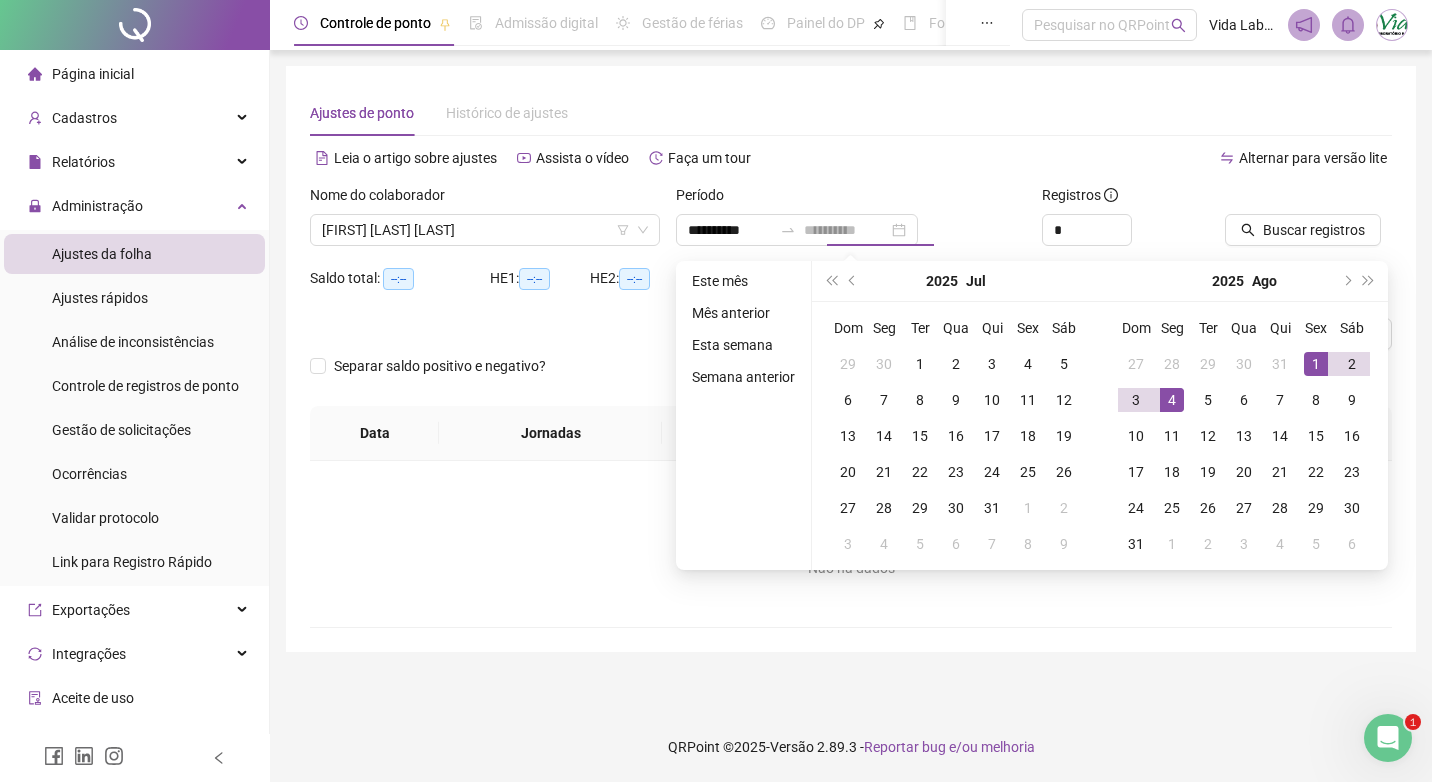 click on "4" at bounding box center (1172, 400) 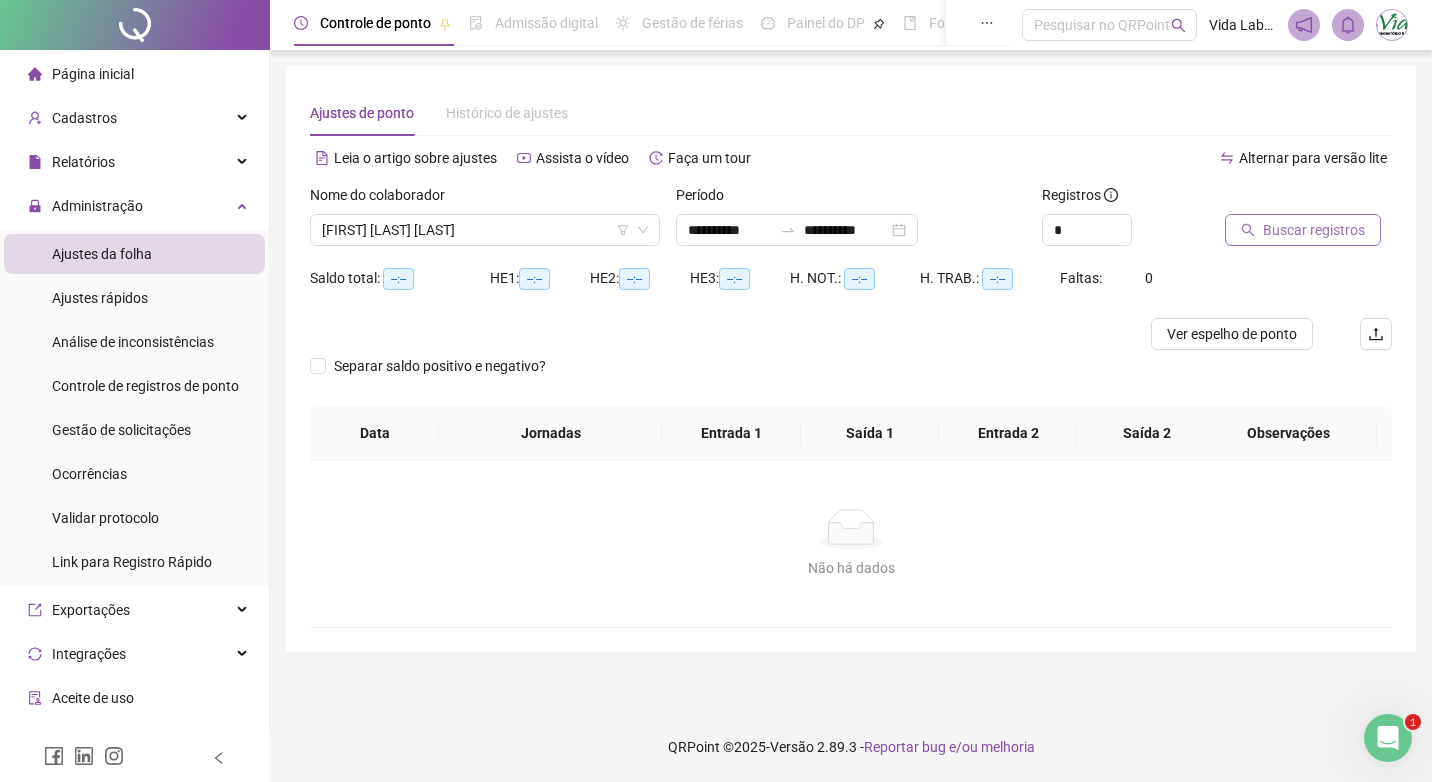 click on "Buscar registros" at bounding box center [1314, 230] 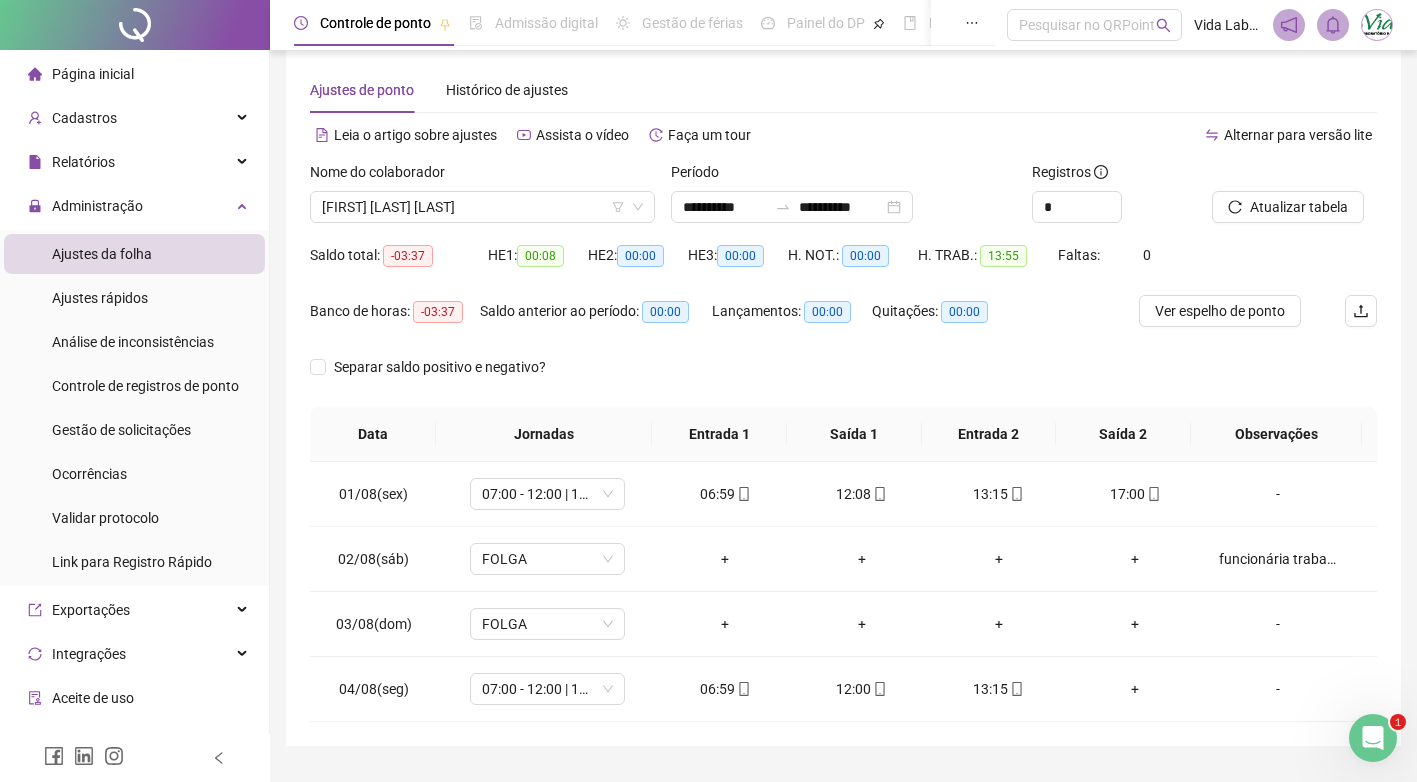 scroll, scrollTop: 0, scrollLeft: 0, axis: both 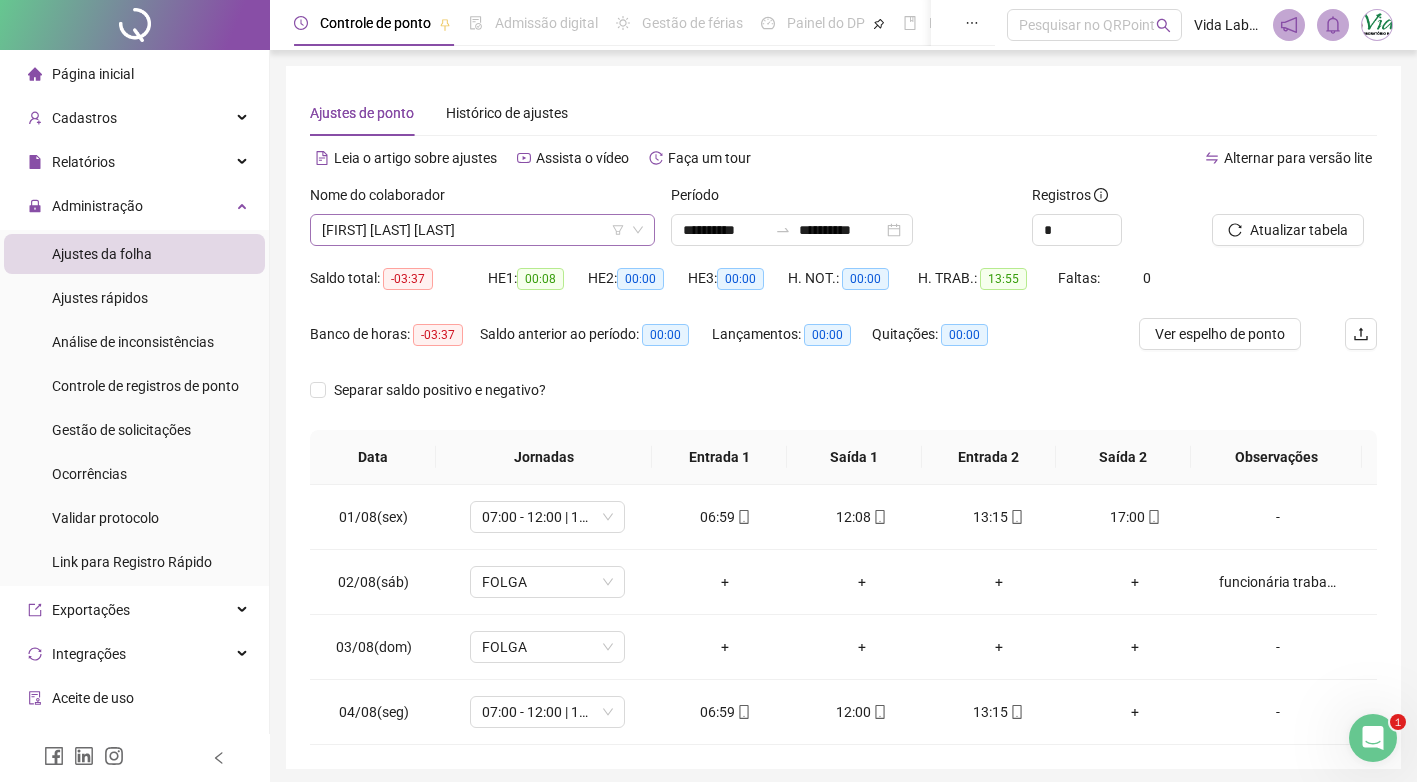 click on "[FIRST] [LAST] [LAST]" at bounding box center [482, 230] 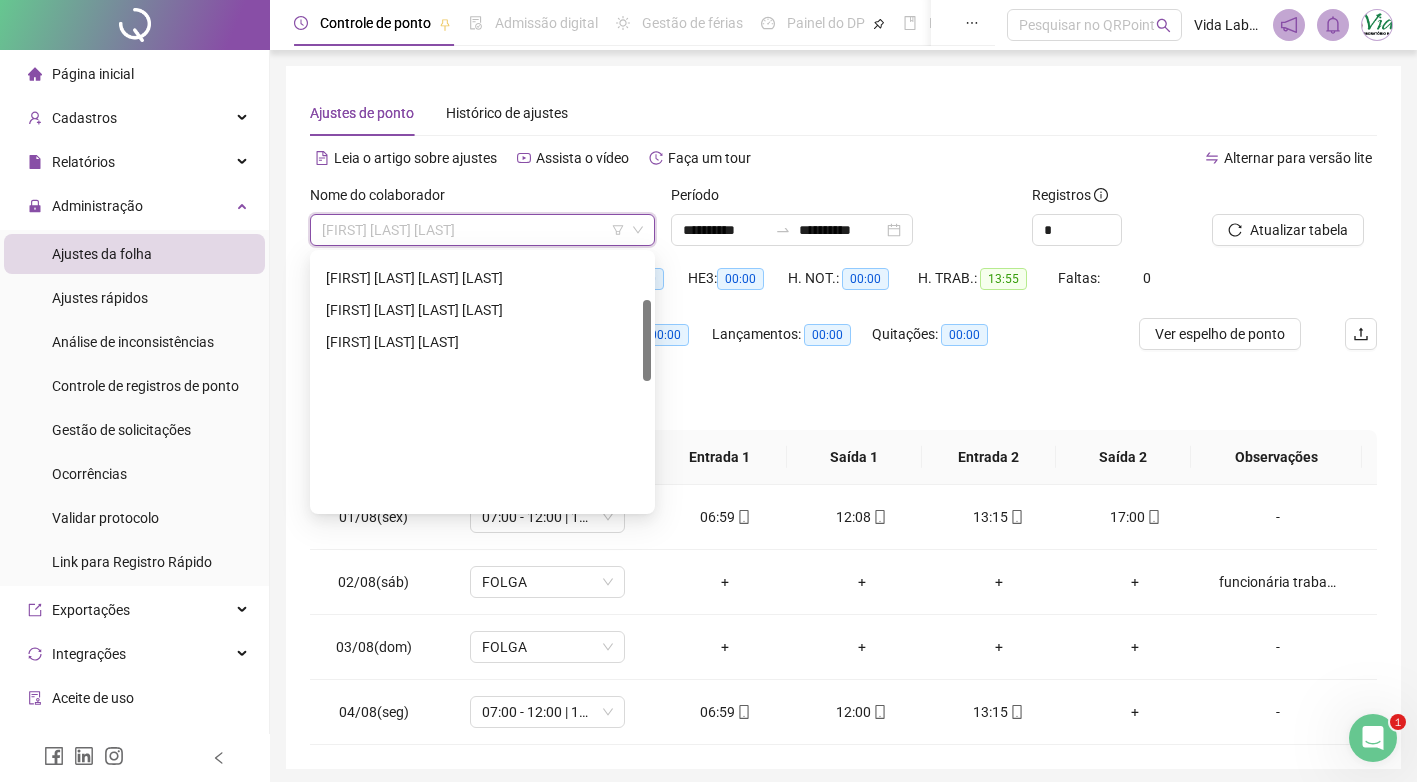 scroll, scrollTop: 144, scrollLeft: 0, axis: vertical 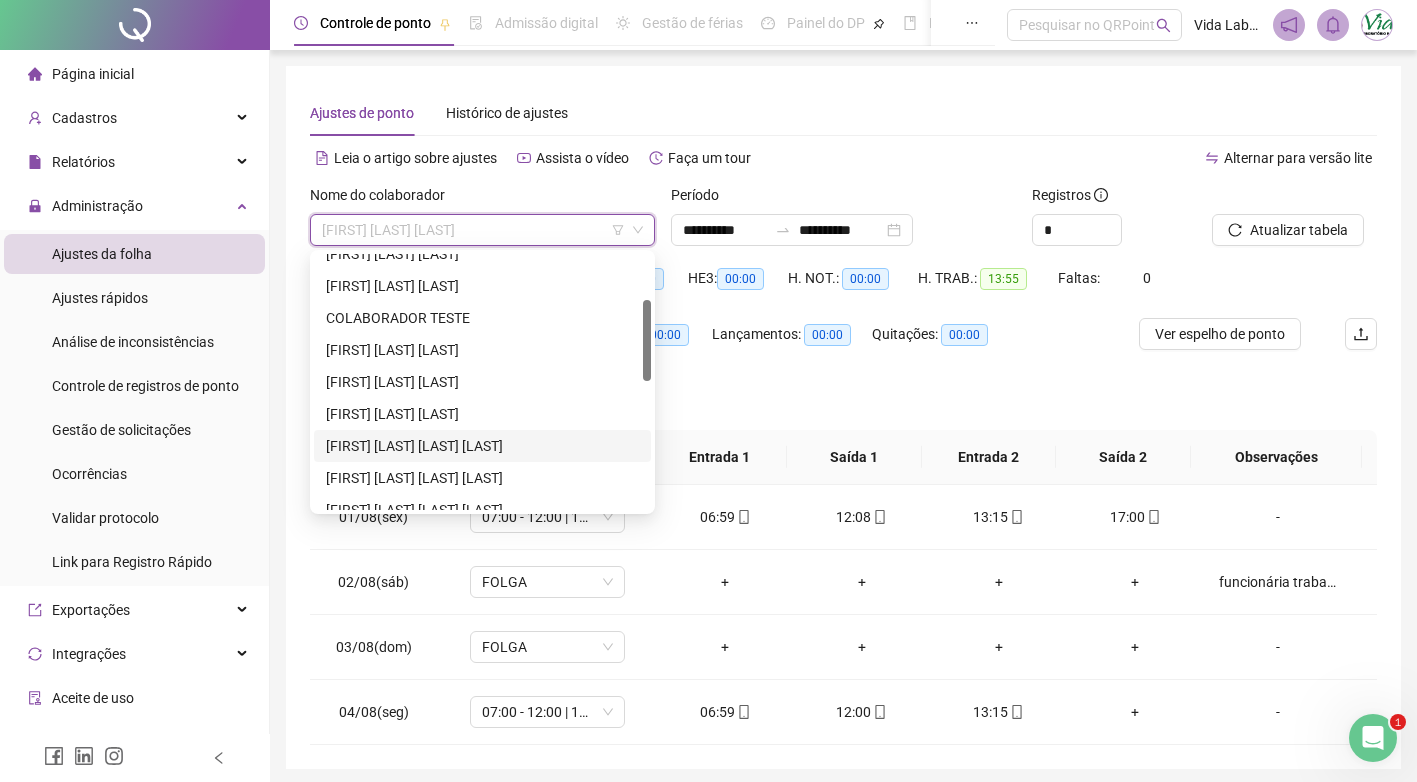 click on "[FIRST] [LAST] [LAST] [LAST]" at bounding box center [482, 446] 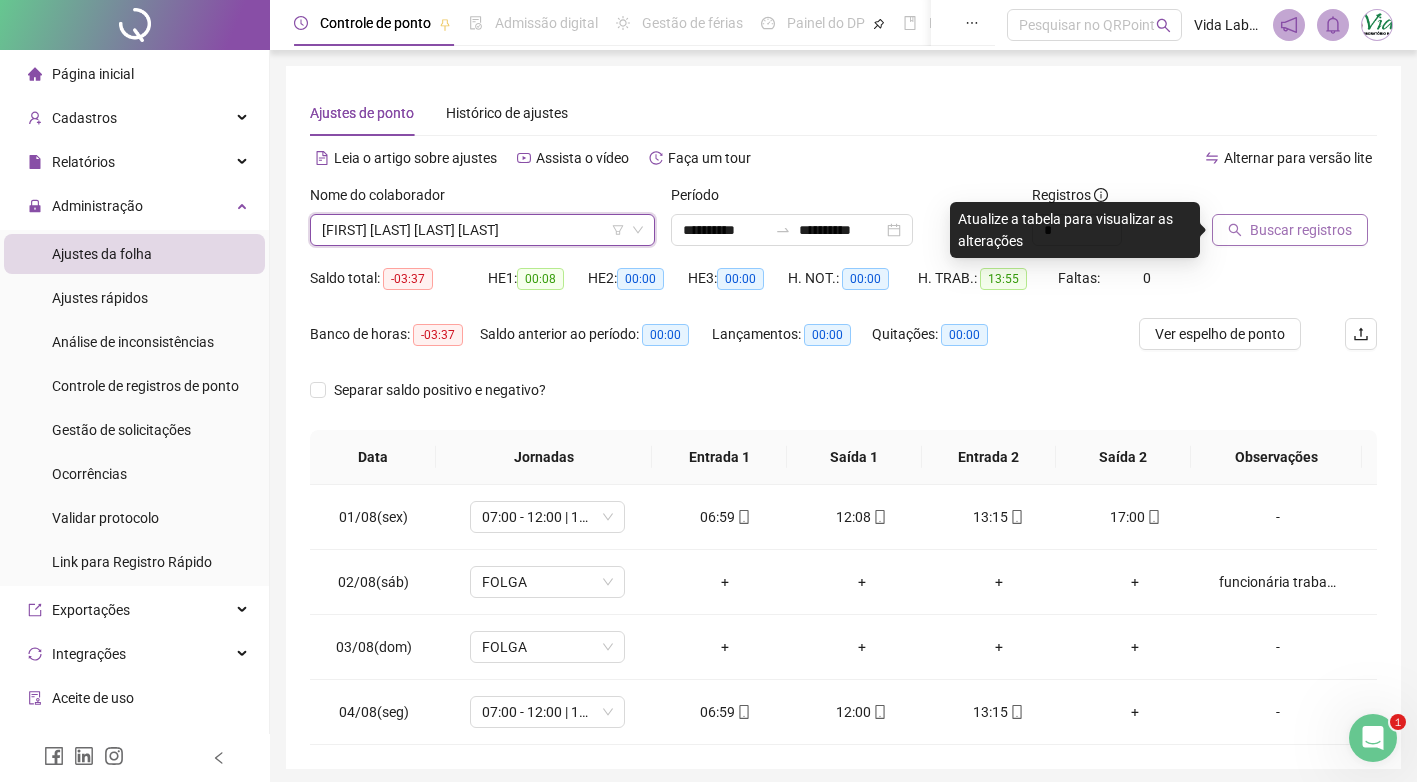 click on "Buscar registros" at bounding box center [1301, 230] 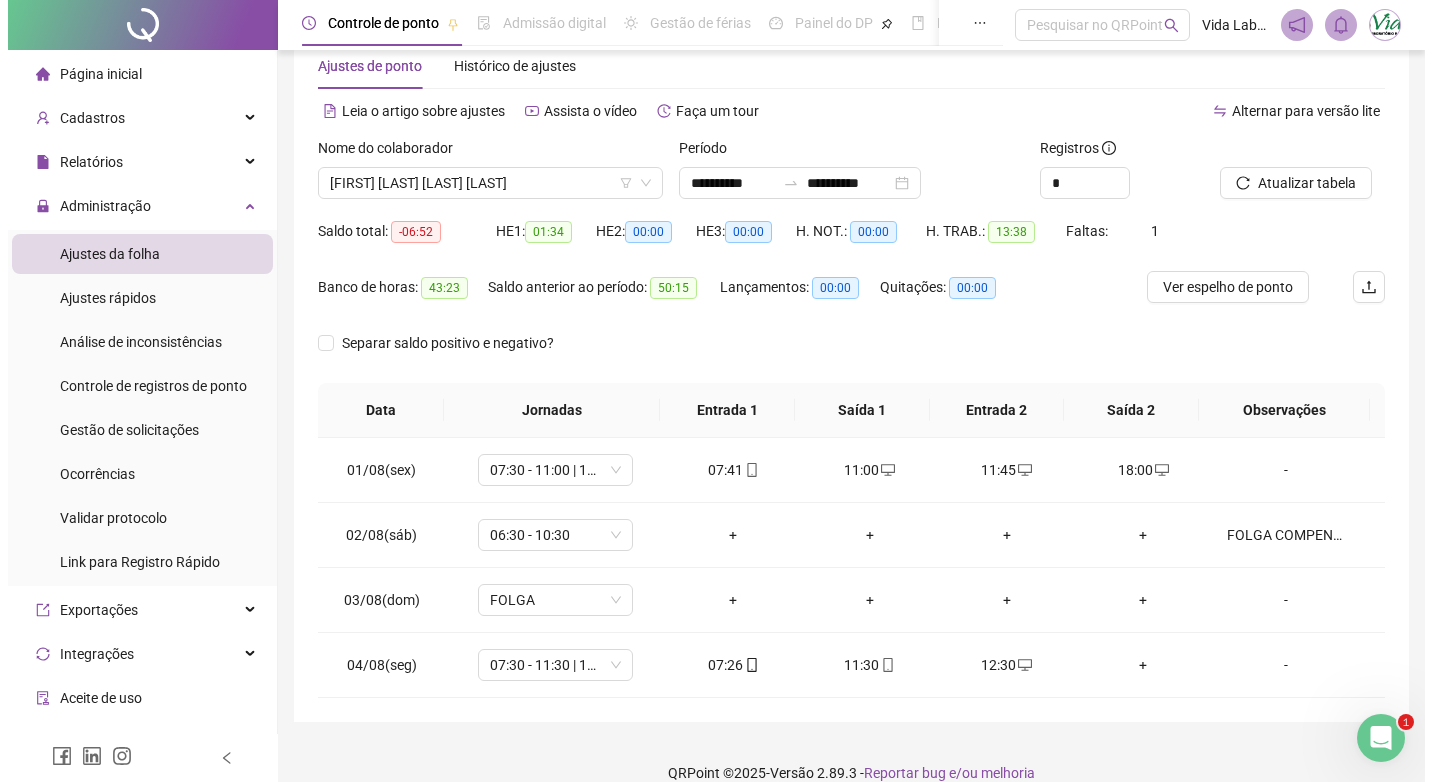 scroll, scrollTop: 73, scrollLeft: 0, axis: vertical 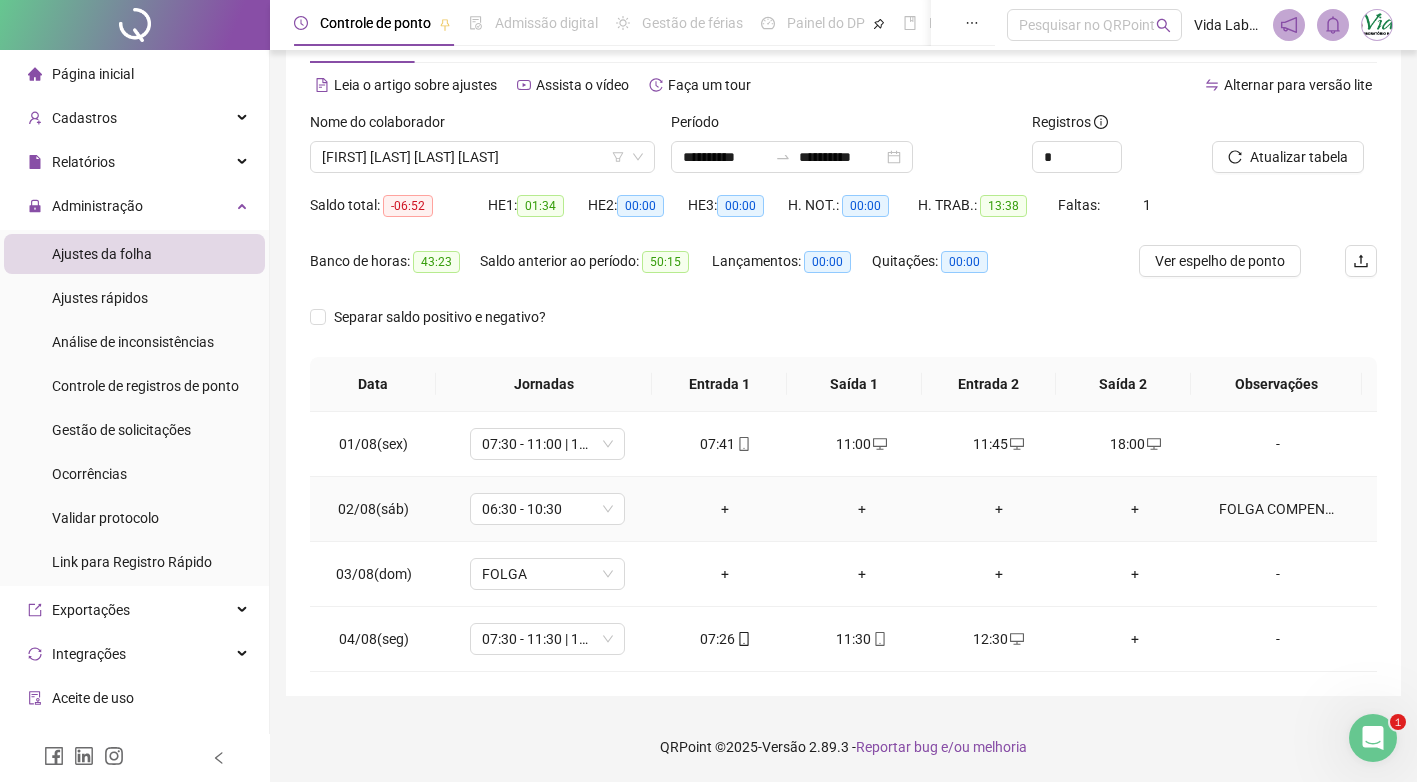 click on "FOLGA COMPENSATÓRIA" at bounding box center [1278, 509] 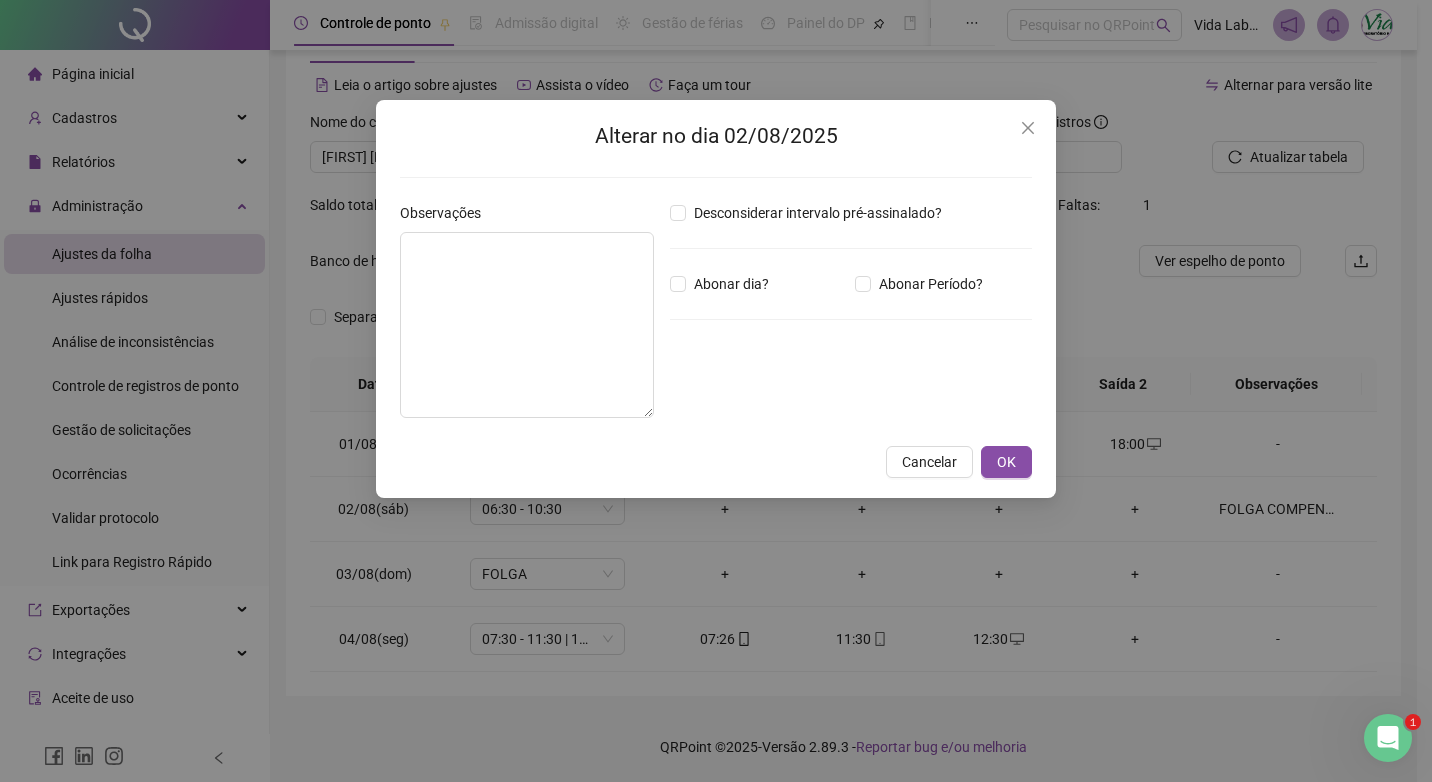 type on "**********" 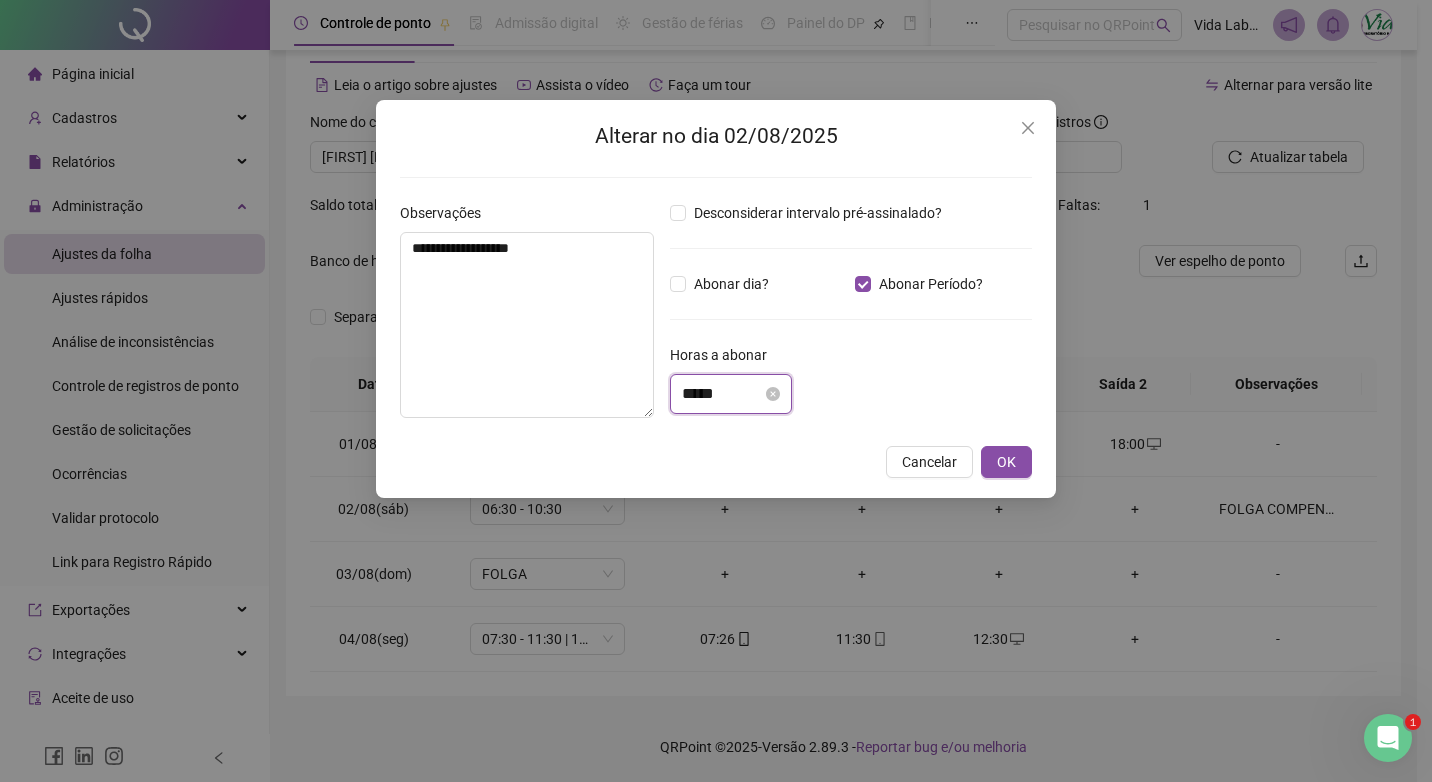 click on "*****" at bounding box center [722, 394] 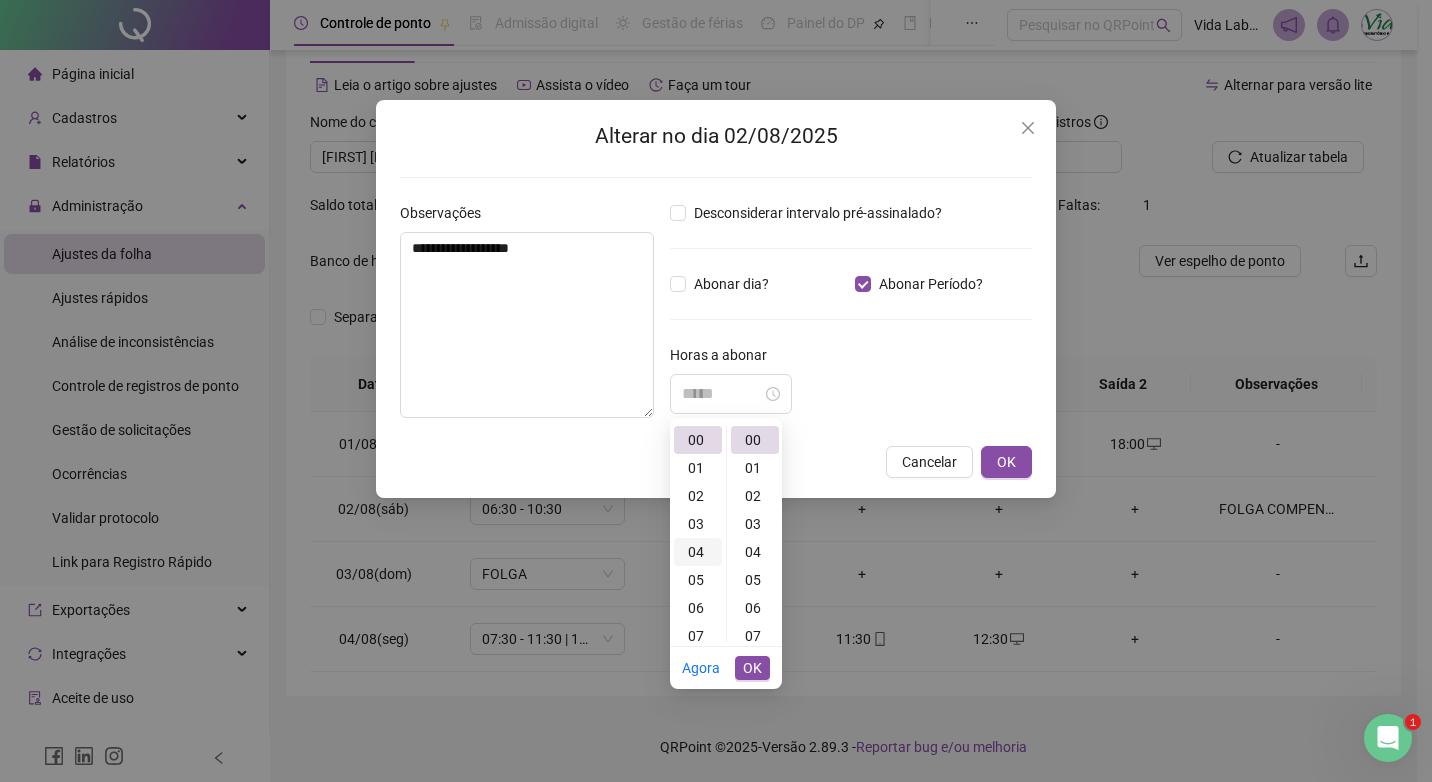 click on "04" at bounding box center [698, 552] 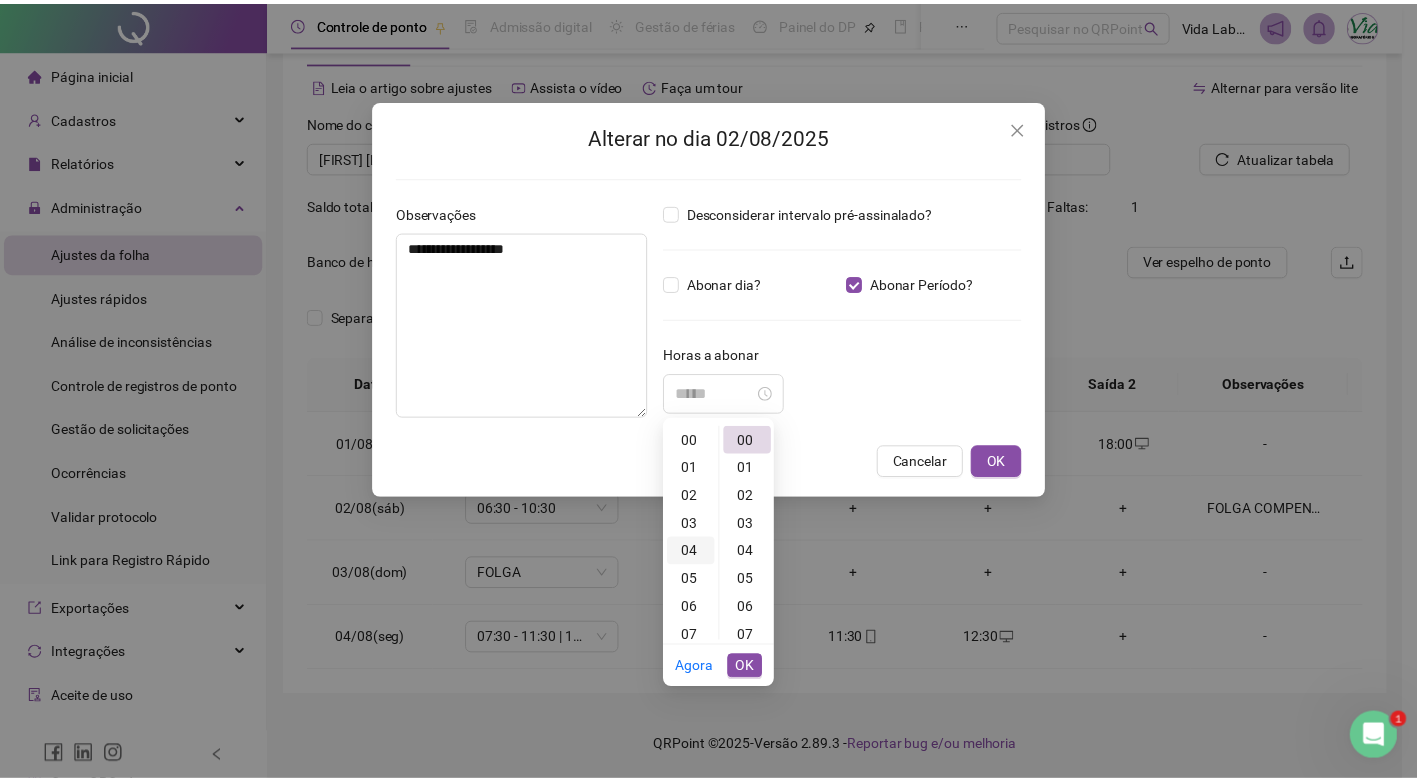 scroll, scrollTop: 112, scrollLeft: 0, axis: vertical 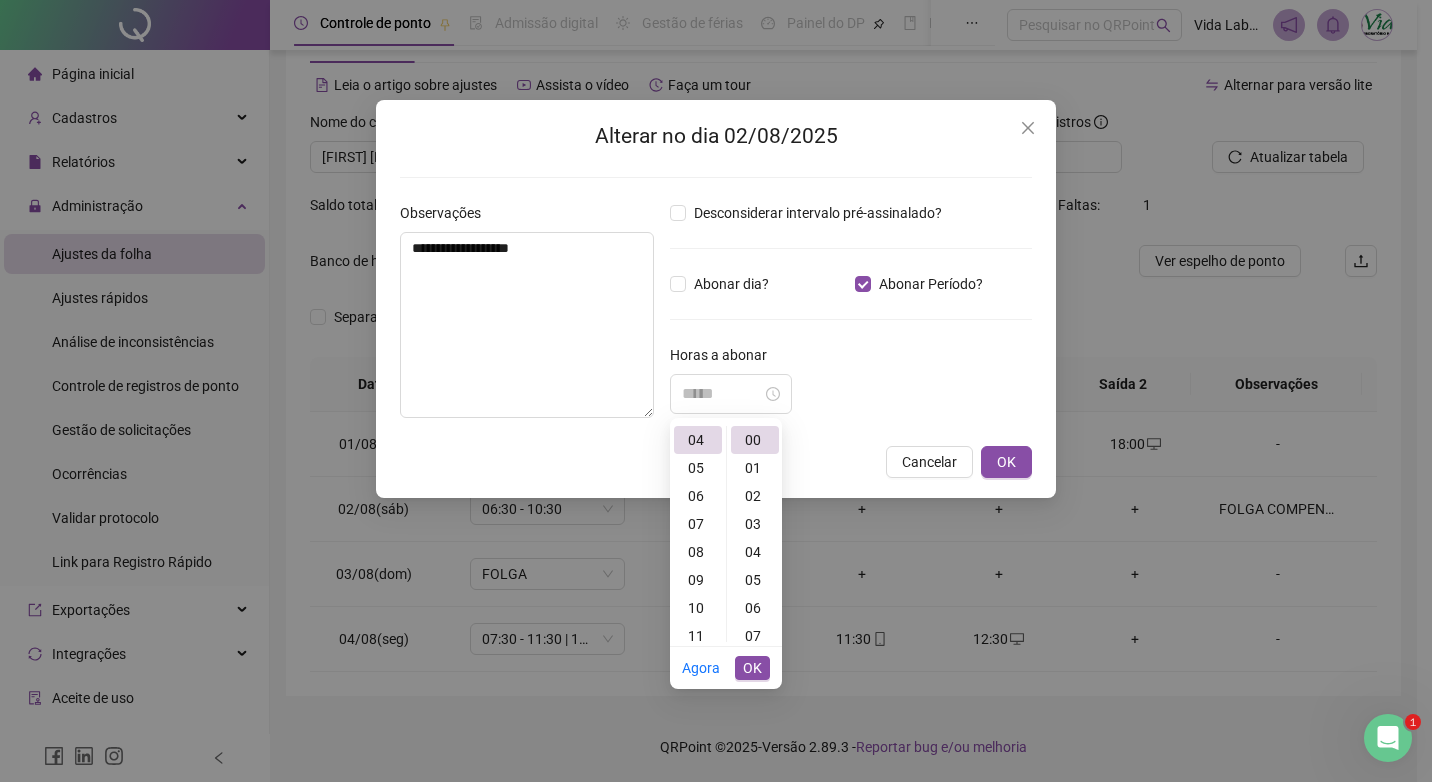 type on "*****" 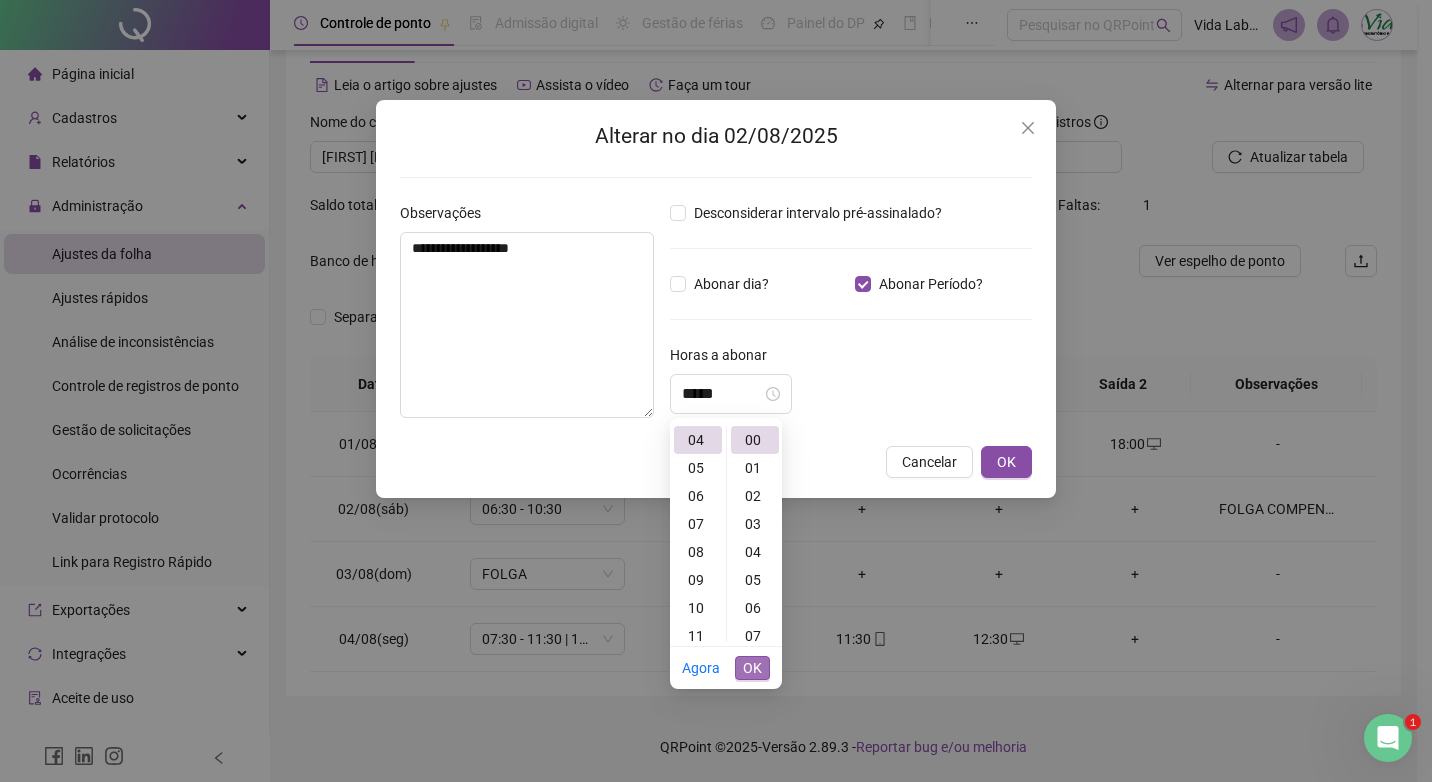 click on "OK" at bounding box center [752, 668] 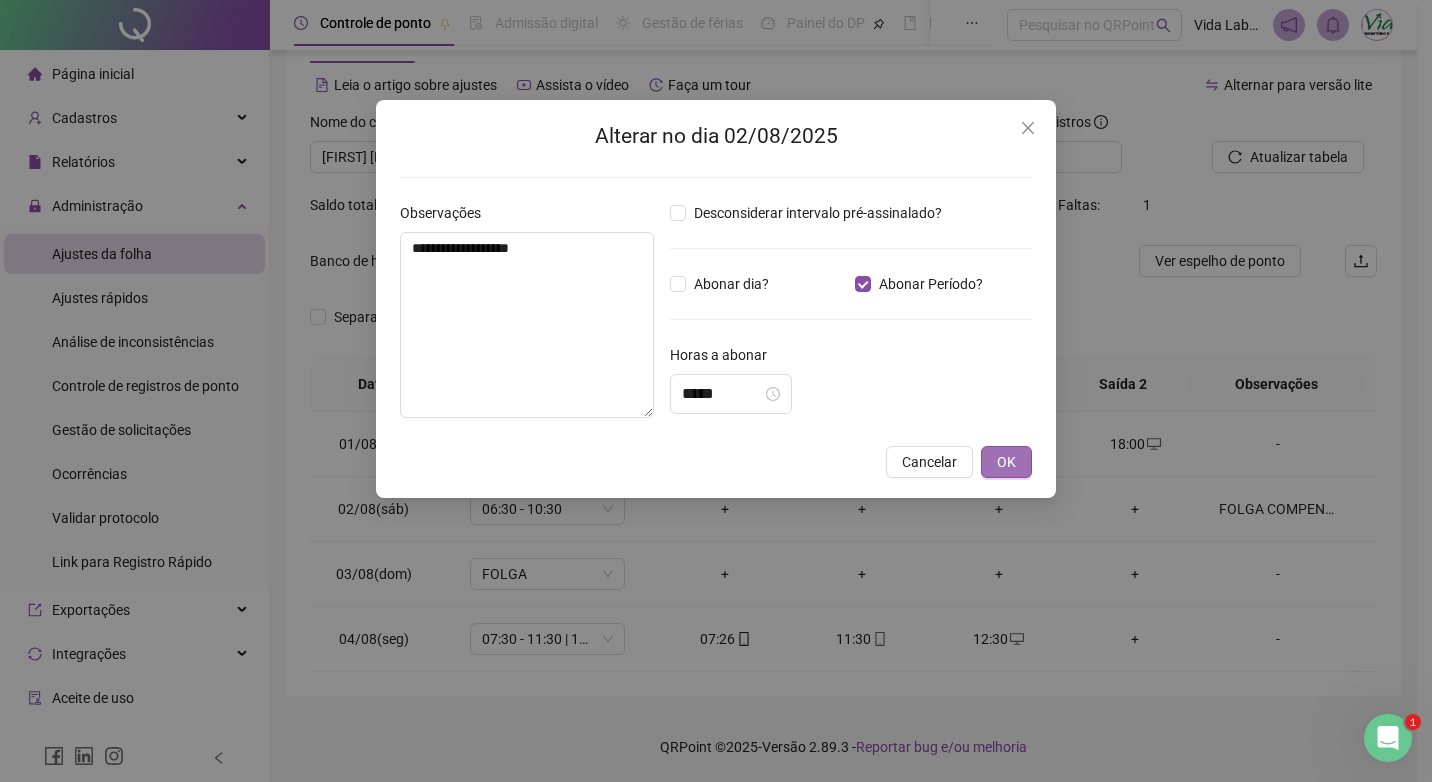 click on "OK" at bounding box center (1006, 462) 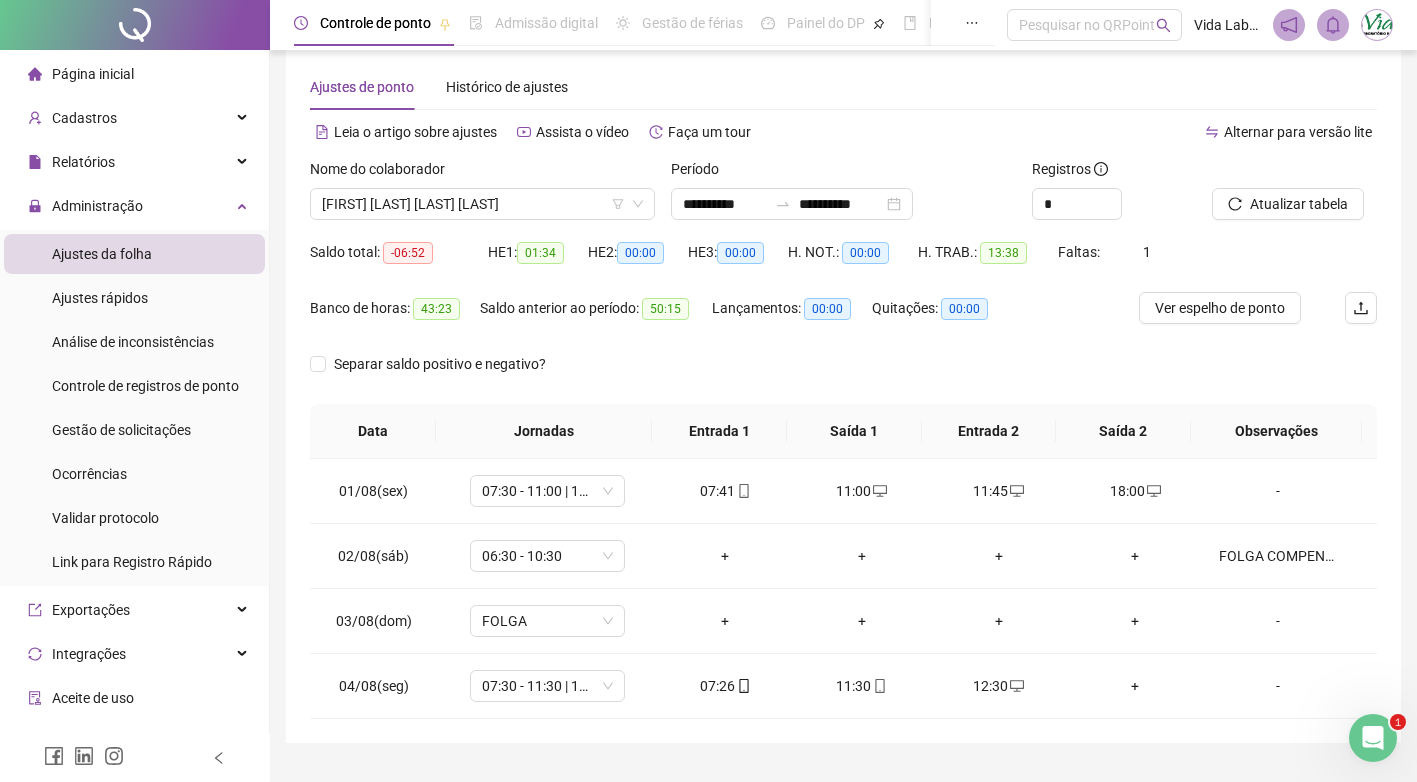 scroll, scrollTop: 0, scrollLeft: 0, axis: both 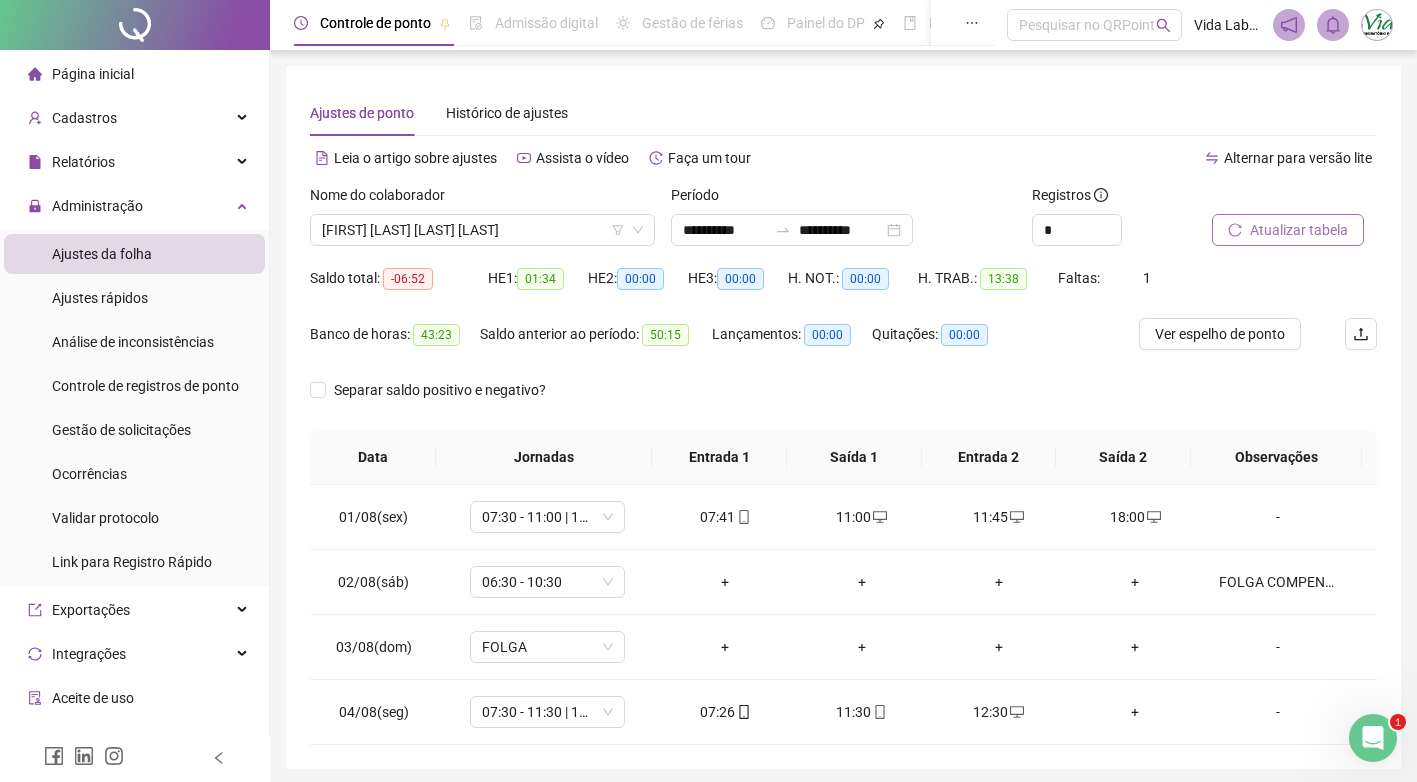 click on "Atualizar tabela" at bounding box center (1288, 230) 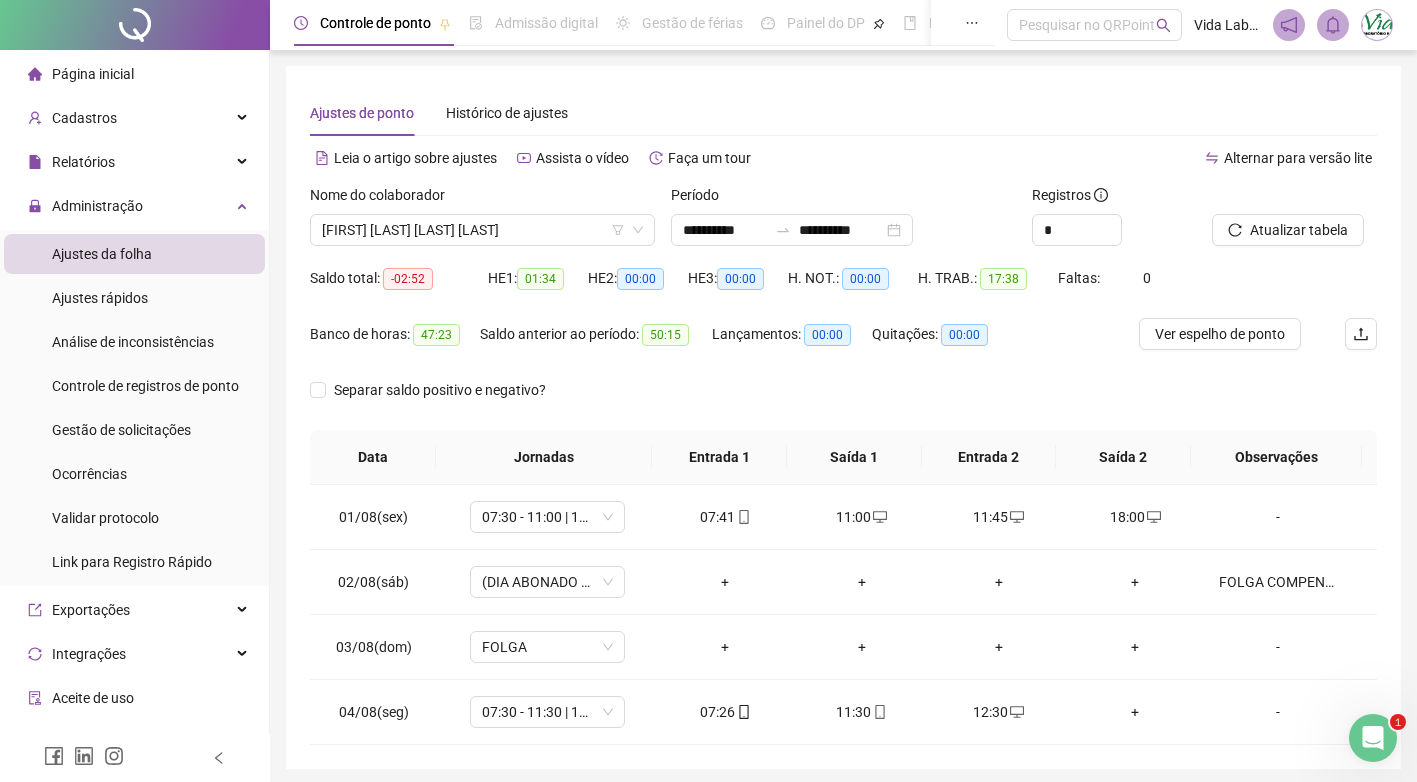 scroll, scrollTop: 73, scrollLeft: 0, axis: vertical 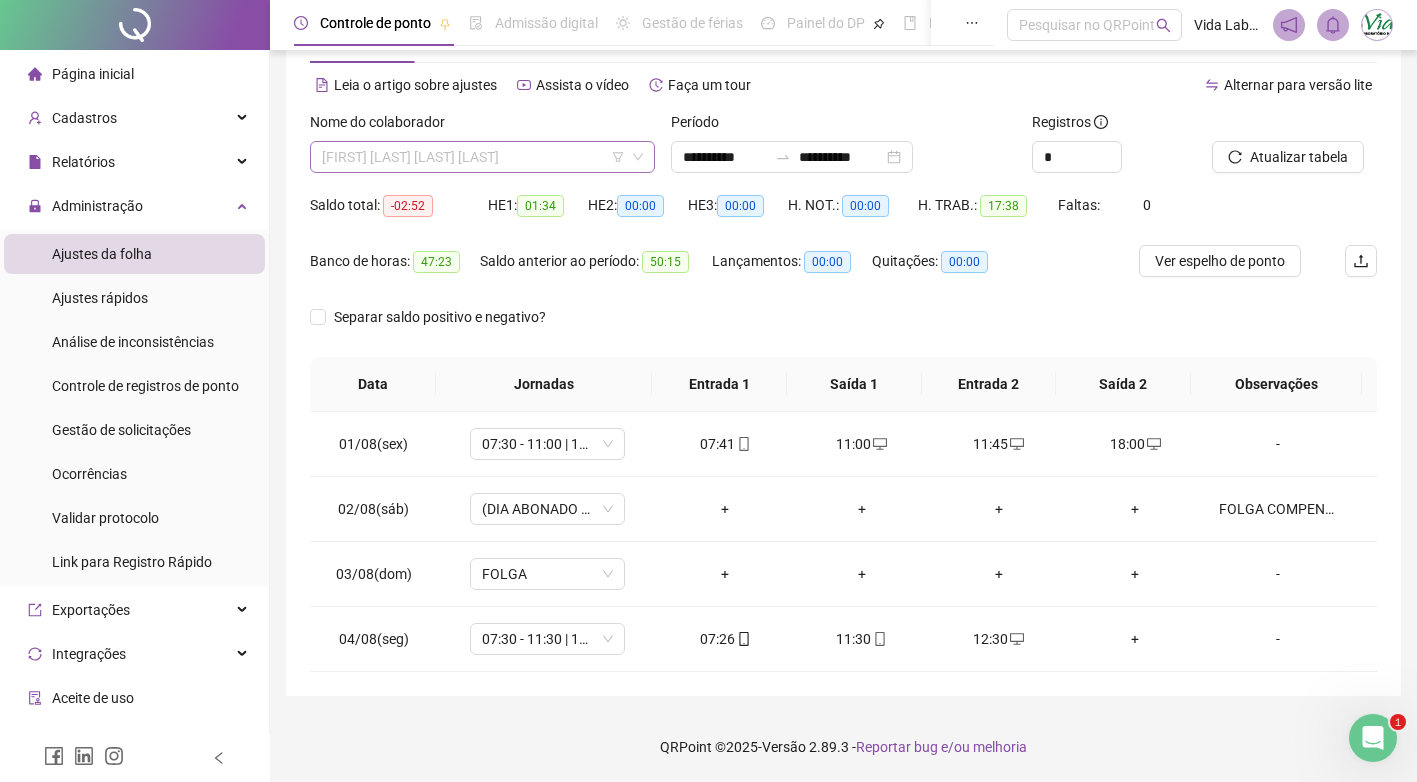 click on "[FIRST] [LAST] [LAST] [LAST]" at bounding box center [482, 157] 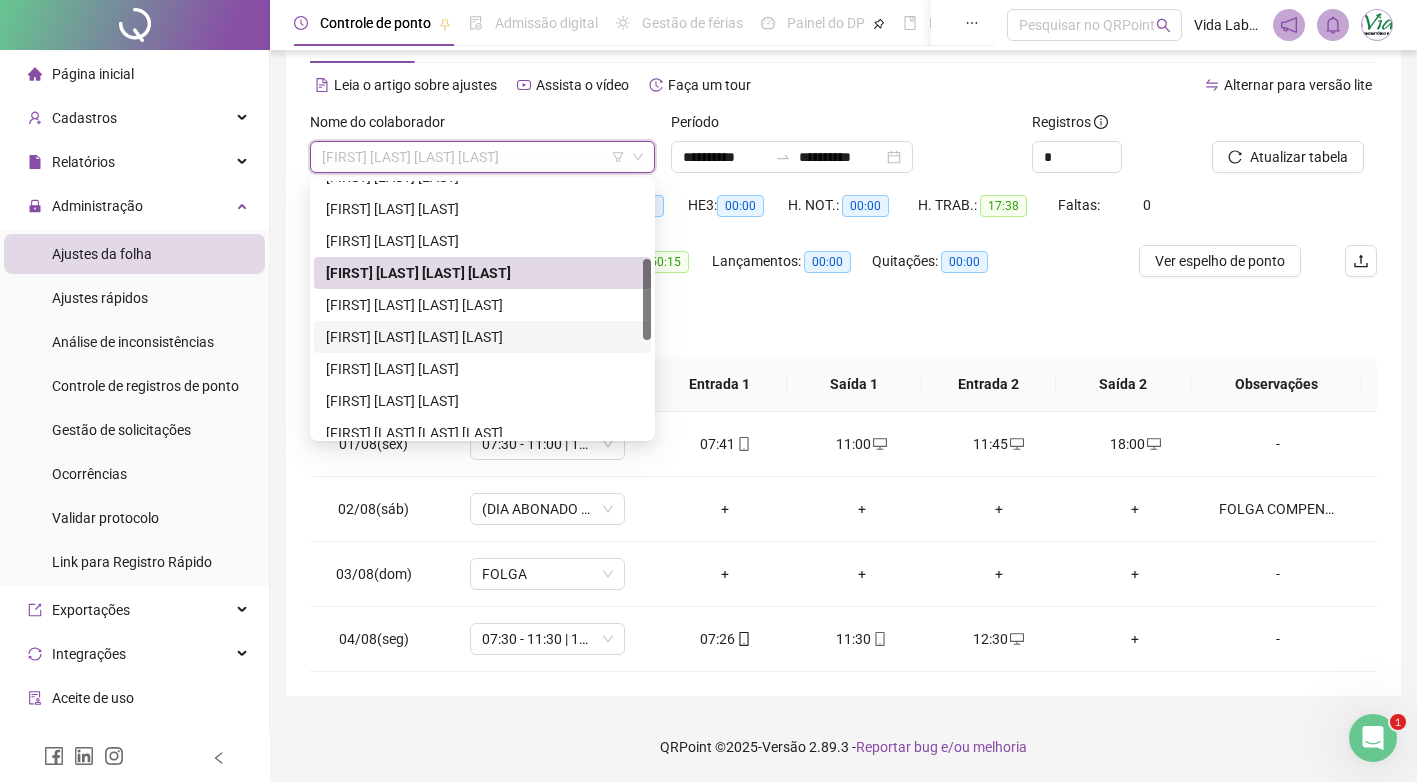 scroll, scrollTop: 344, scrollLeft: 0, axis: vertical 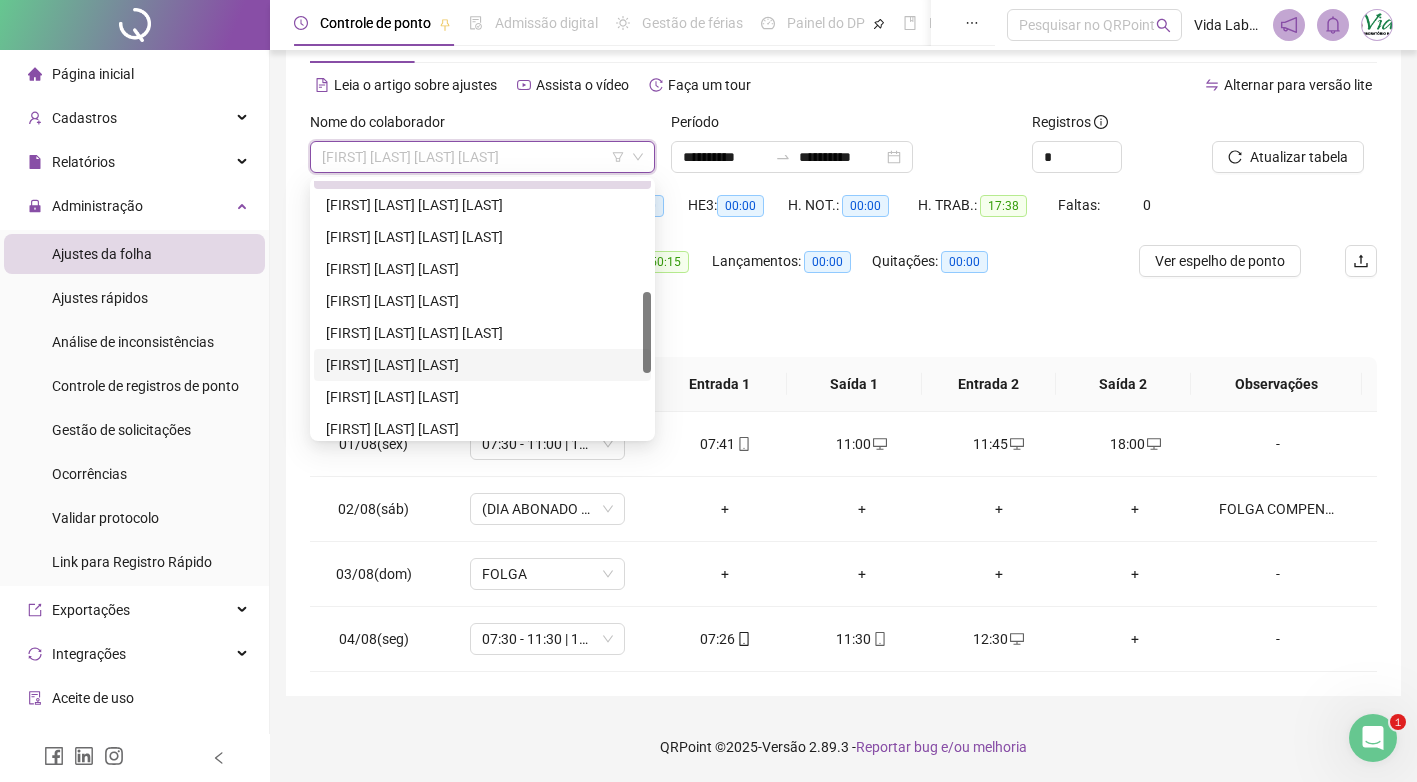 click on "[FIRST] [LAST] [LAST]" at bounding box center (482, 365) 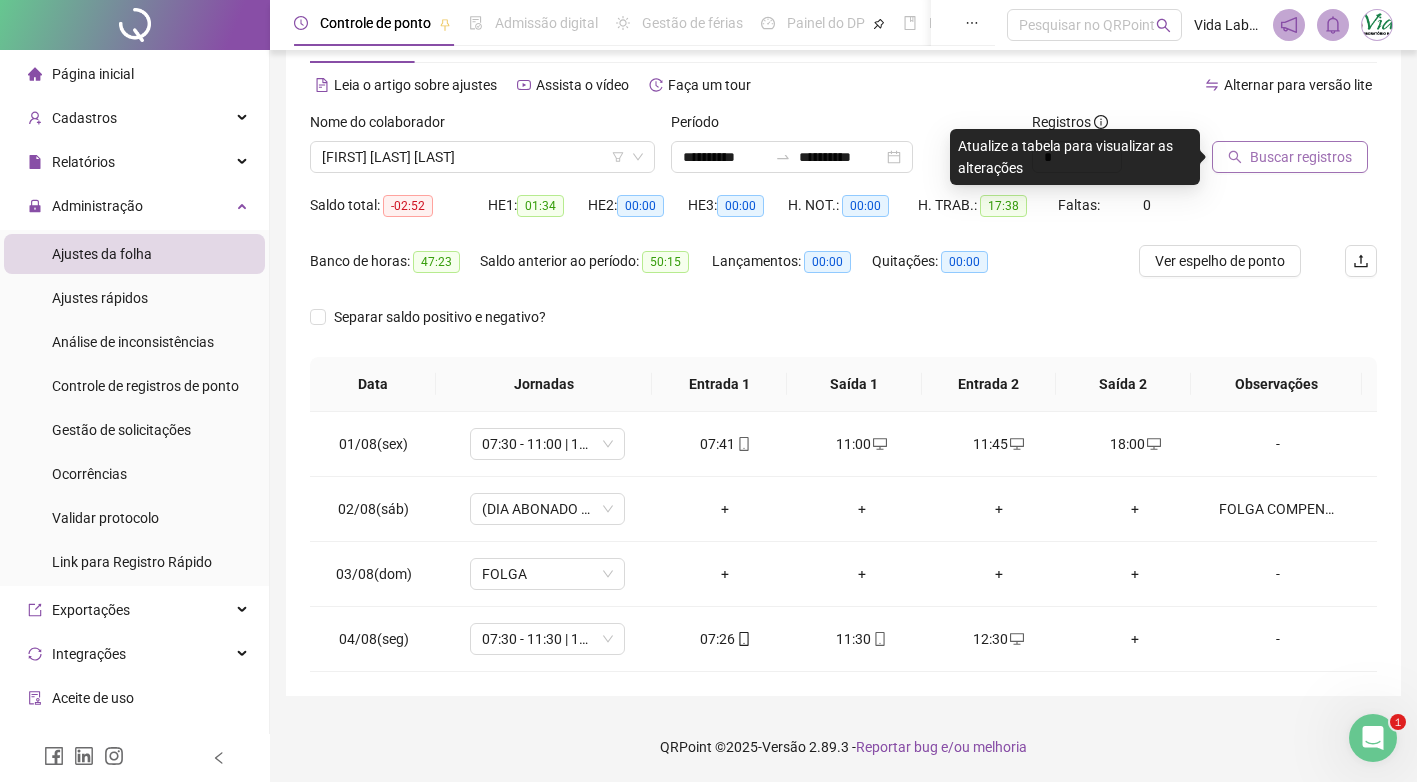 click on "Buscar registros" at bounding box center (1290, 157) 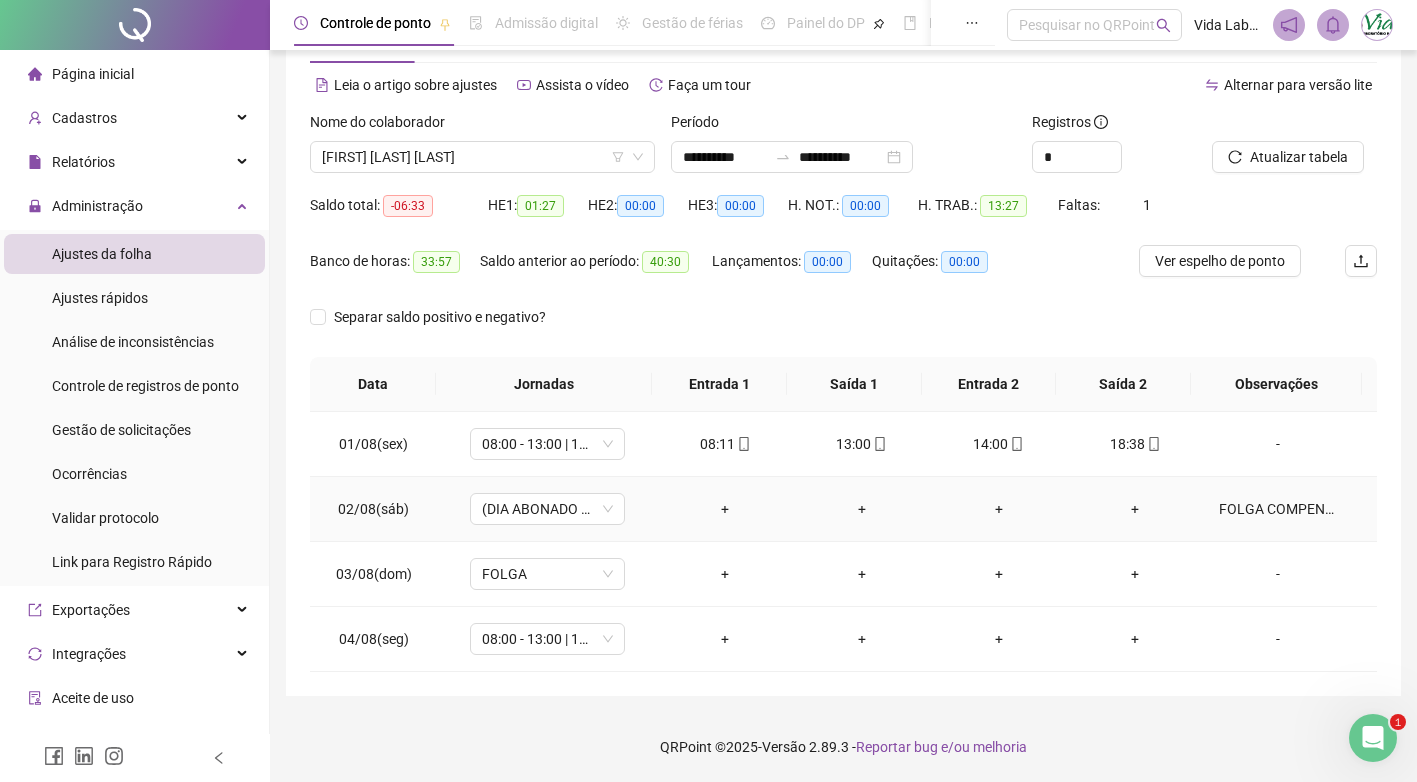click on "FOLGA COMPENSATÓRIA" at bounding box center (1278, 509) 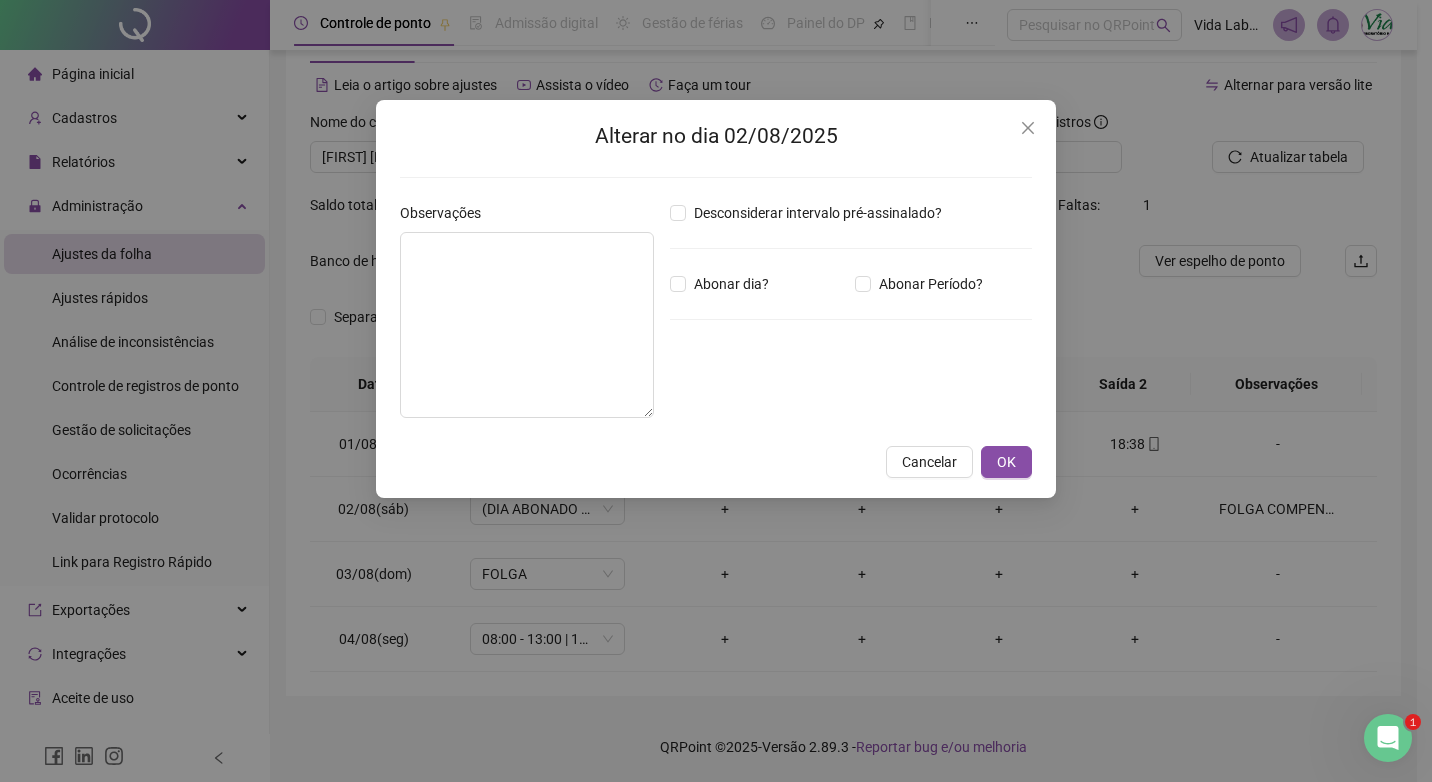 type on "**********" 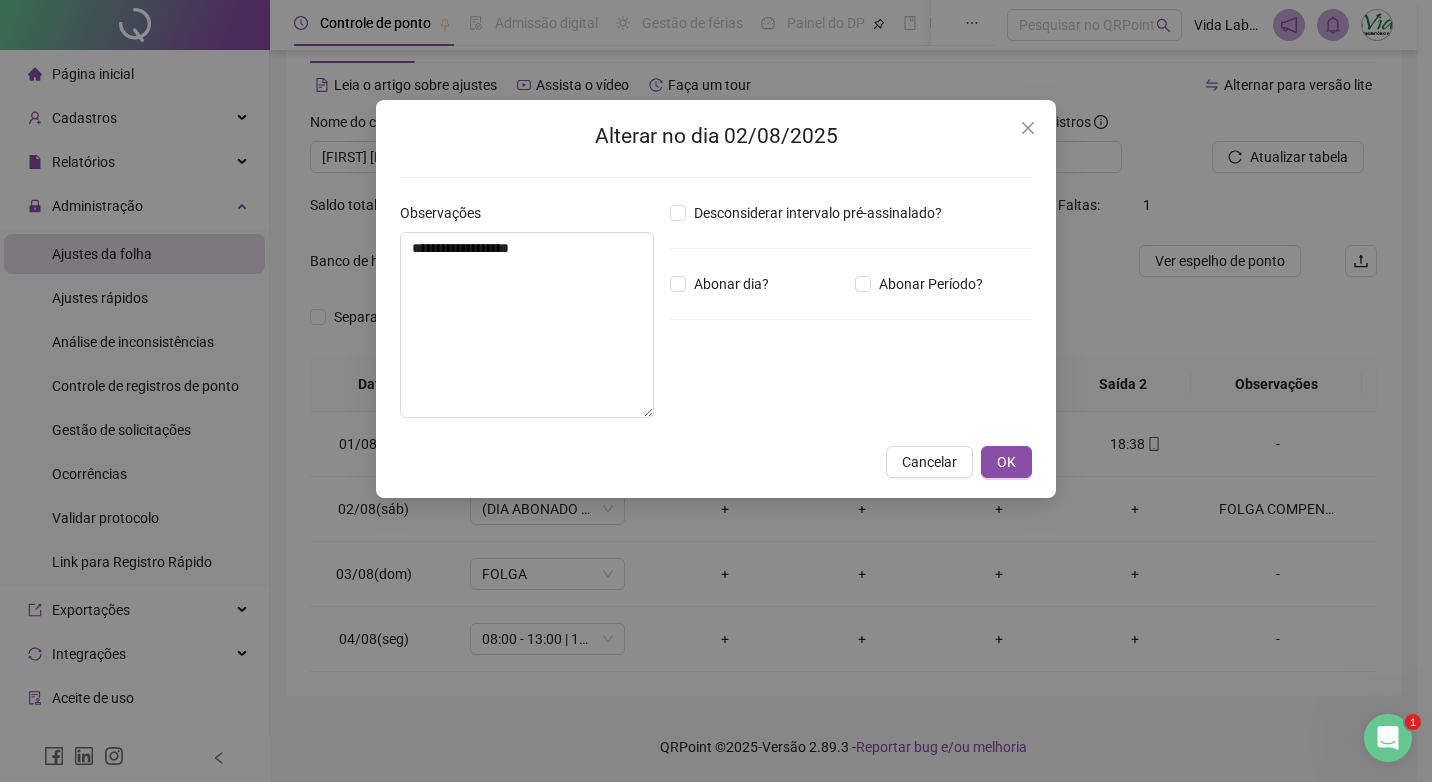type on "*****" 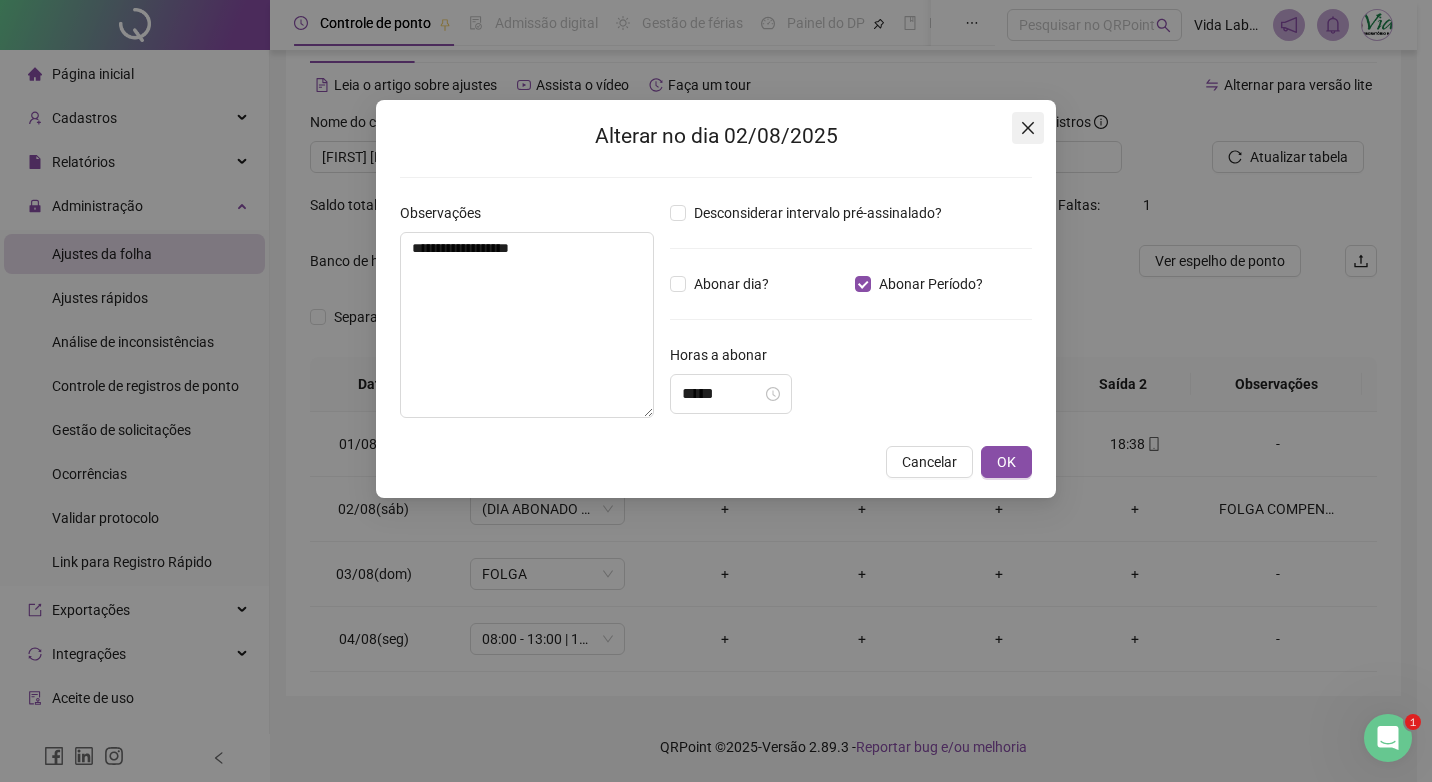 click 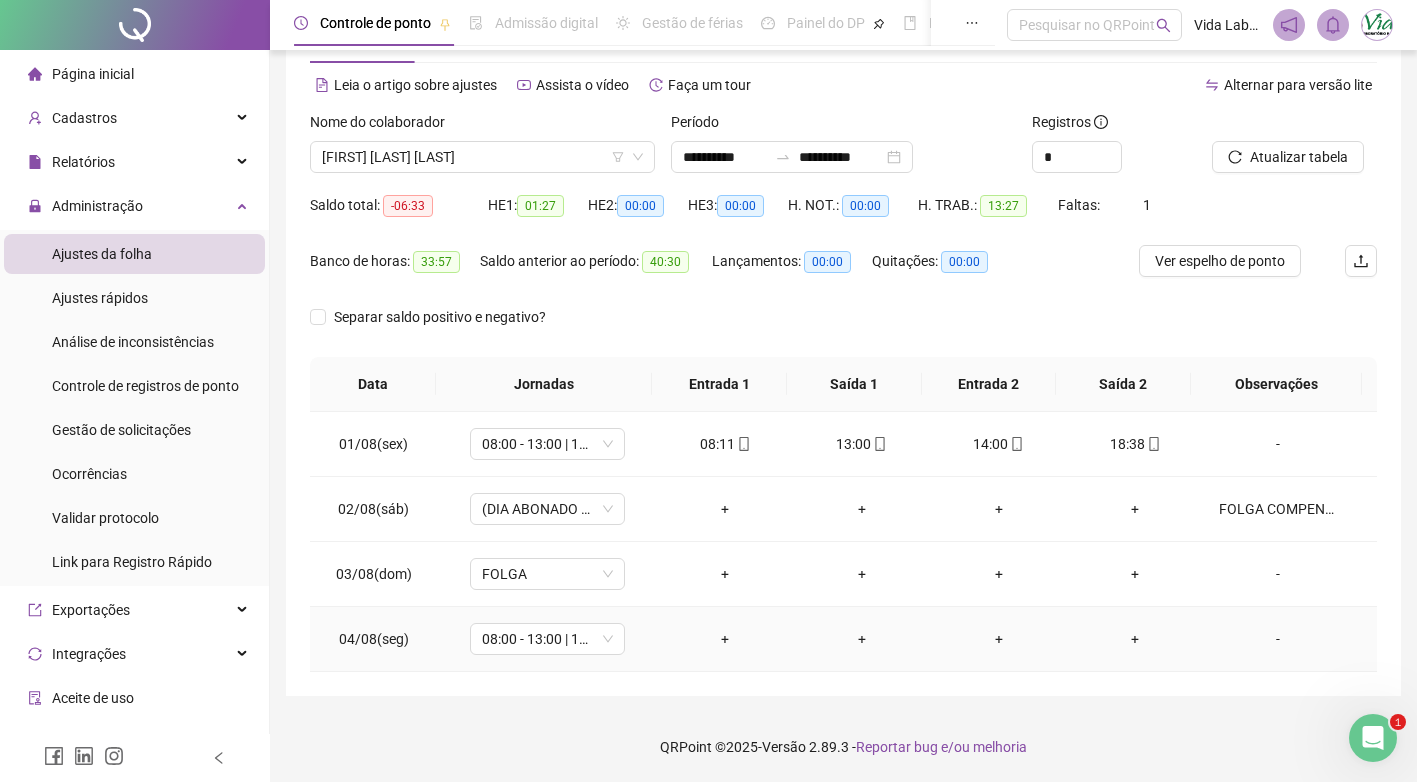 click on "-" at bounding box center (1278, 639) 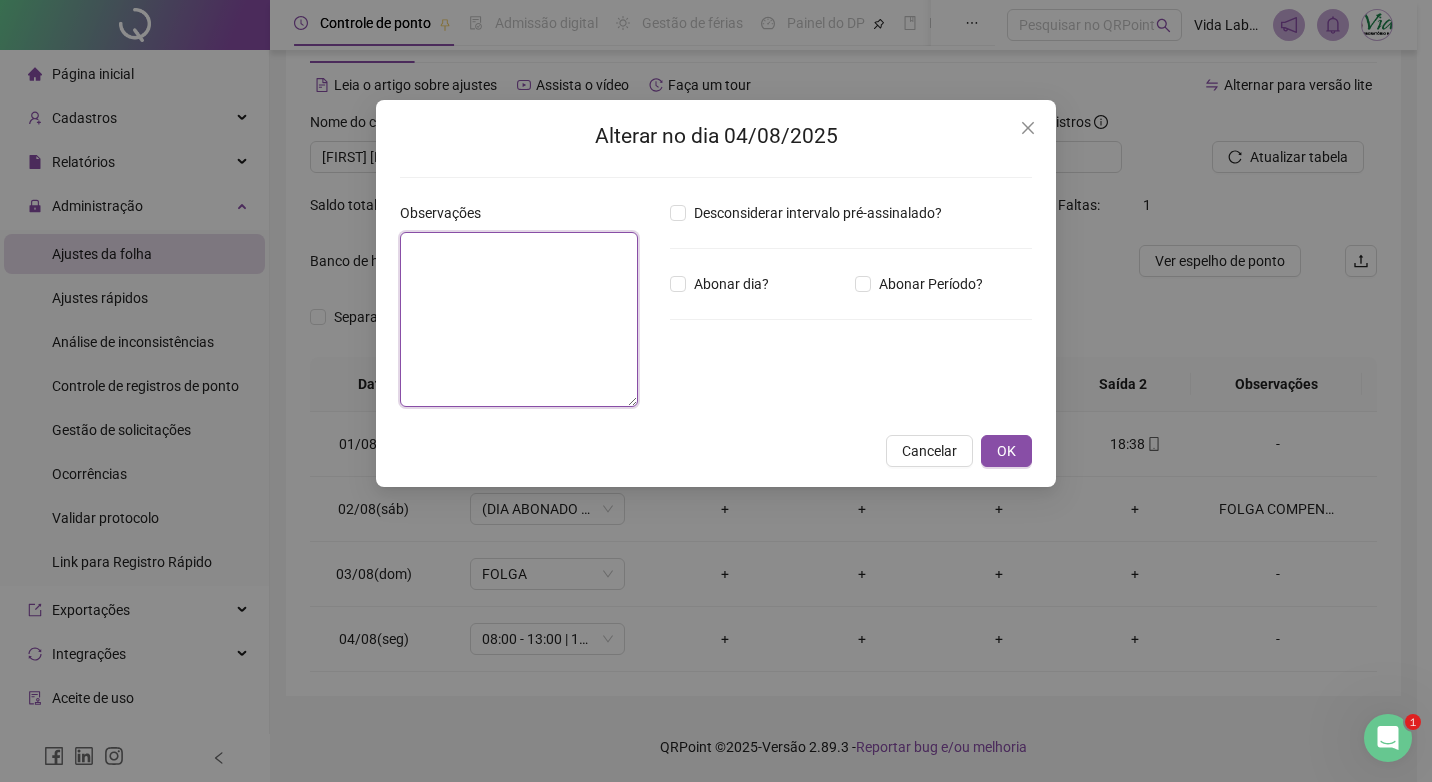 click at bounding box center (519, 319) 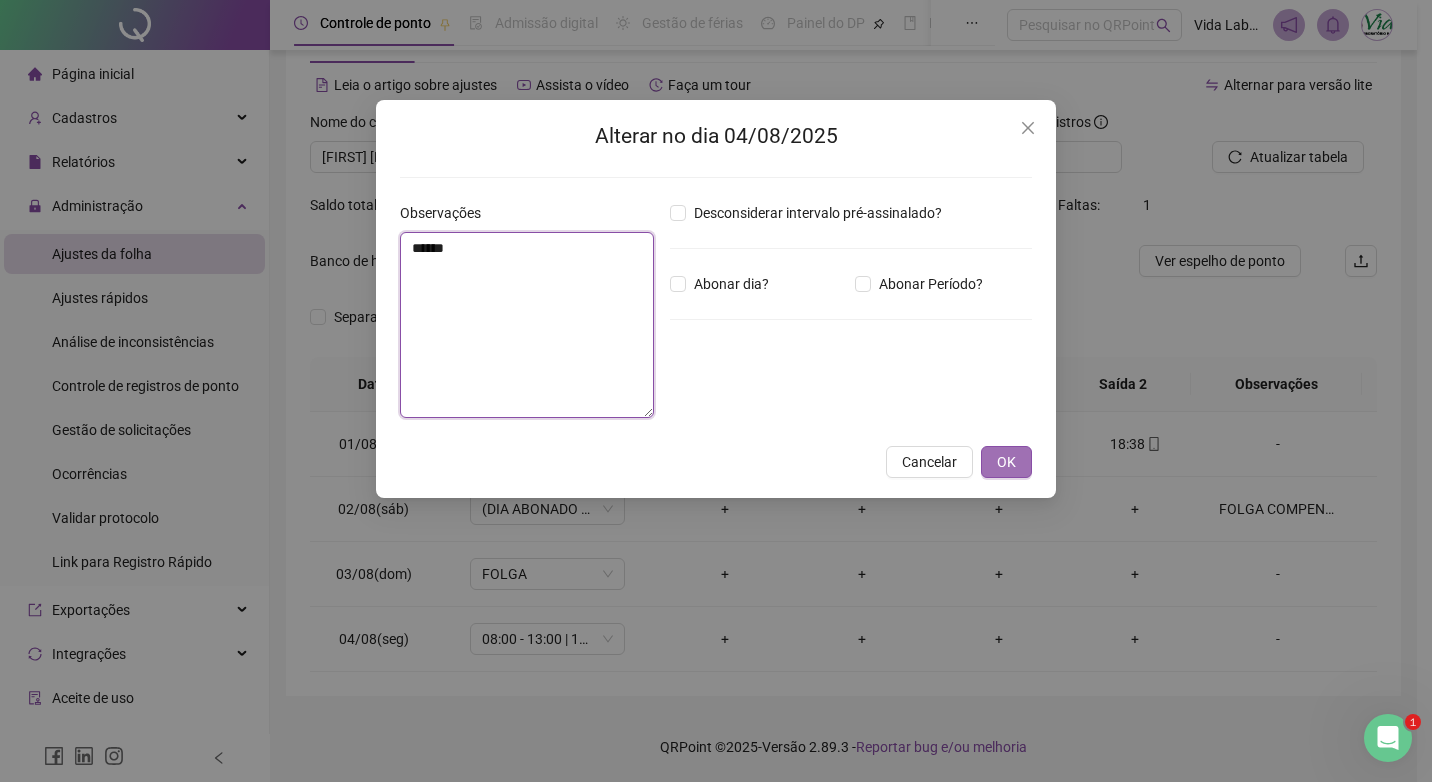 type on "*****" 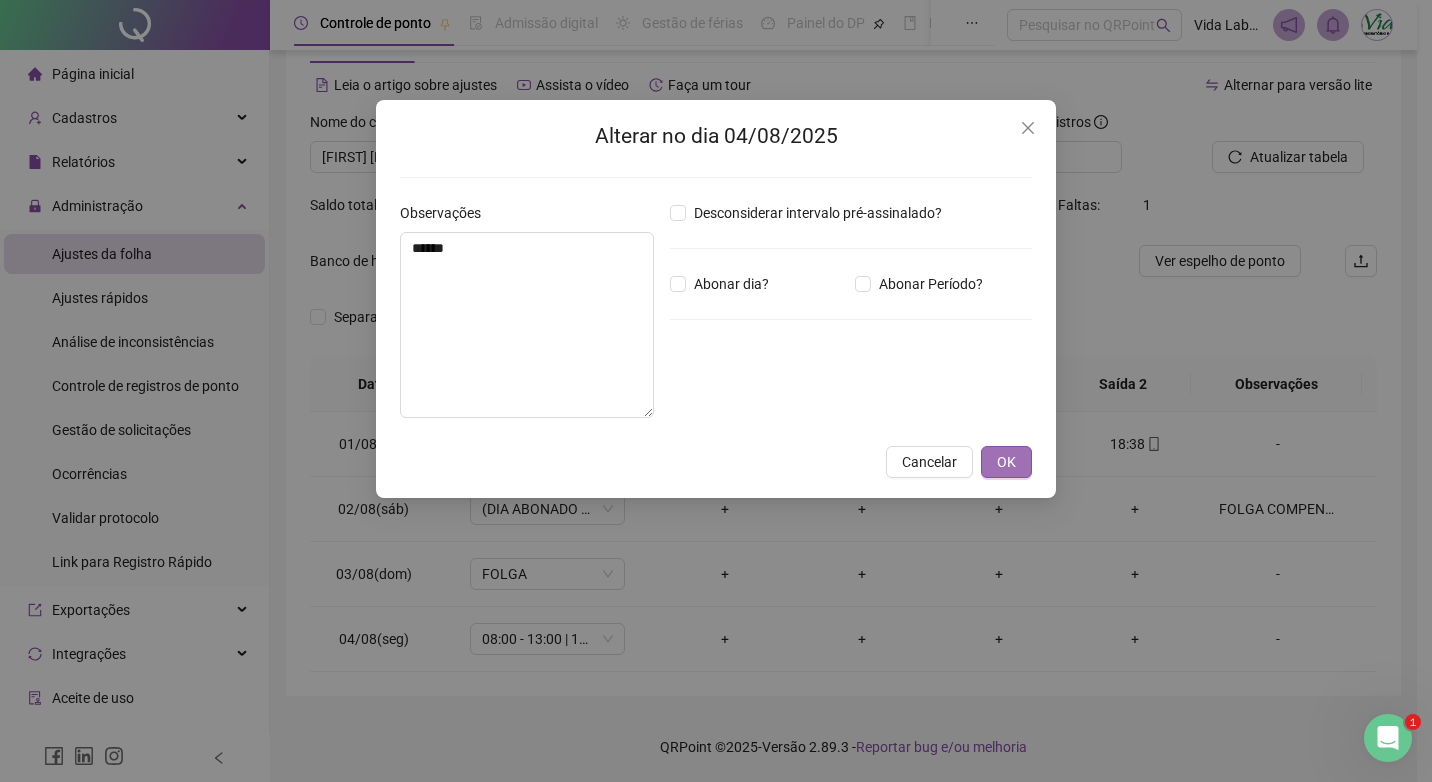 click on "OK" at bounding box center (1006, 462) 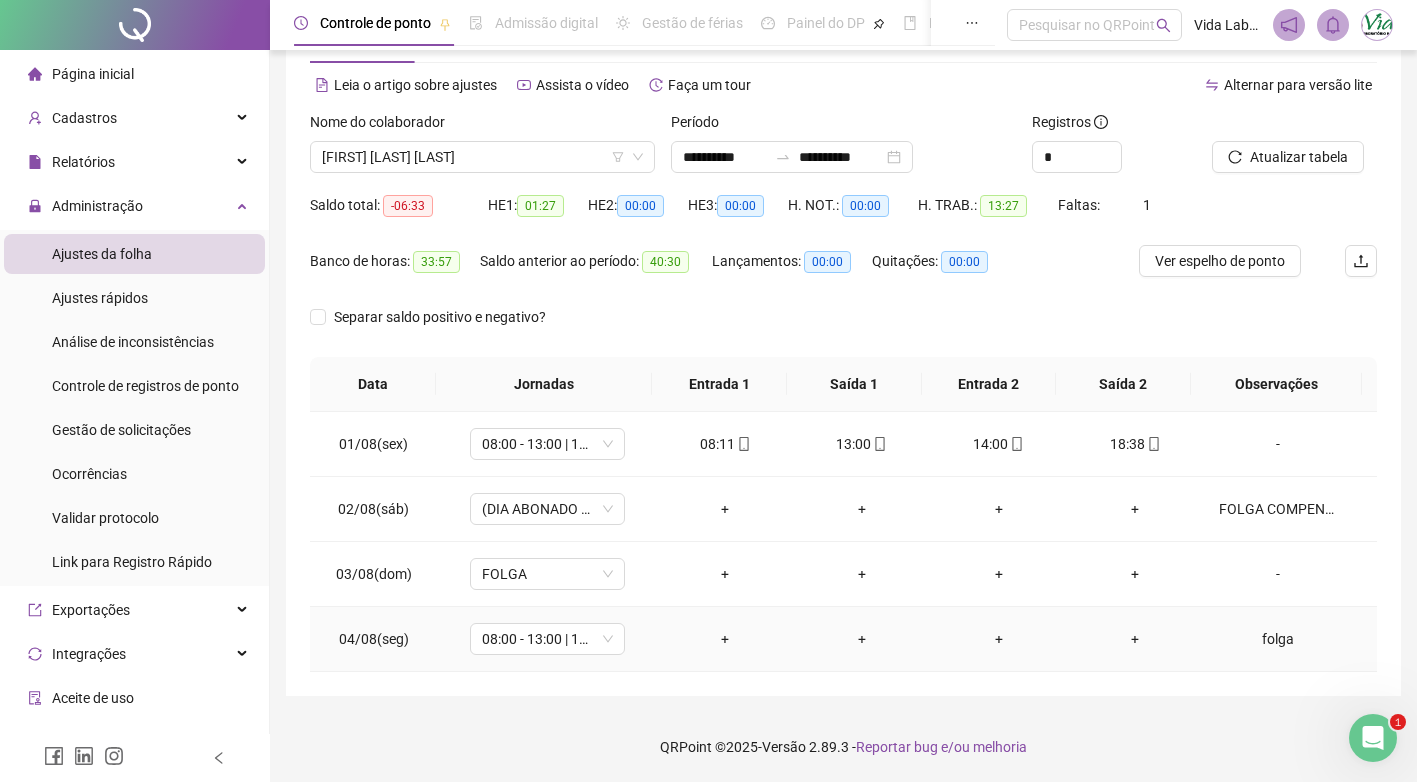 click on "folga" at bounding box center [1278, 639] 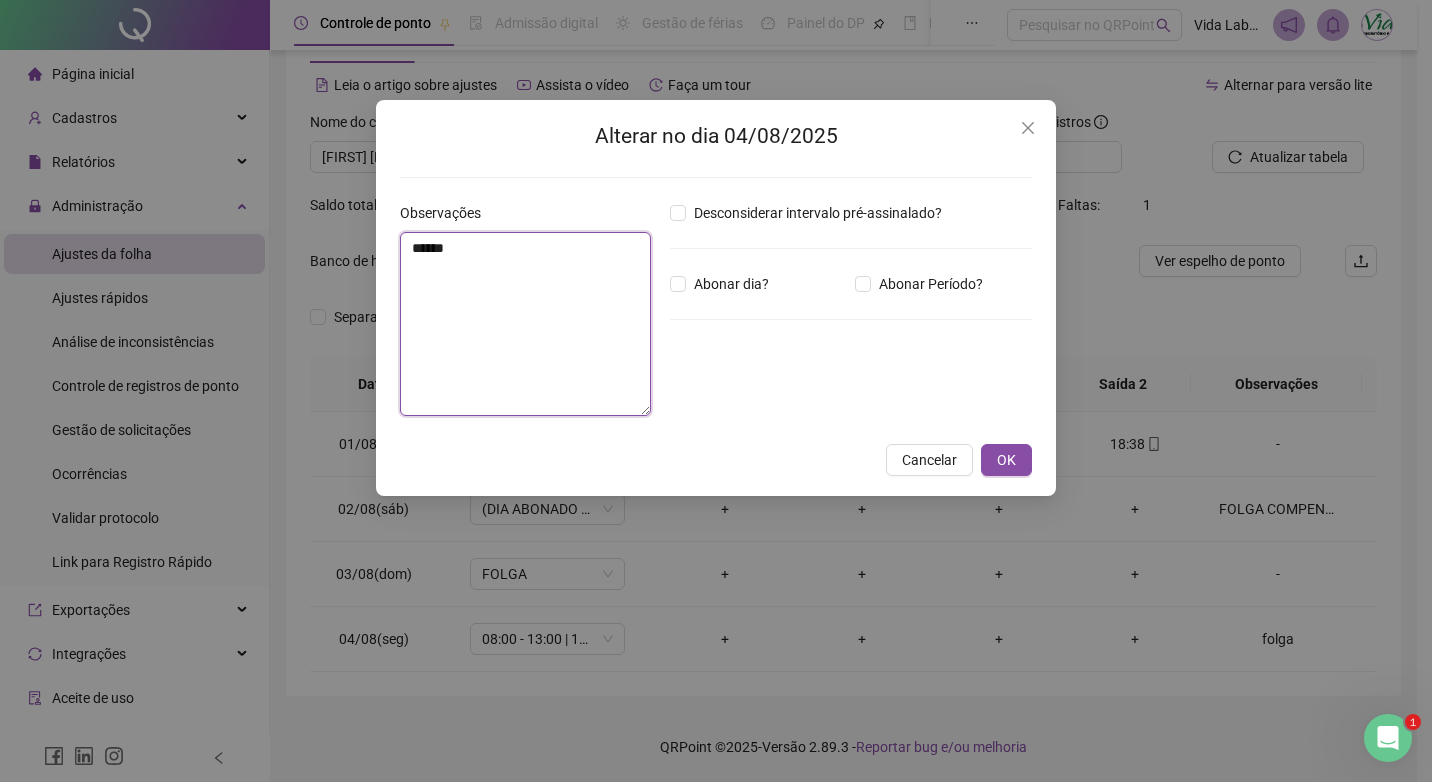 drag, startPoint x: 474, startPoint y: 257, endPoint x: 404, endPoint y: 257, distance: 70 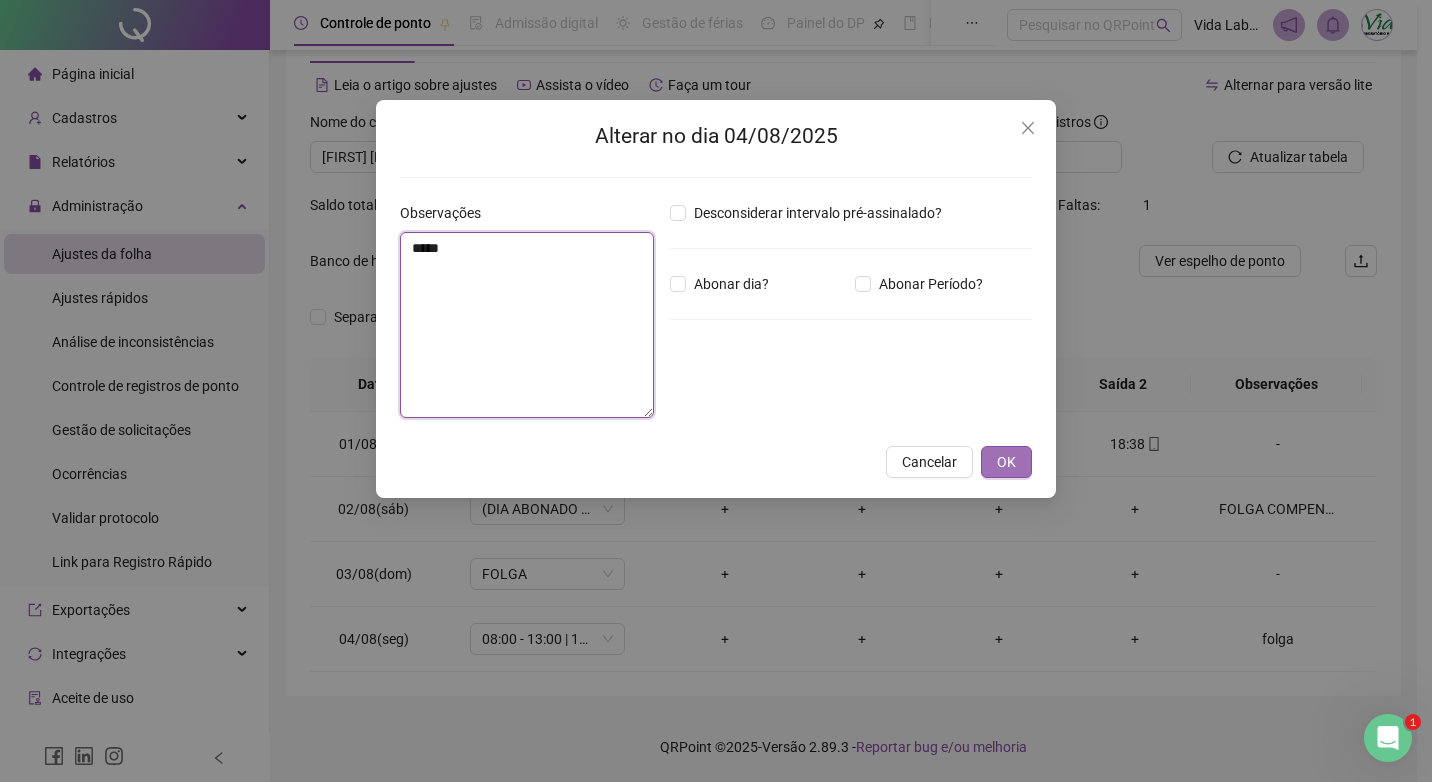type on "*****" 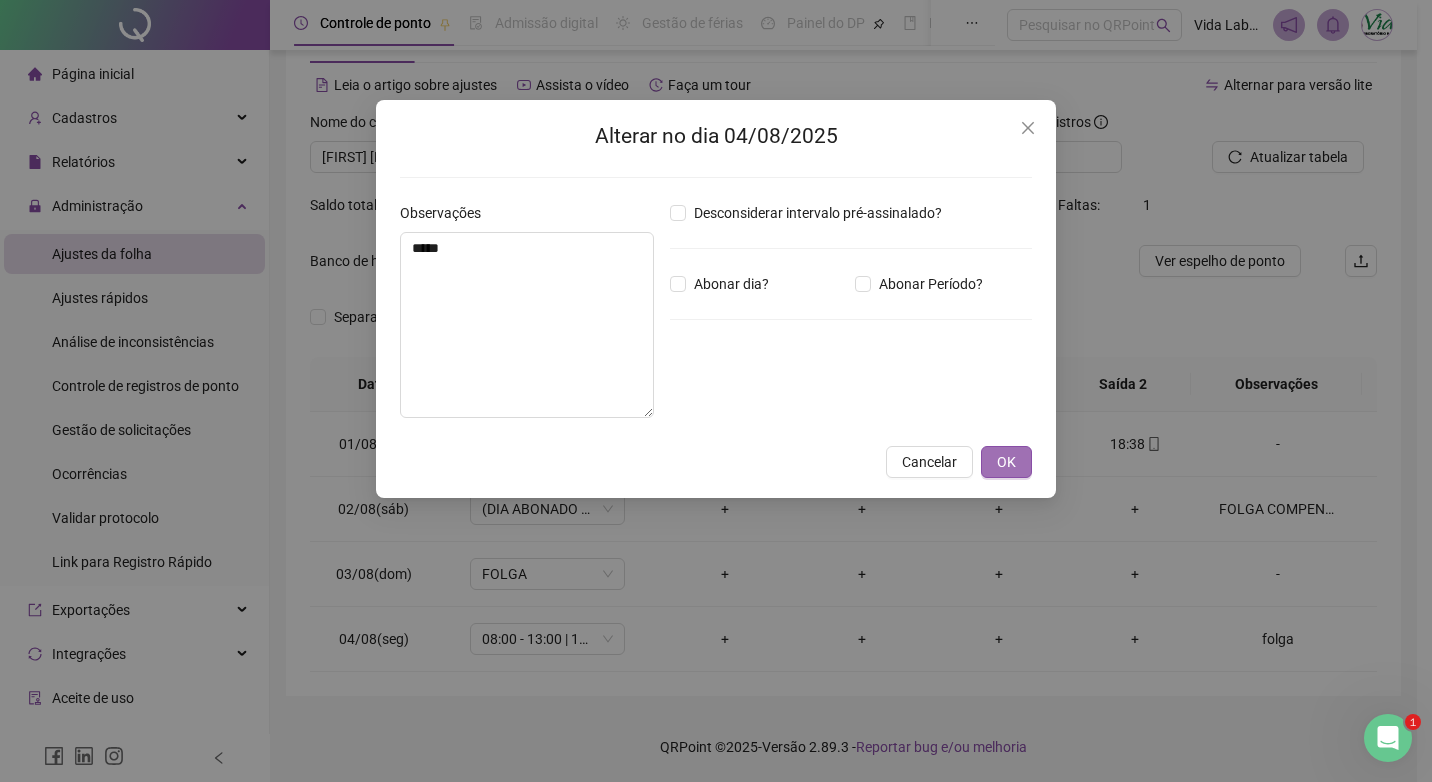 click on "OK" at bounding box center [1006, 462] 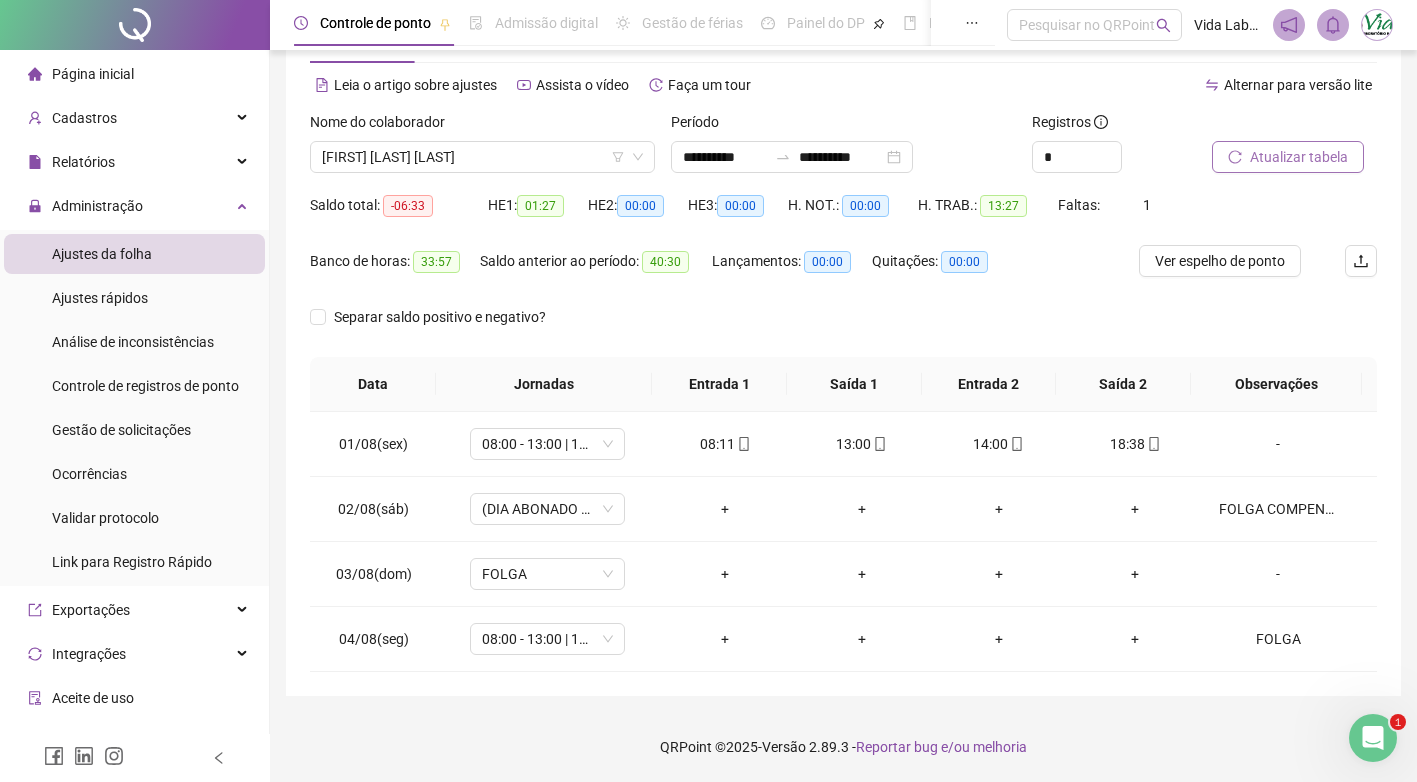 click on "Atualizar tabela" at bounding box center (1299, 157) 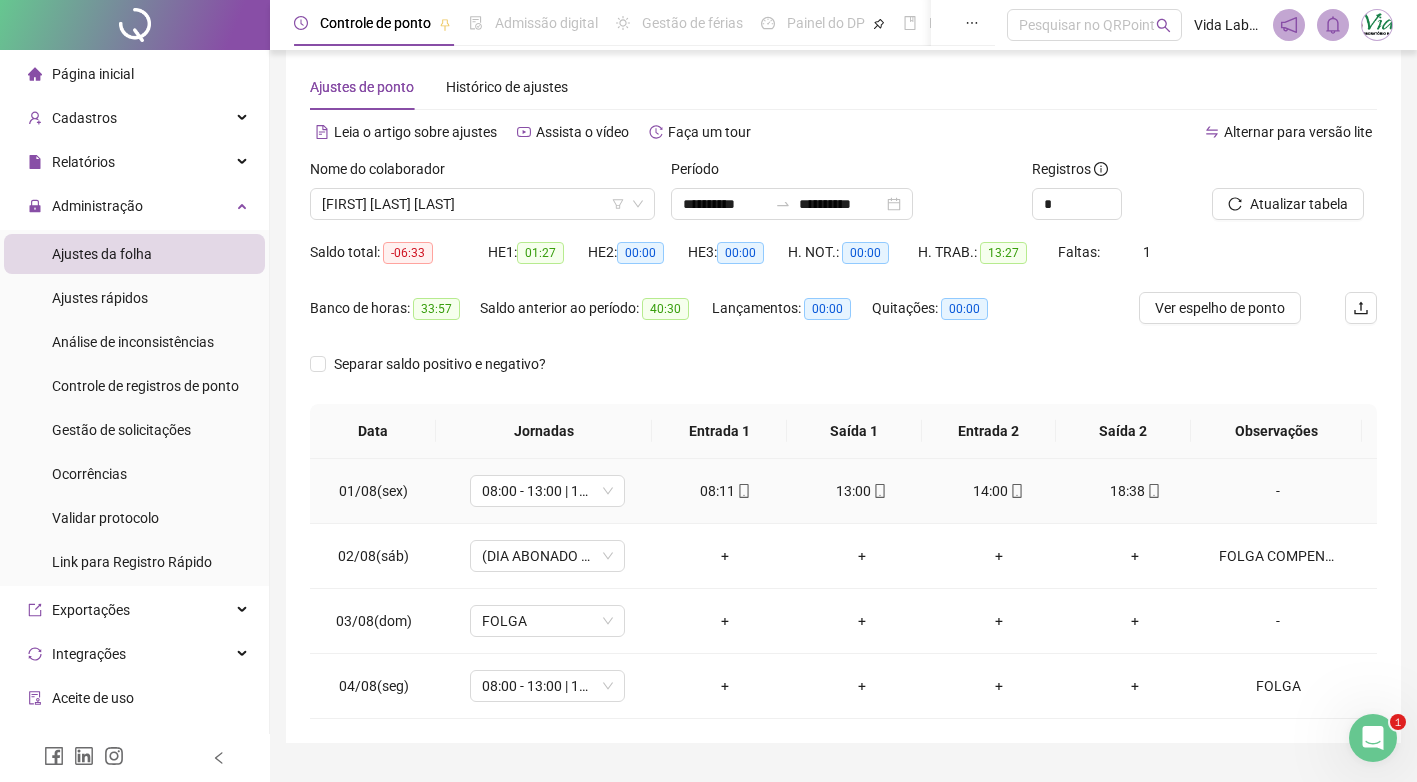 scroll, scrollTop: 0, scrollLeft: 0, axis: both 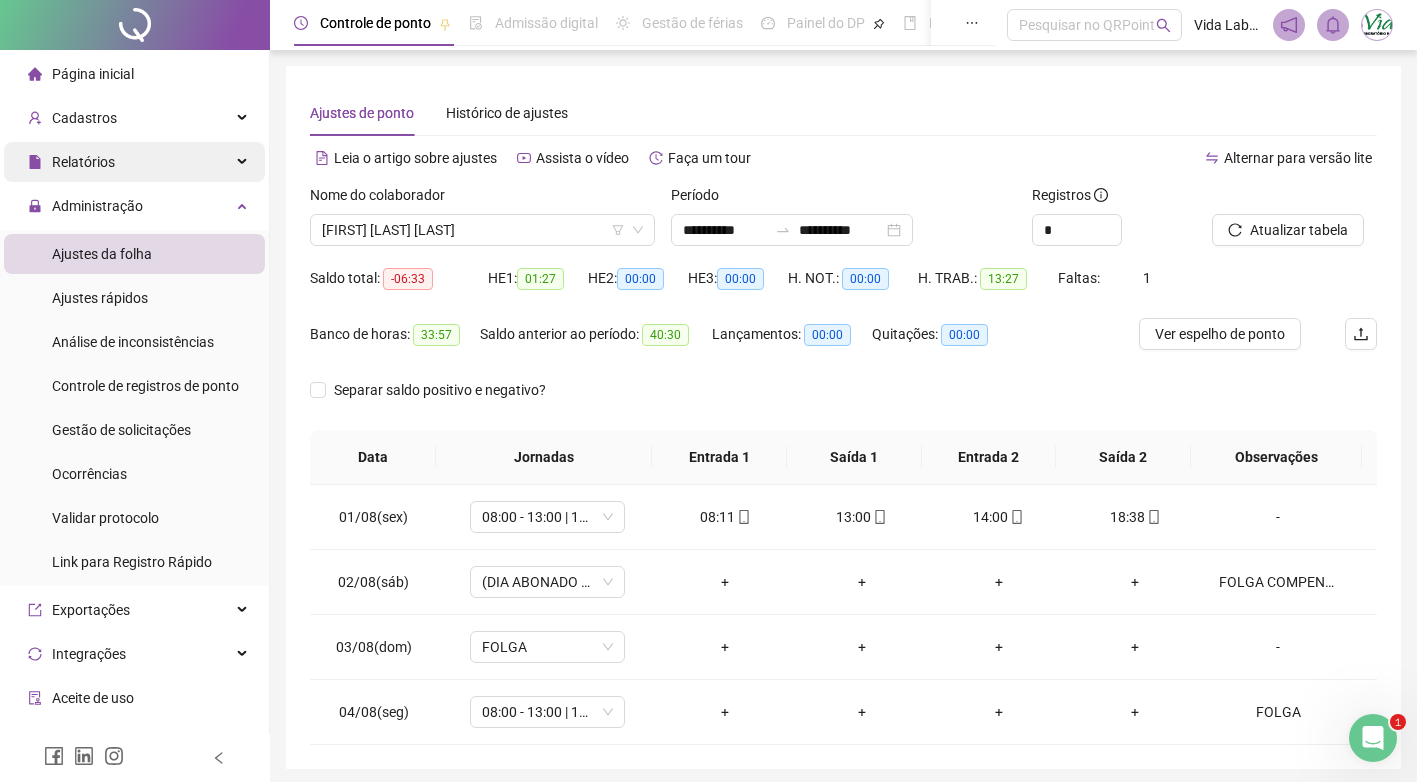 click on "Relatórios" at bounding box center [134, 162] 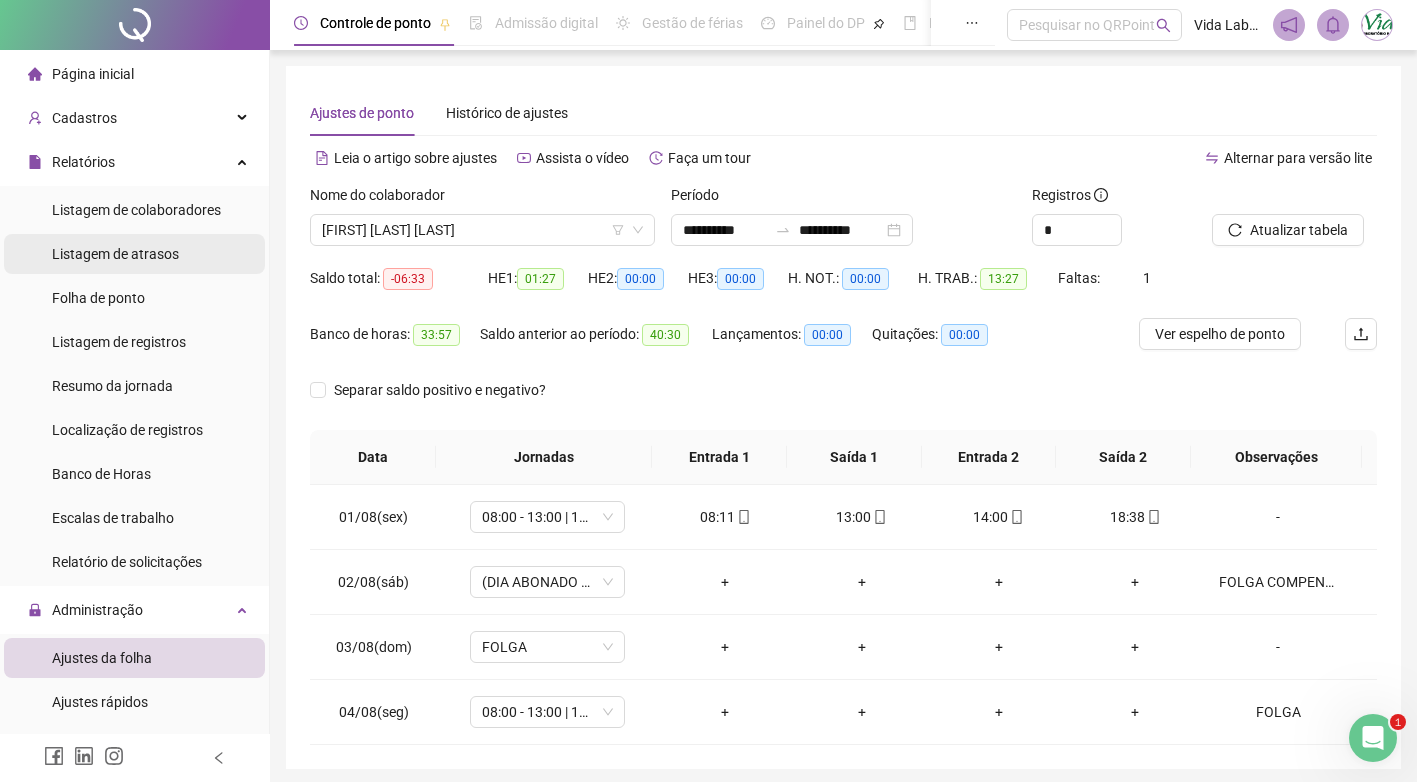 click on "Listagem de atrasos" at bounding box center (115, 254) 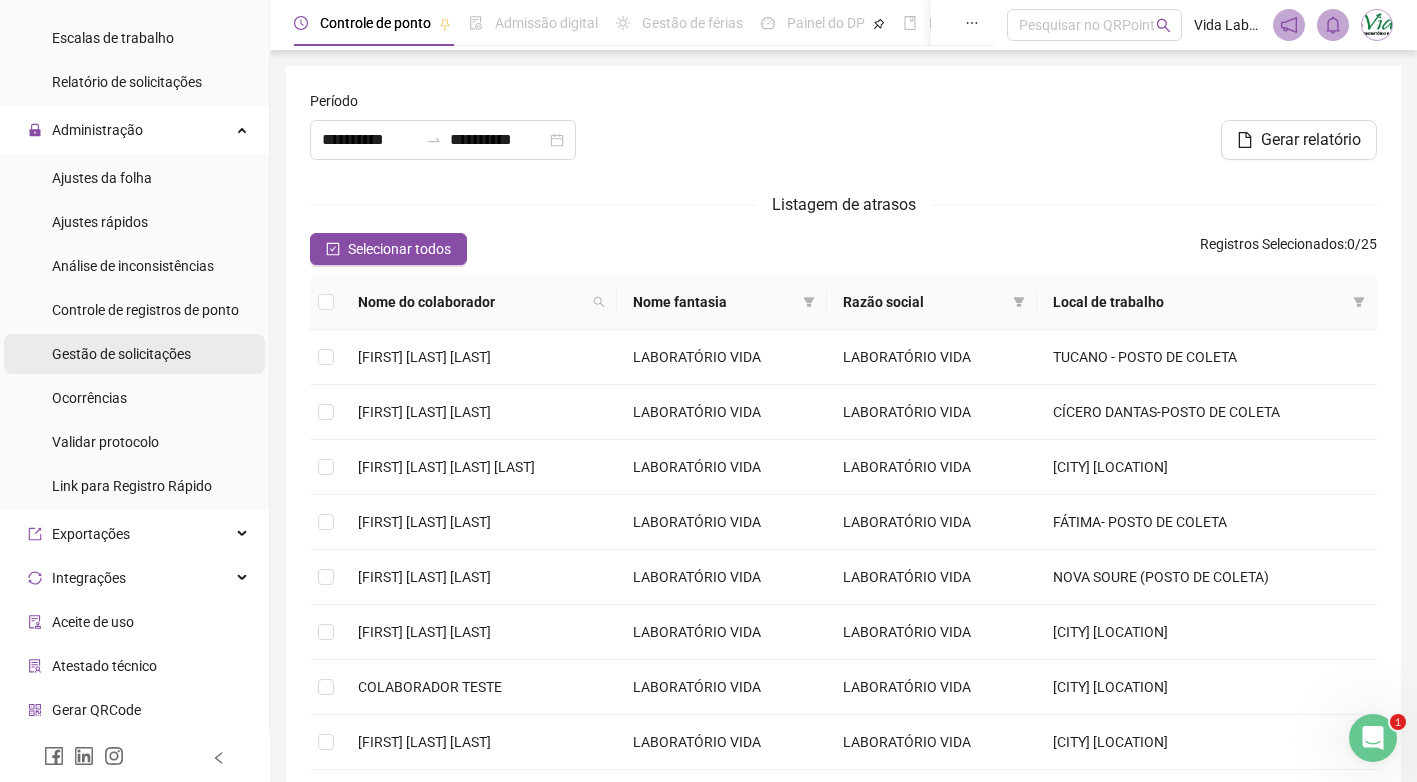 scroll, scrollTop: 564, scrollLeft: 0, axis: vertical 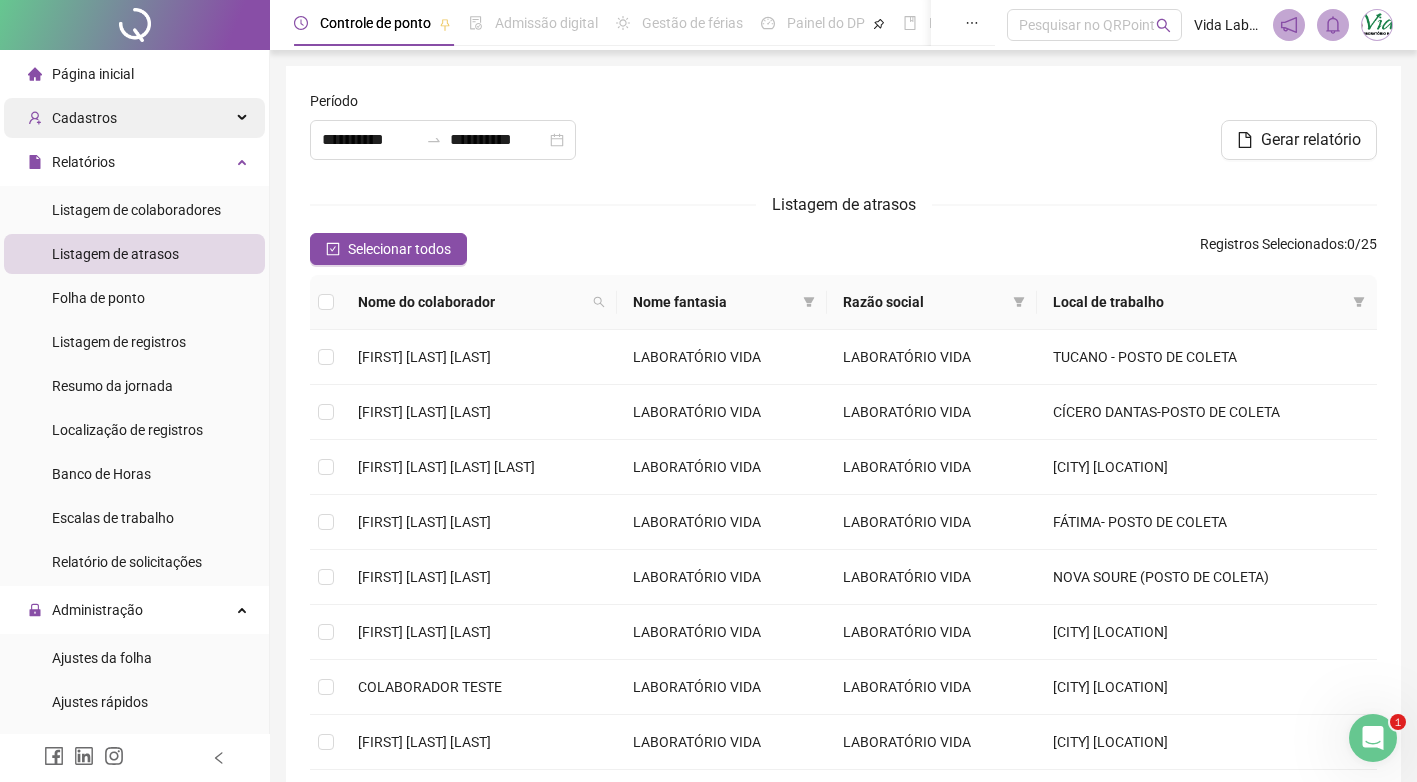 click on "Cadastros" at bounding box center (134, 118) 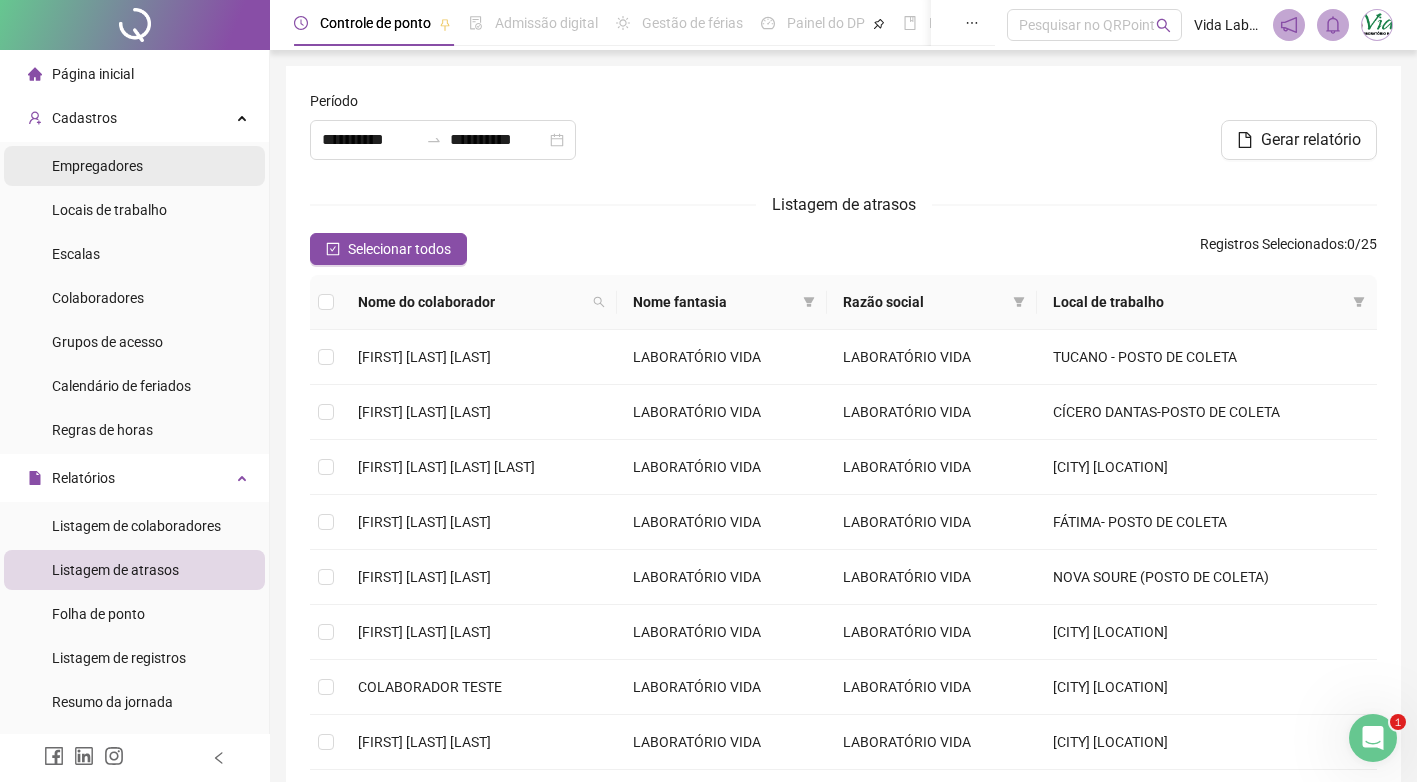 click on "Empregadores" at bounding box center [97, 166] 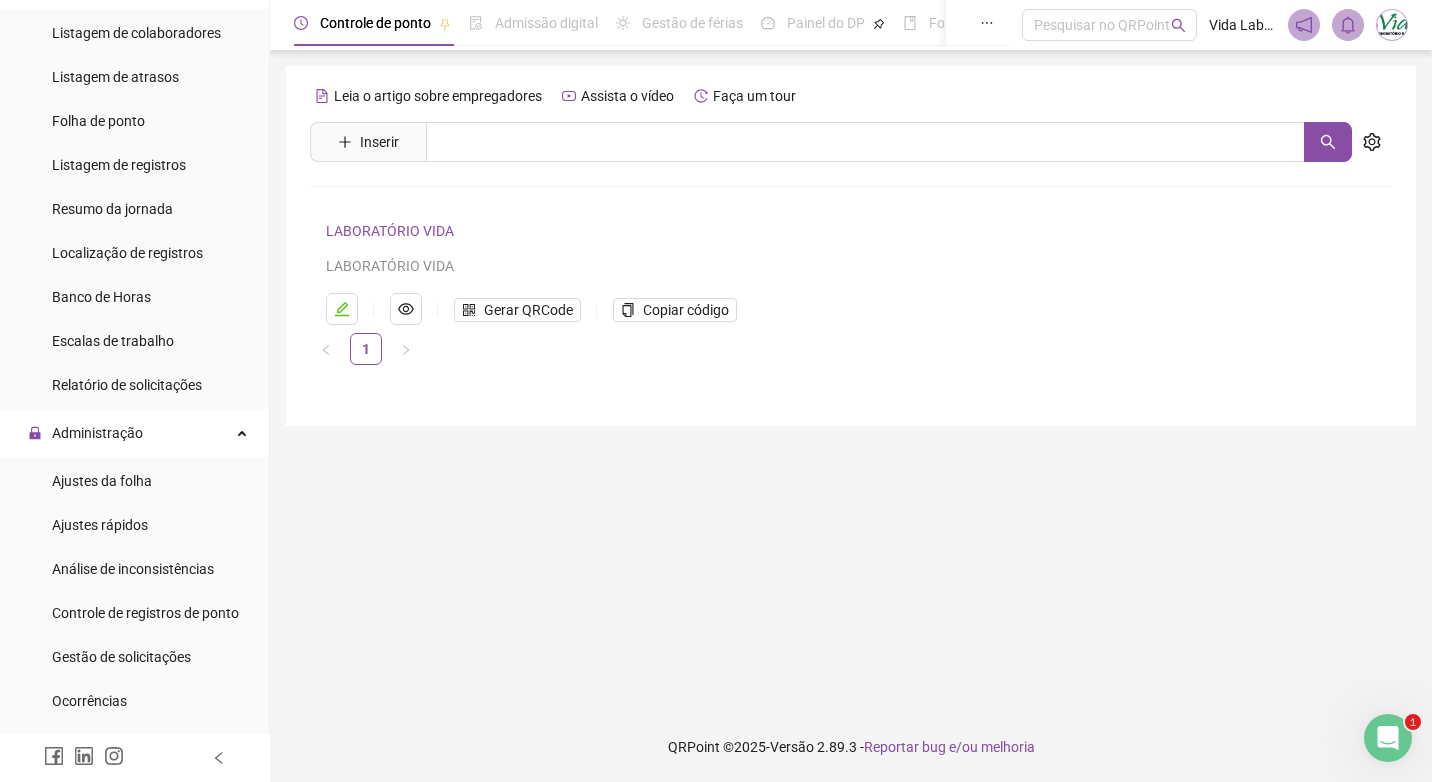 scroll, scrollTop: 500, scrollLeft: 0, axis: vertical 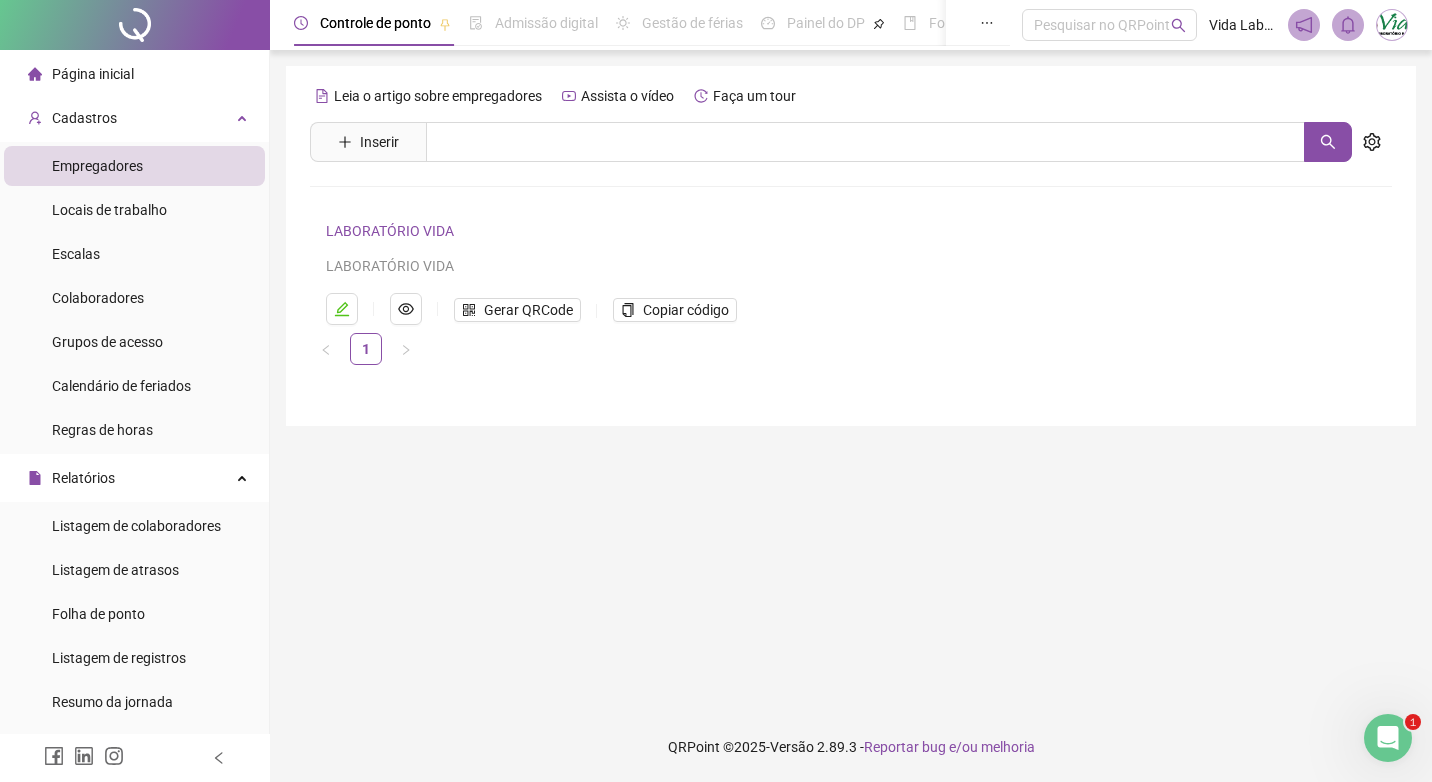 click on "Página inicial" at bounding box center [93, 74] 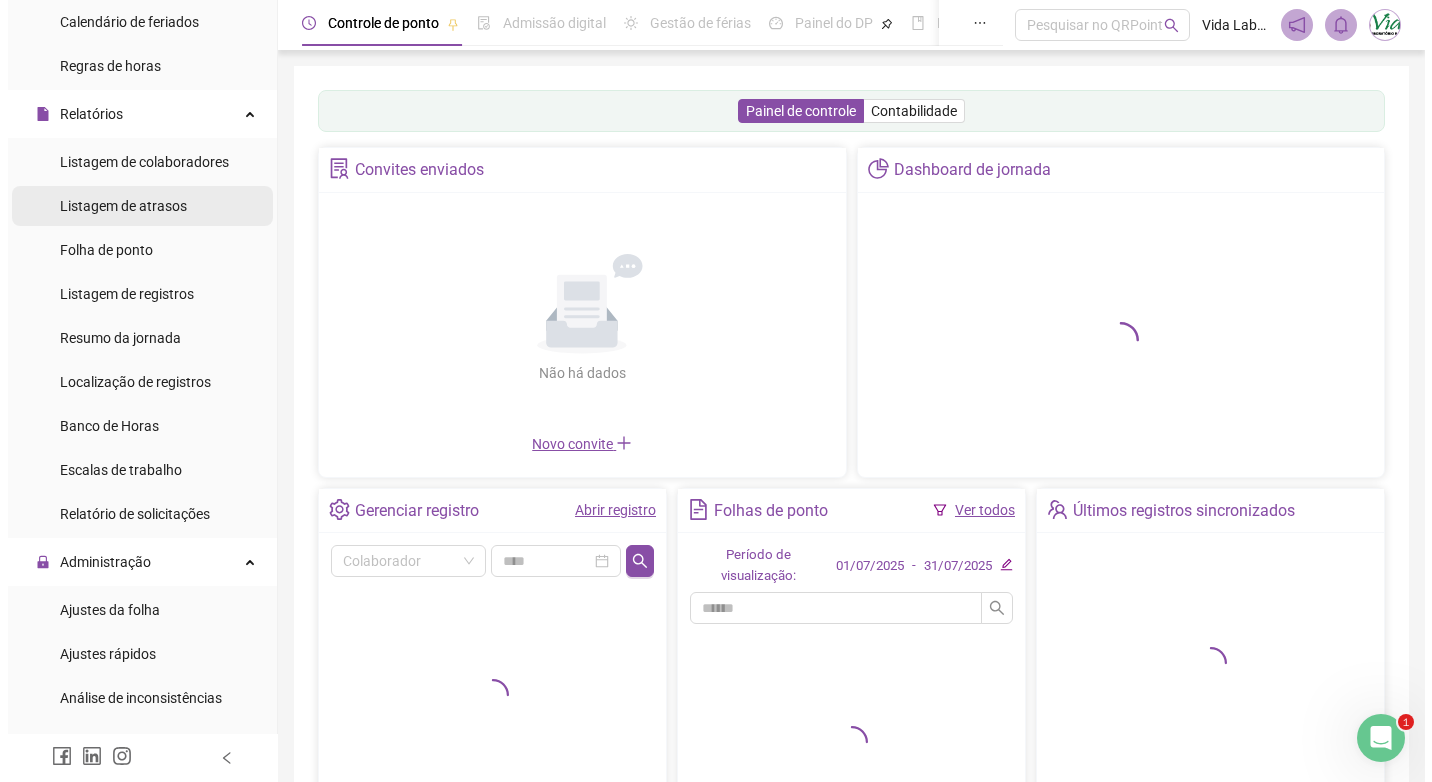 scroll, scrollTop: 400, scrollLeft: 0, axis: vertical 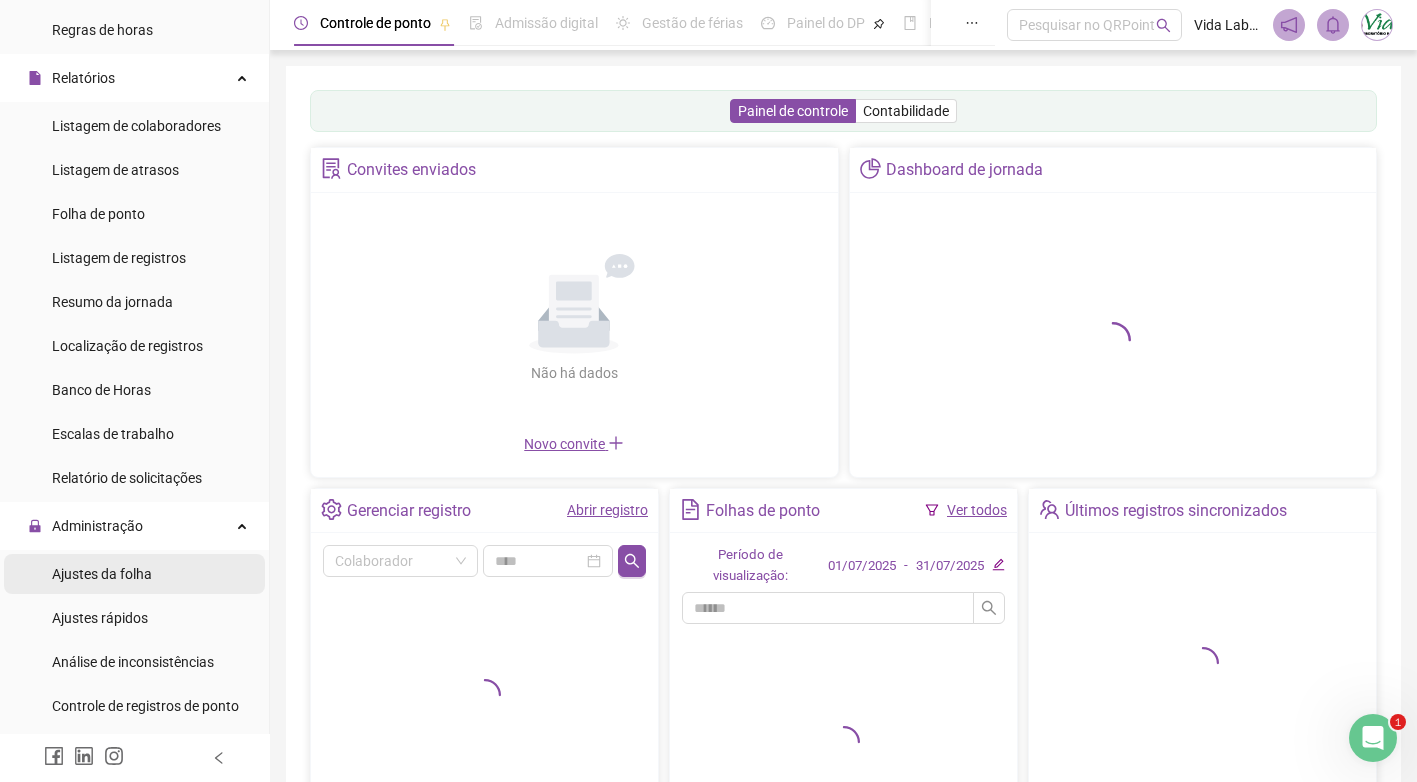 click on "Ajustes da folha" at bounding box center (102, 574) 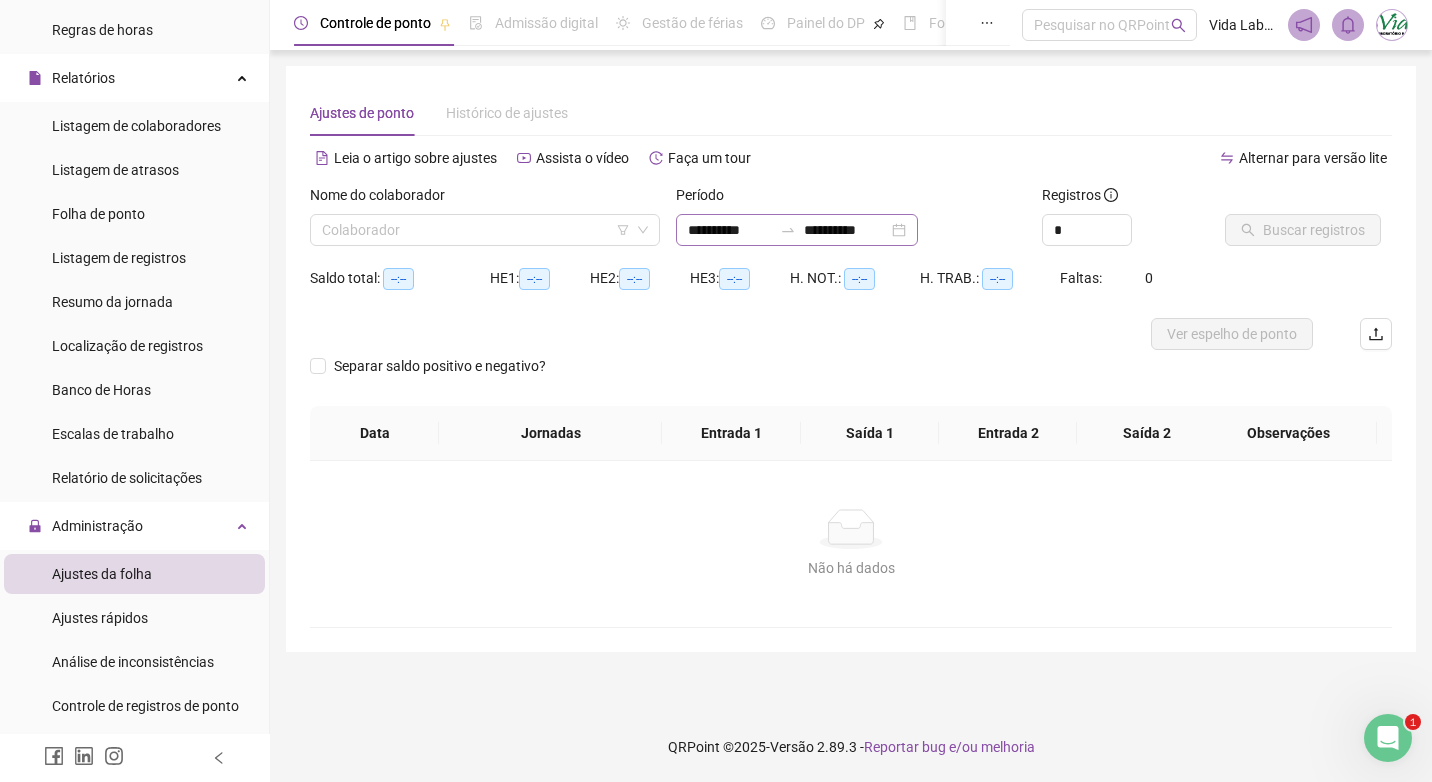 click on "**********" at bounding box center (797, 230) 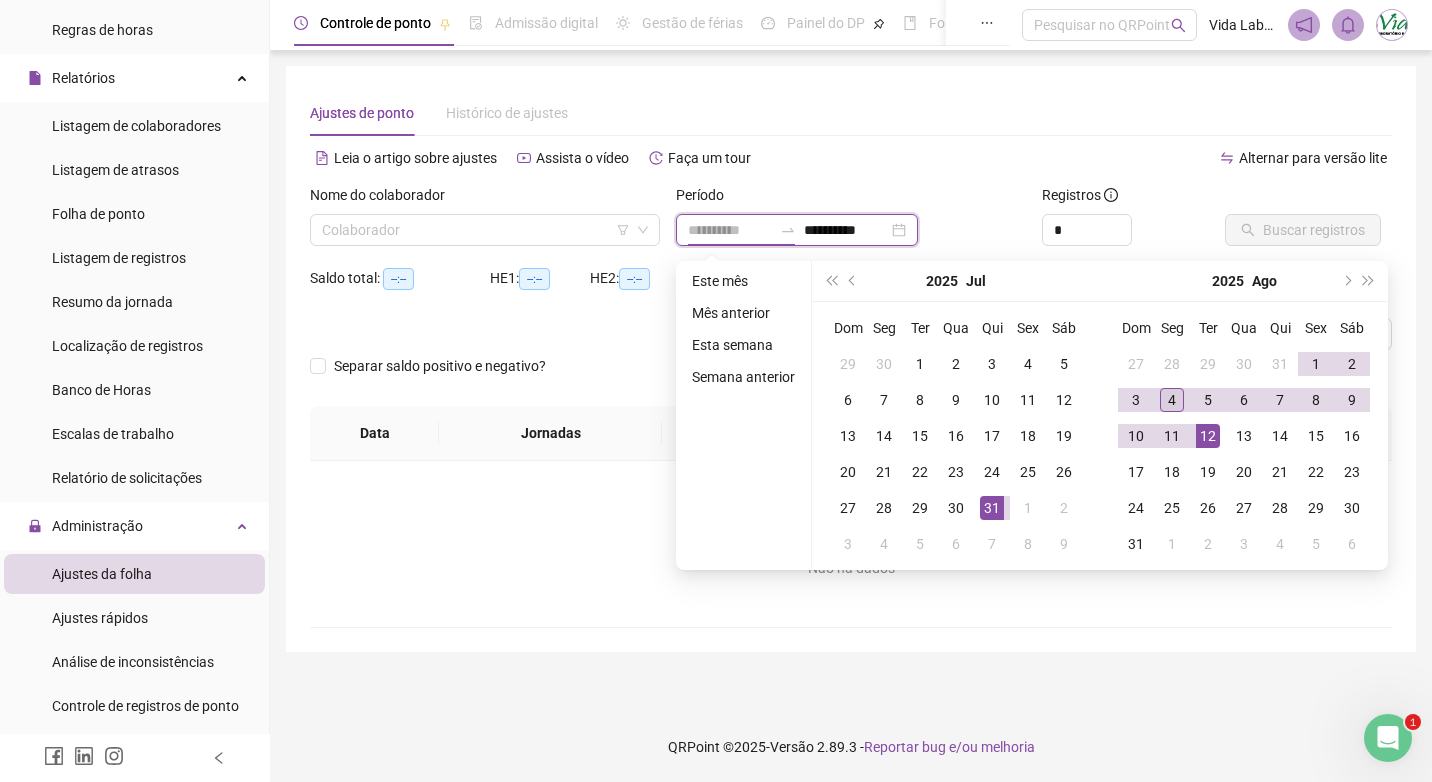 type on "**********" 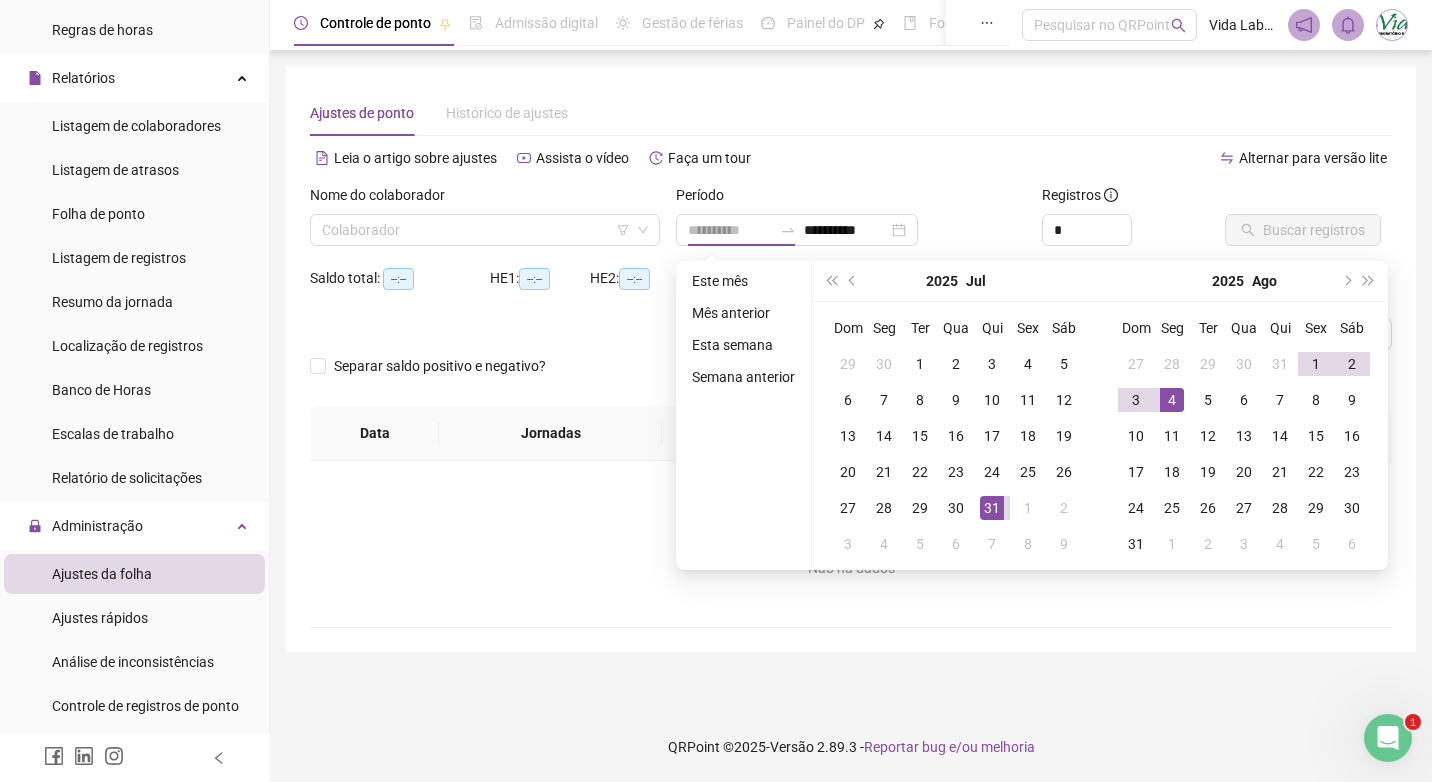click on "4" at bounding box center [1172, 400] 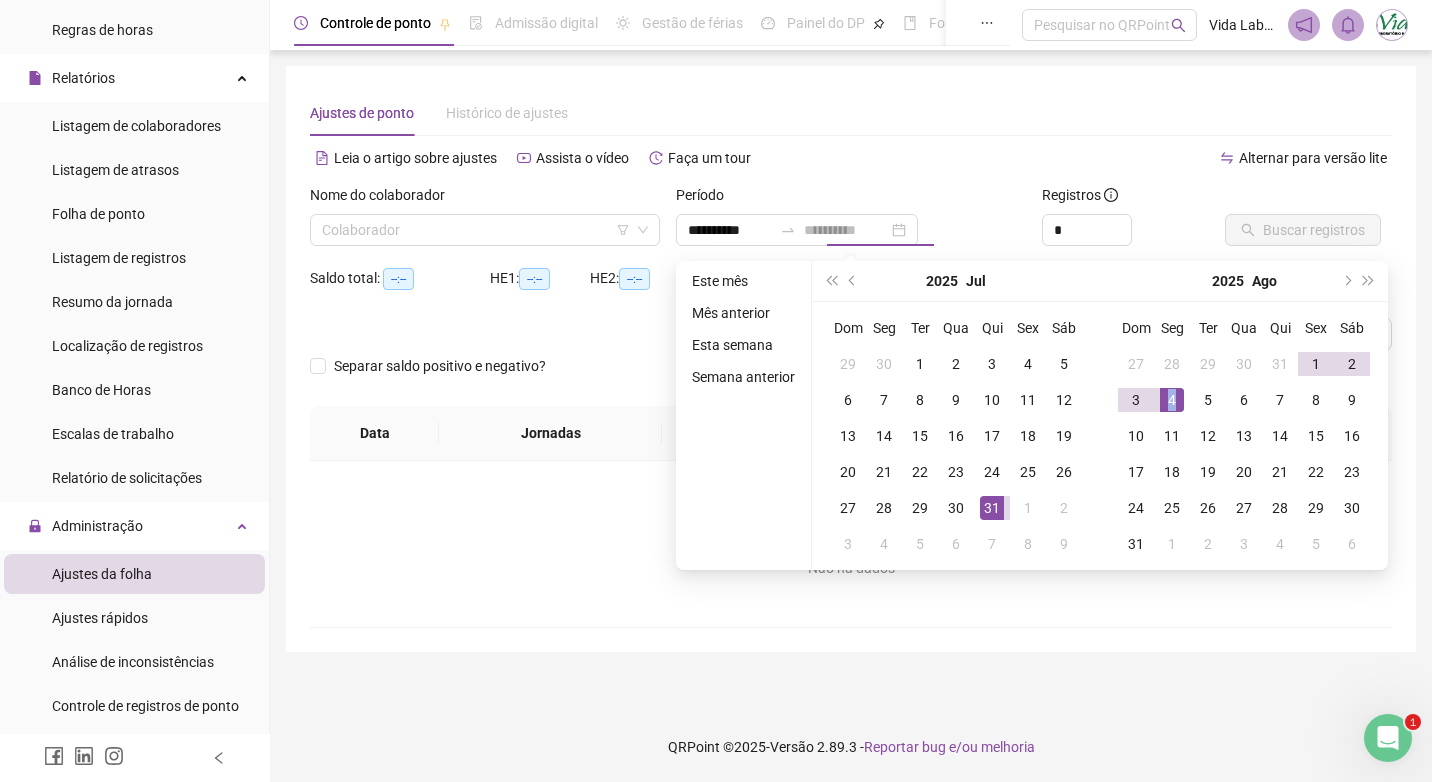 click on "4" at bounding box center (1172, 400) 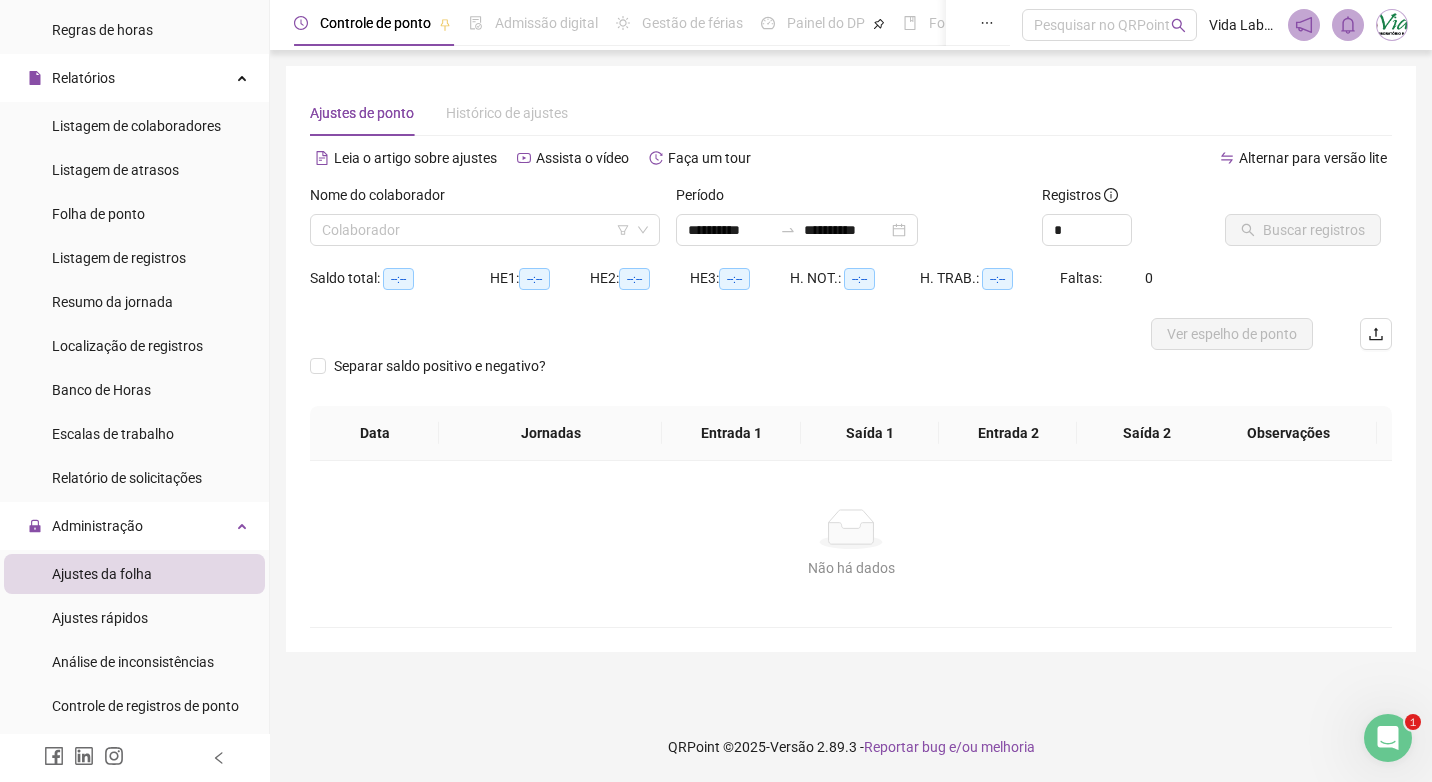 click on "Nome do colaborador" at bounding box center [485, 199] 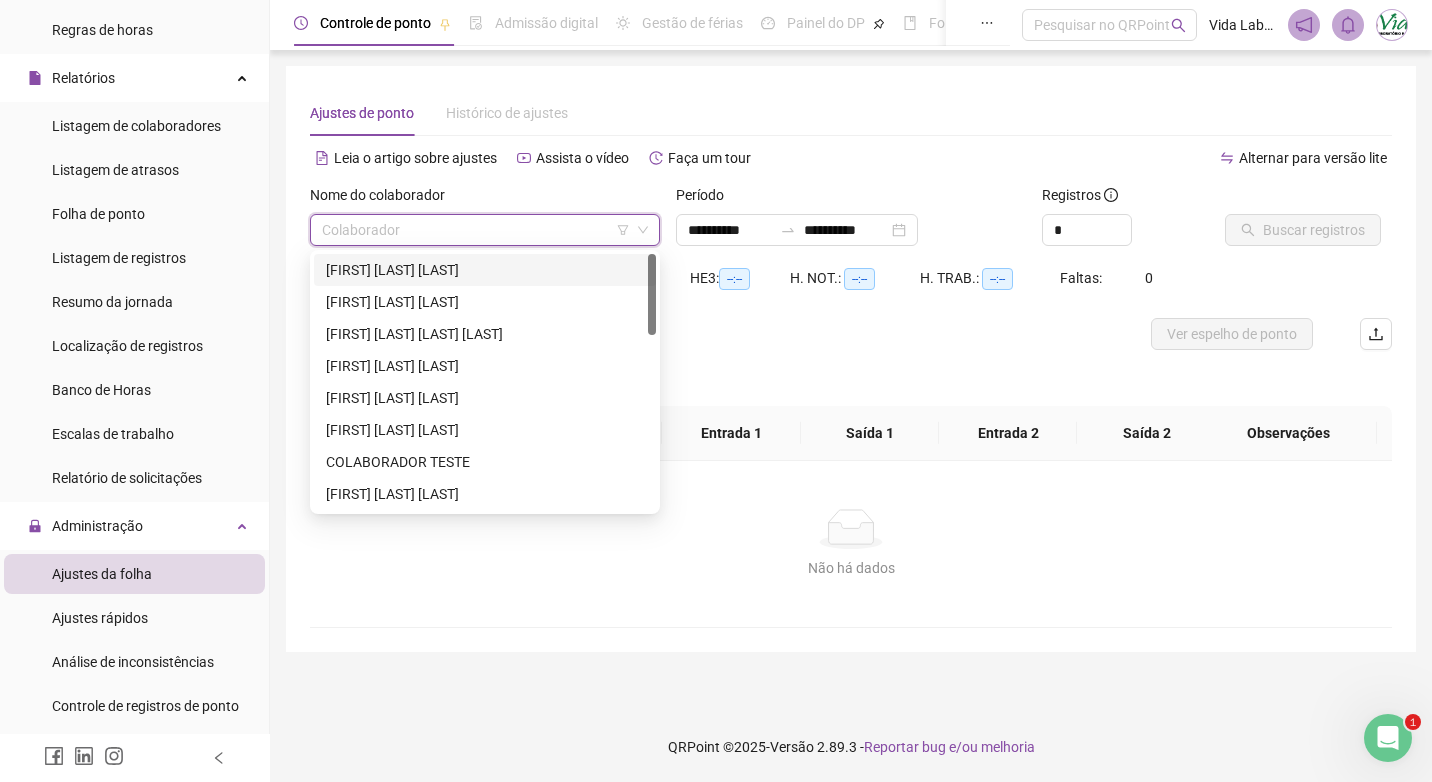 click at bounding box center (476, 230) 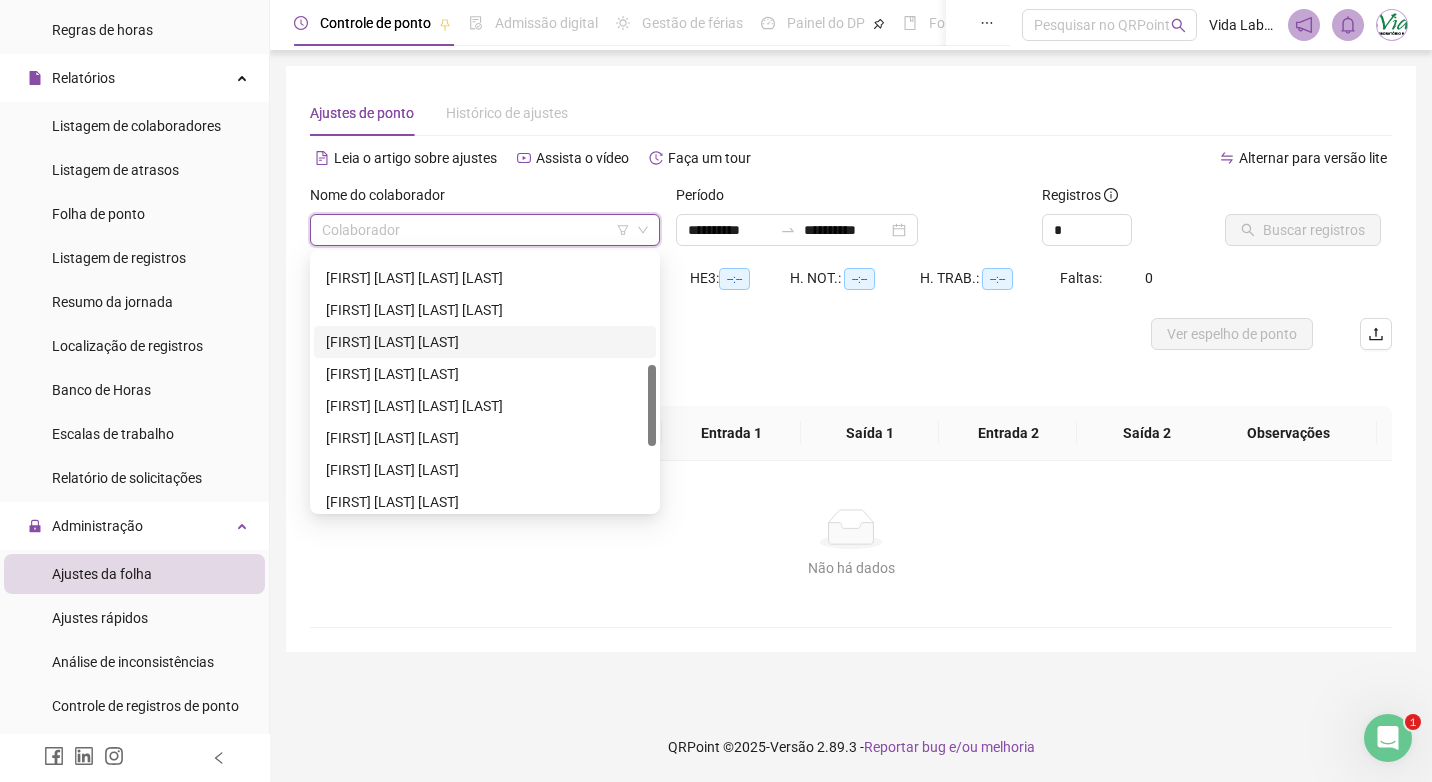 scroll, scrollTop: 244, scrollLeft: 0, axis: vertical 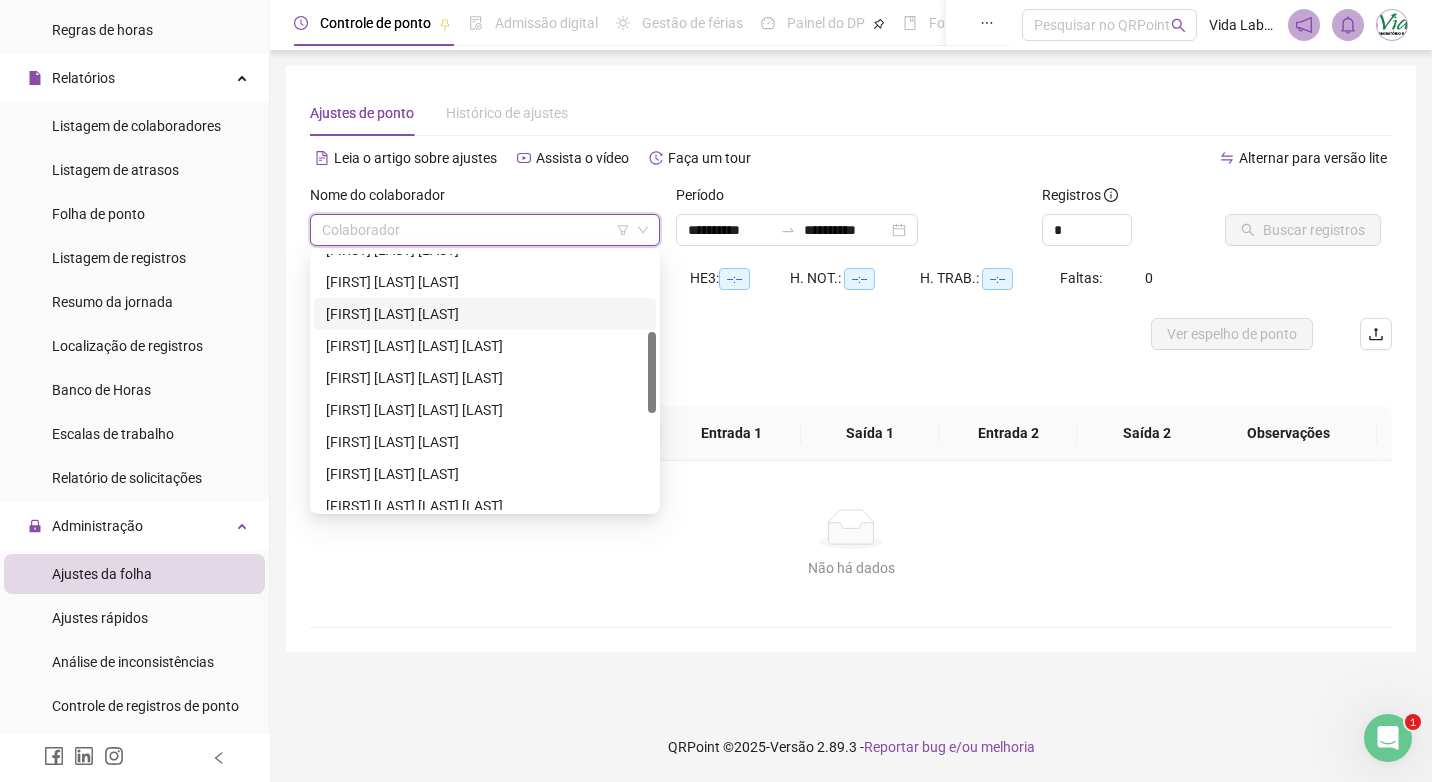 click on "[FIRST] [LAST] [LAST]" at bounding box center (485, 314) 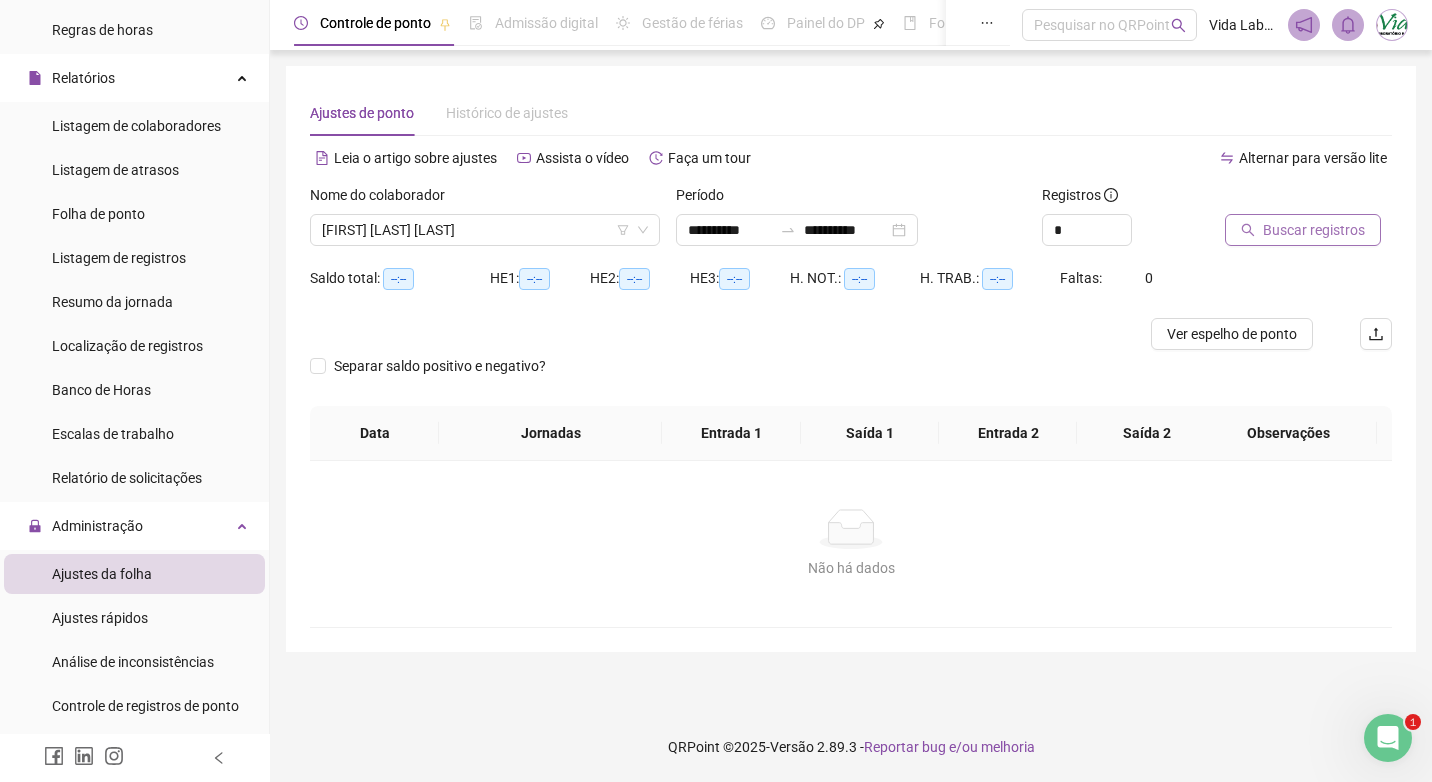 click on "Buscar registros" at bounding box center (1314, 230) 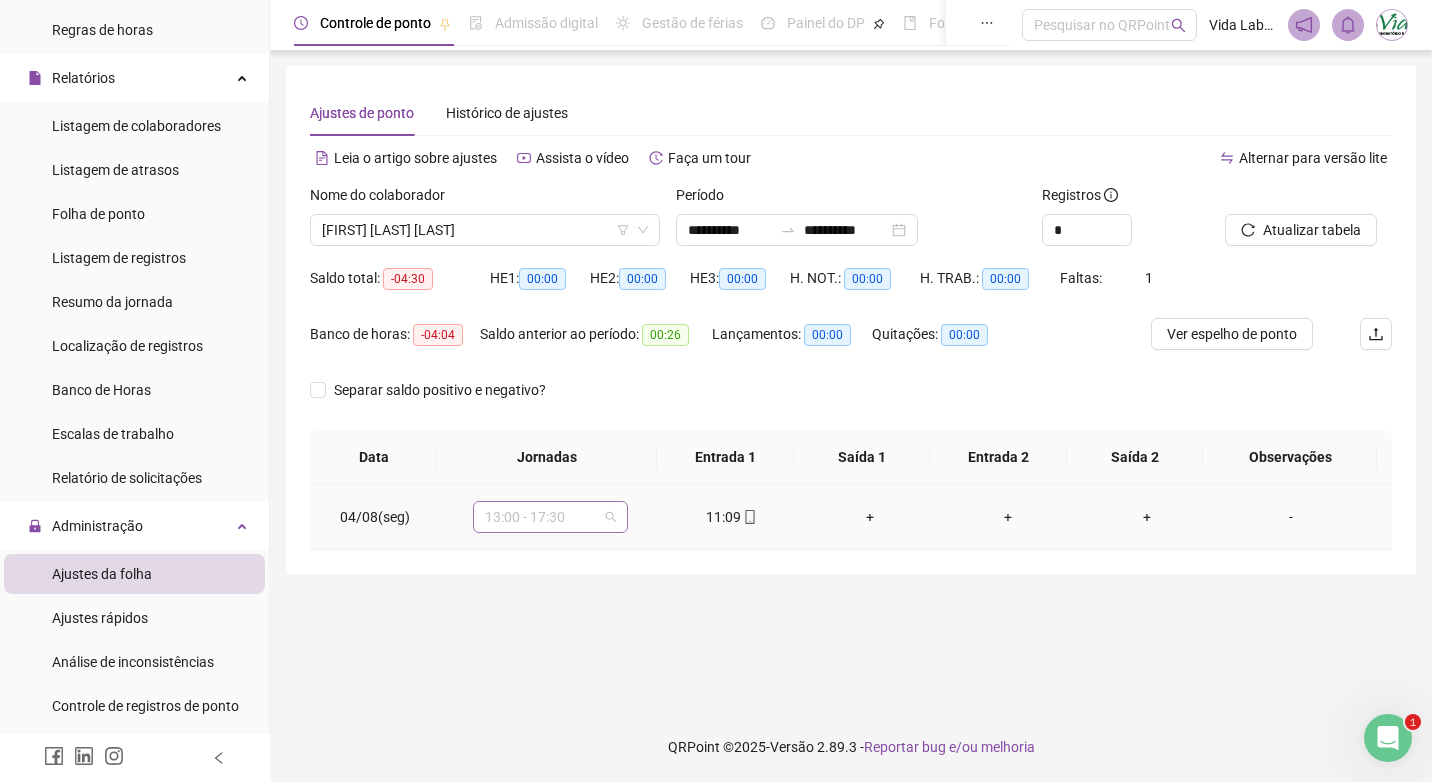 click on "13:00 - 17:30" at bounding box center (550, 517) 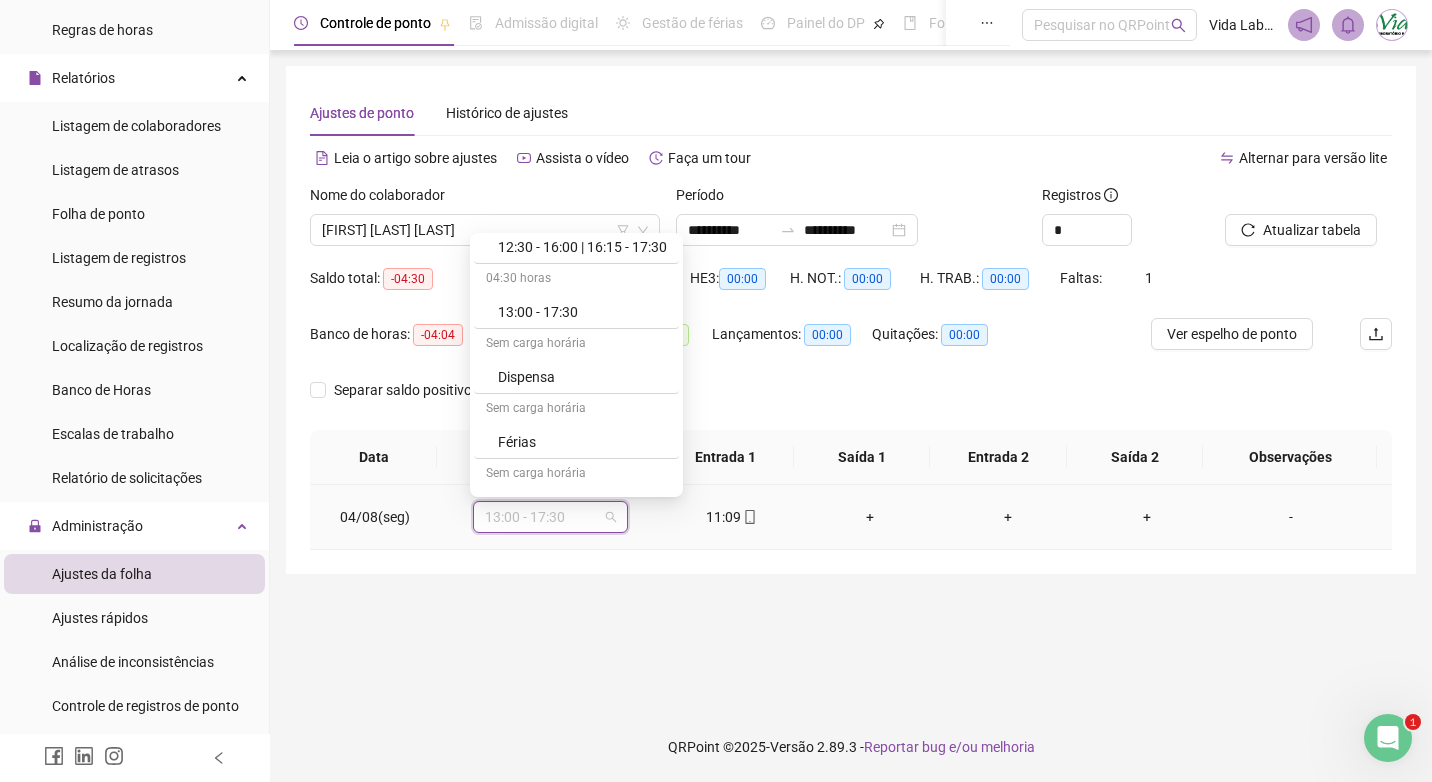 scroll, scrollTop: 3300, scrollLeft: 0, axis: vertical 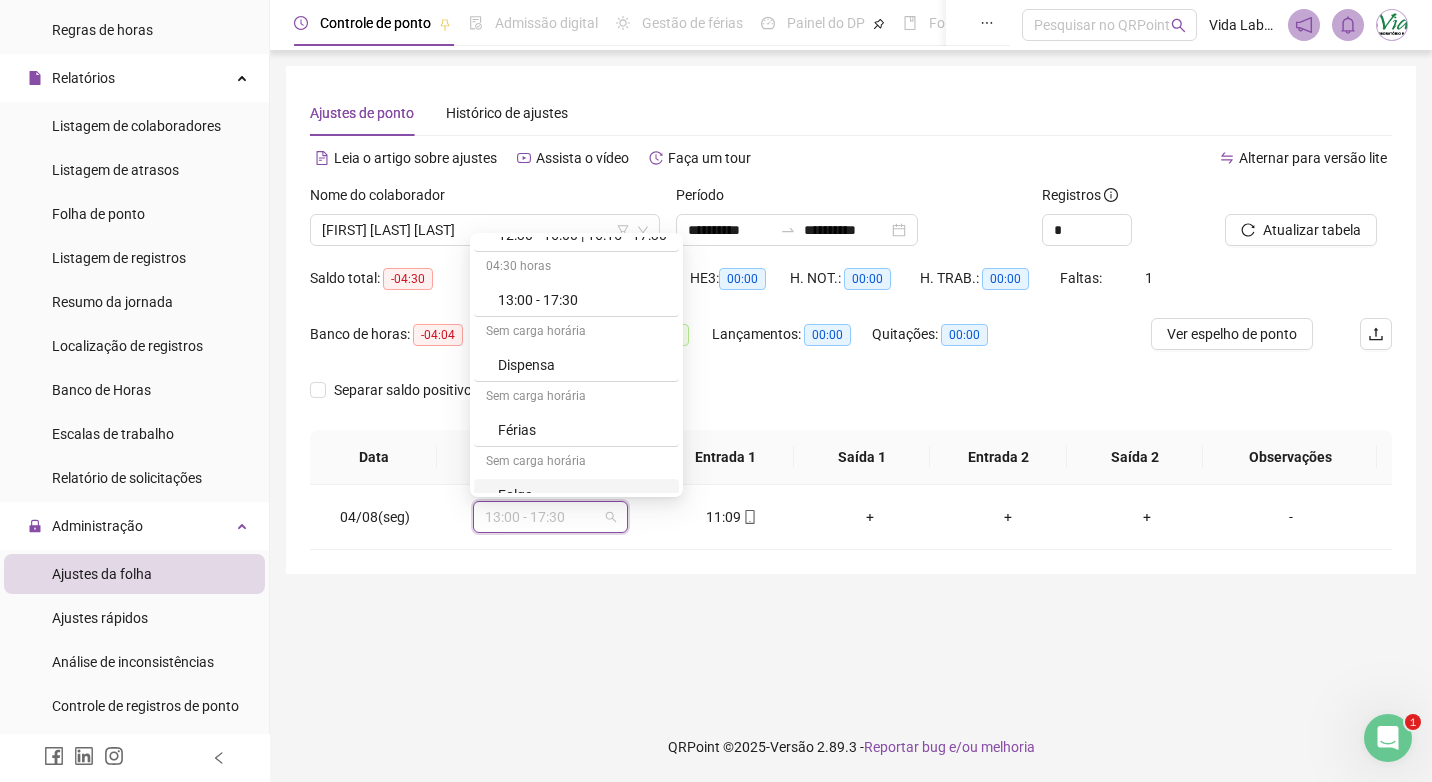 click on "**********" at bounding box center (851, 381) 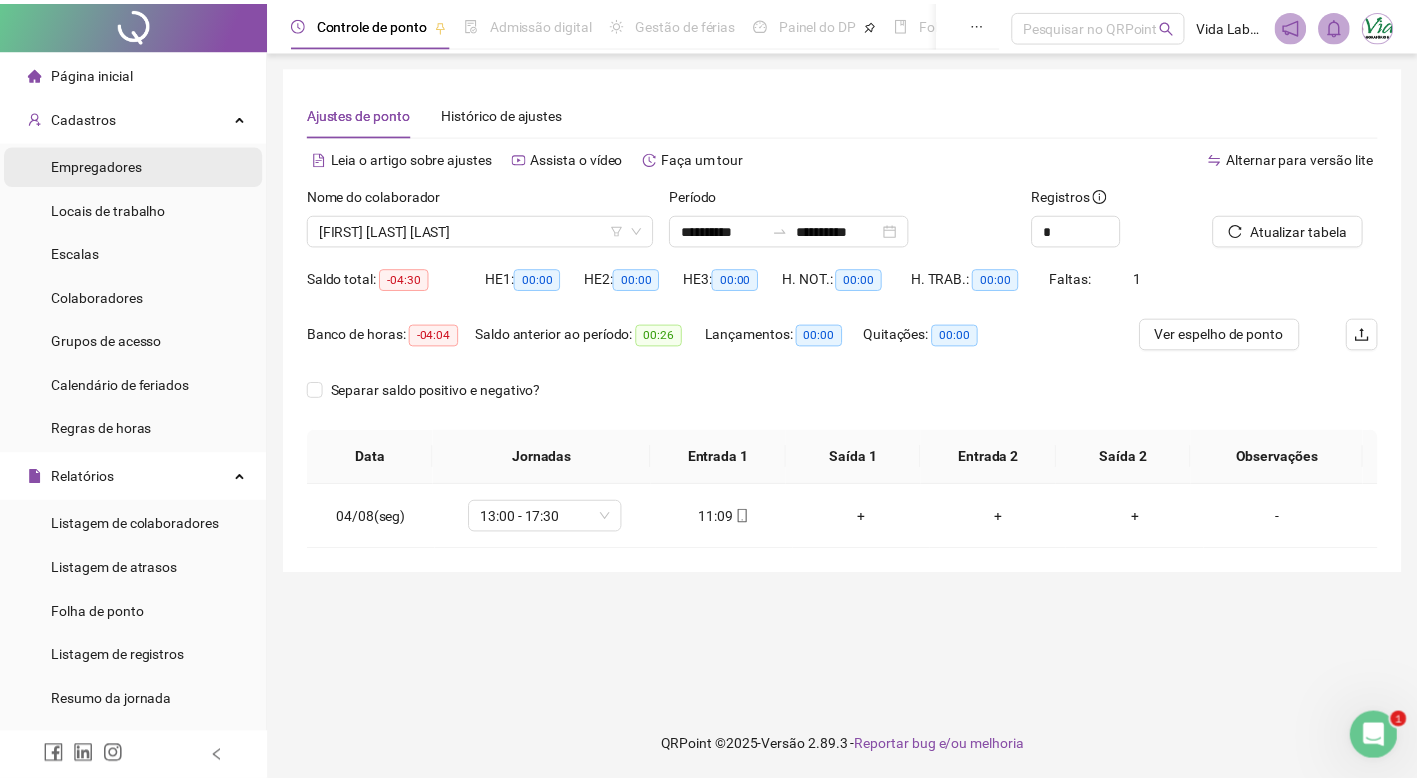 scroll, scrollTop: 0, scrollLeft: 0, axis: both 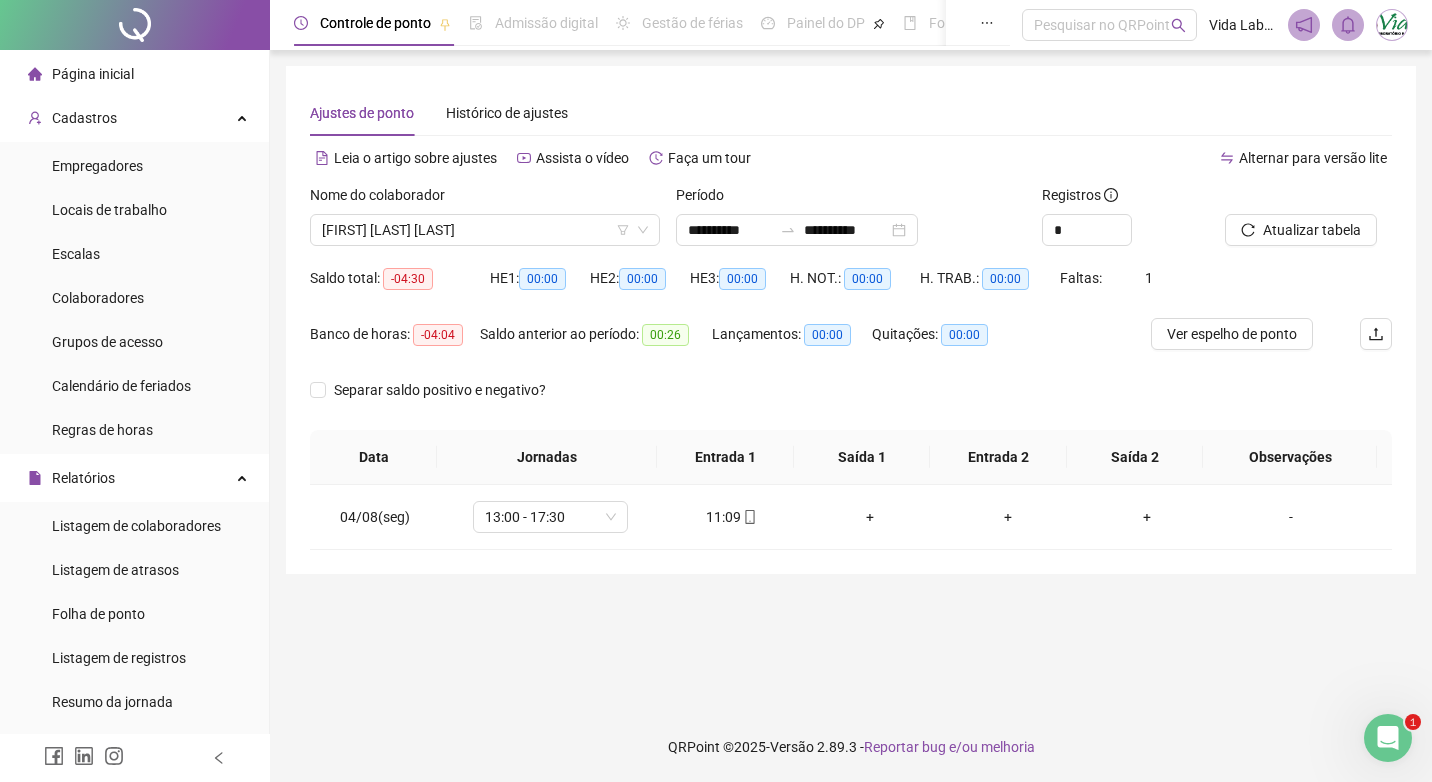 click on "Página inicial" at bounding box center [93, 74] 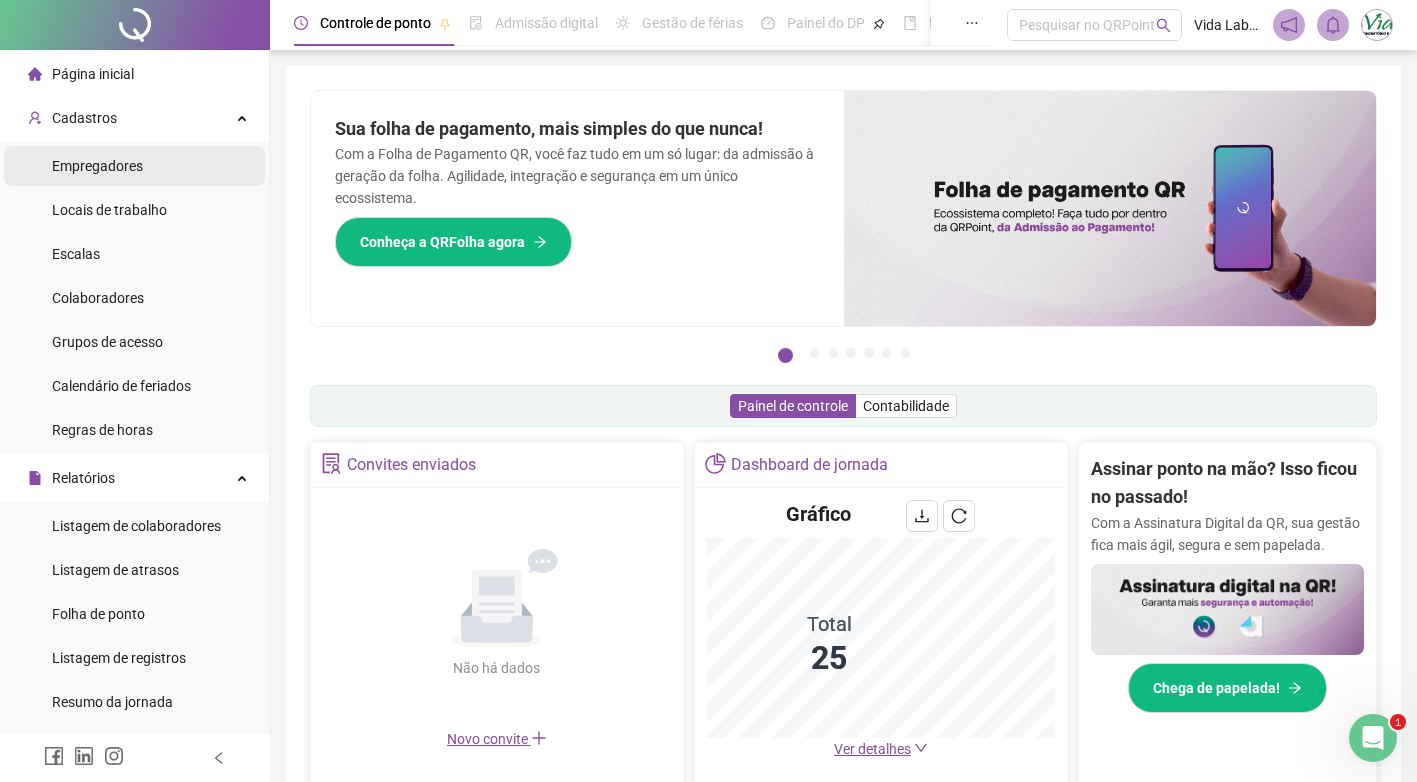 click on "Empregadores" at bounding box center [97, 166] 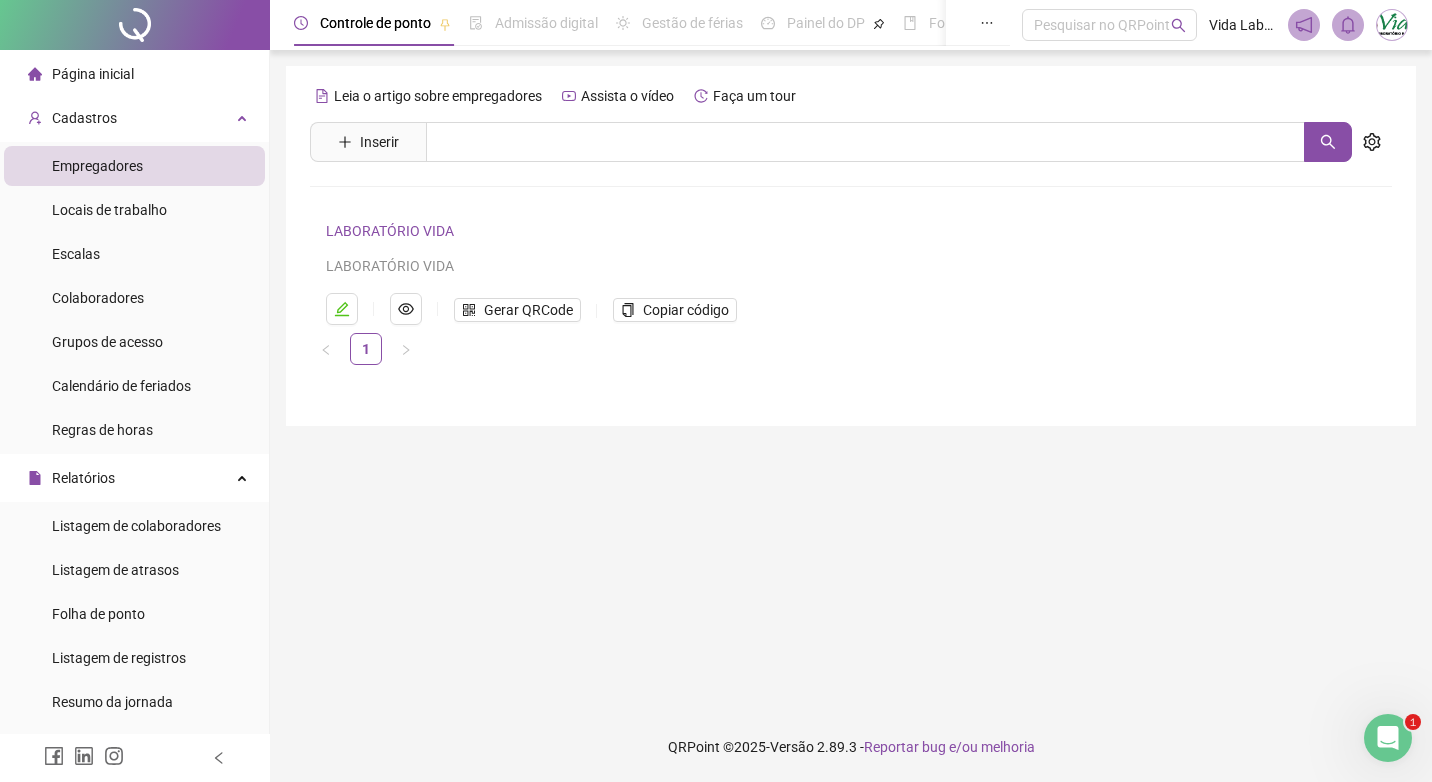 click on "Página inicial" at bounding box center [93, 74] 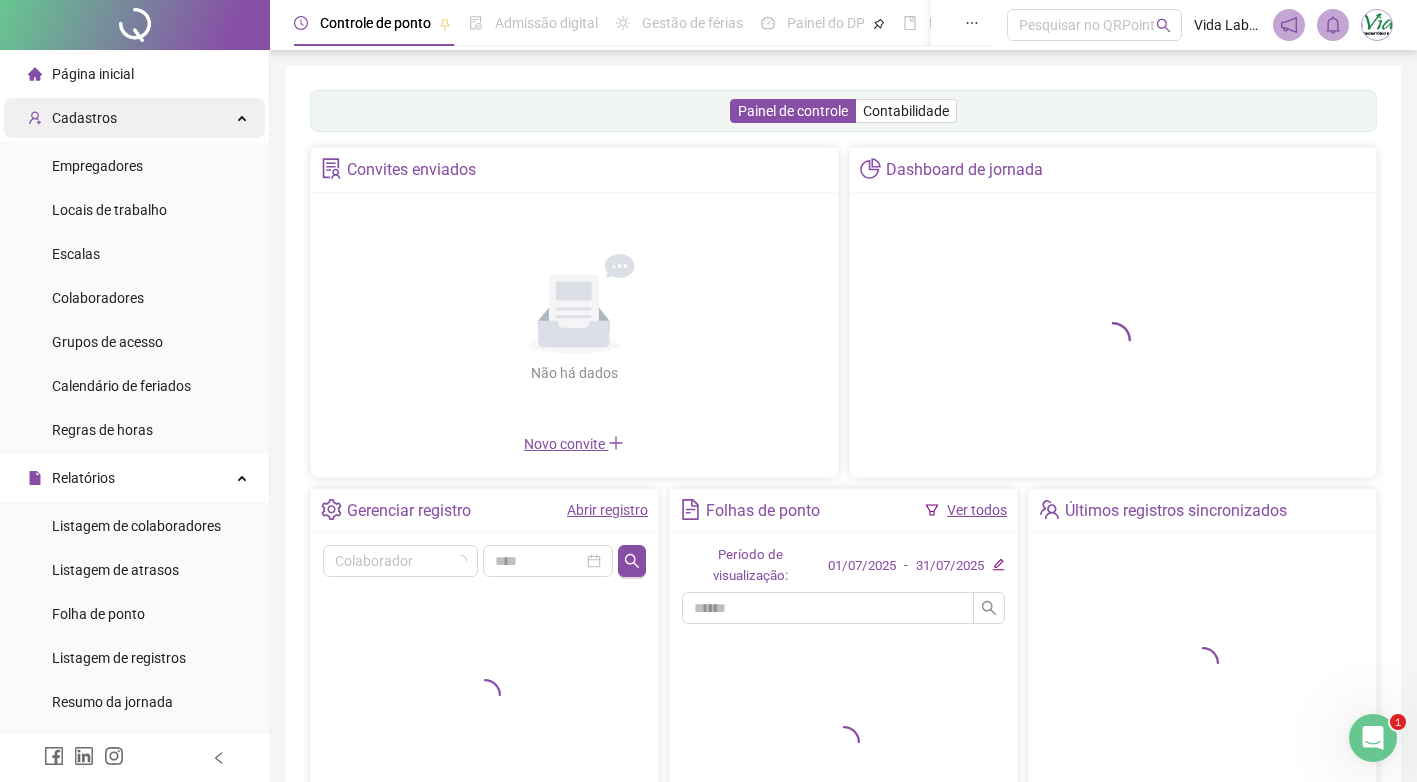click on "Cadastros" at bounding box center (84, 118) 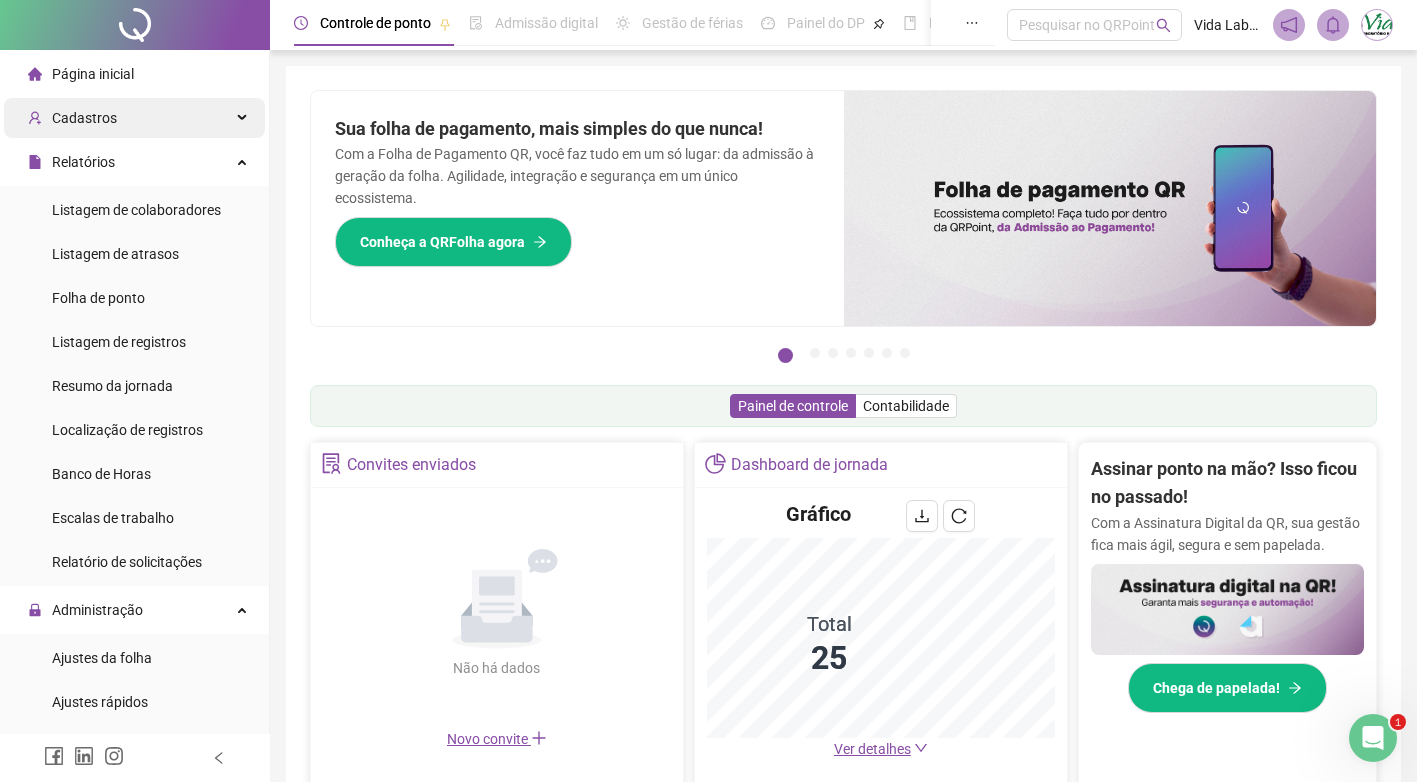 click on "Cadastros" at bounding box center (84, 118) 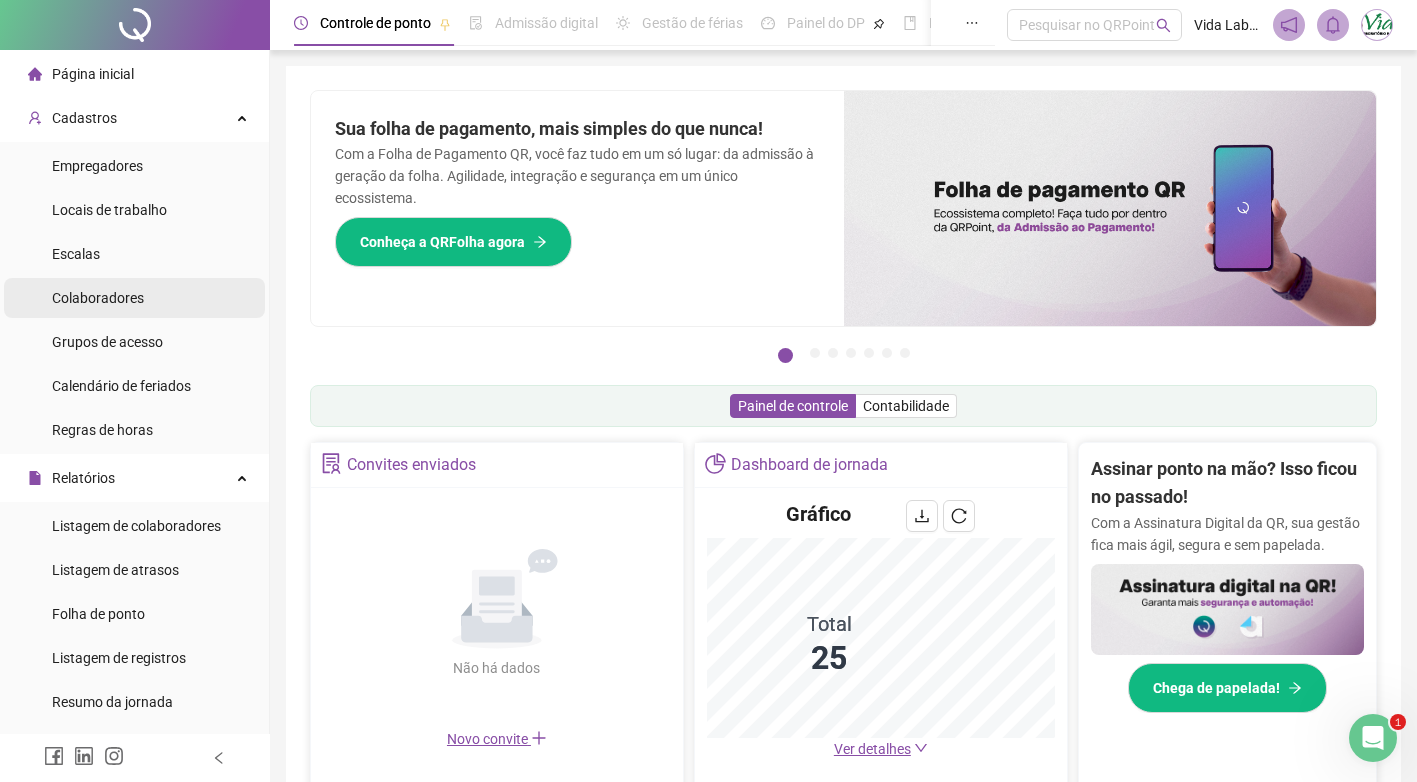 click on "Colaboradores" at bounding box center [98, 298] 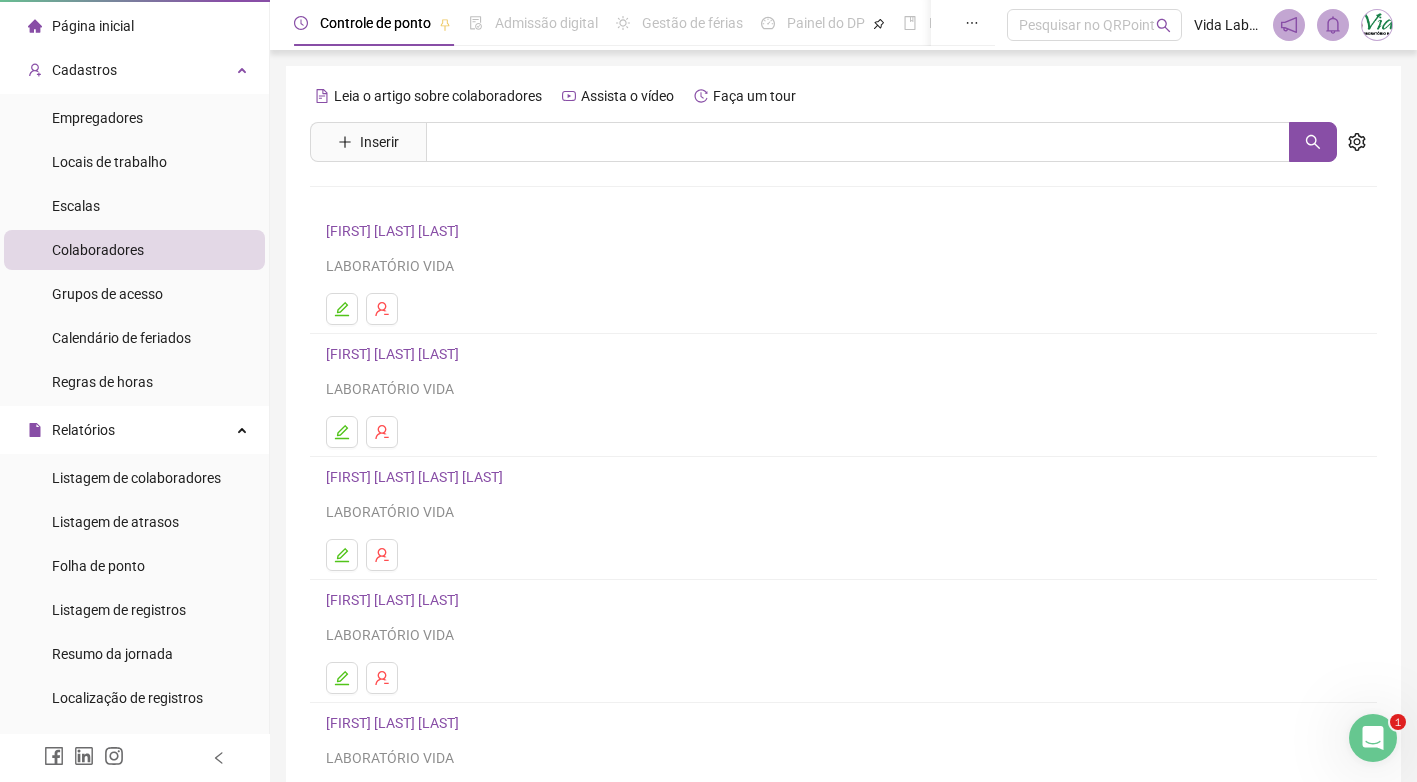 scroll, scrollTop: 0, scrollLeft: 0, axis: both 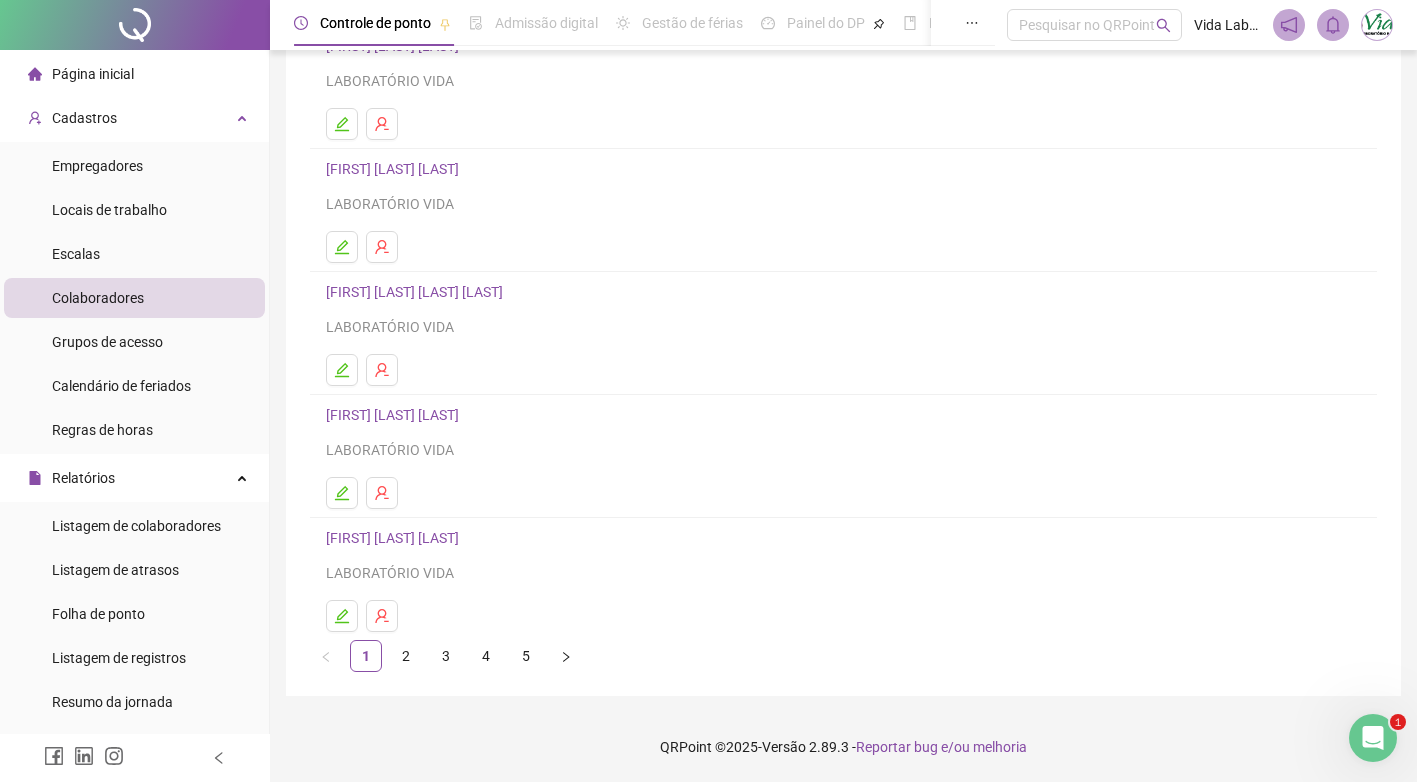 click on "2" at bounding box center (406, 656) 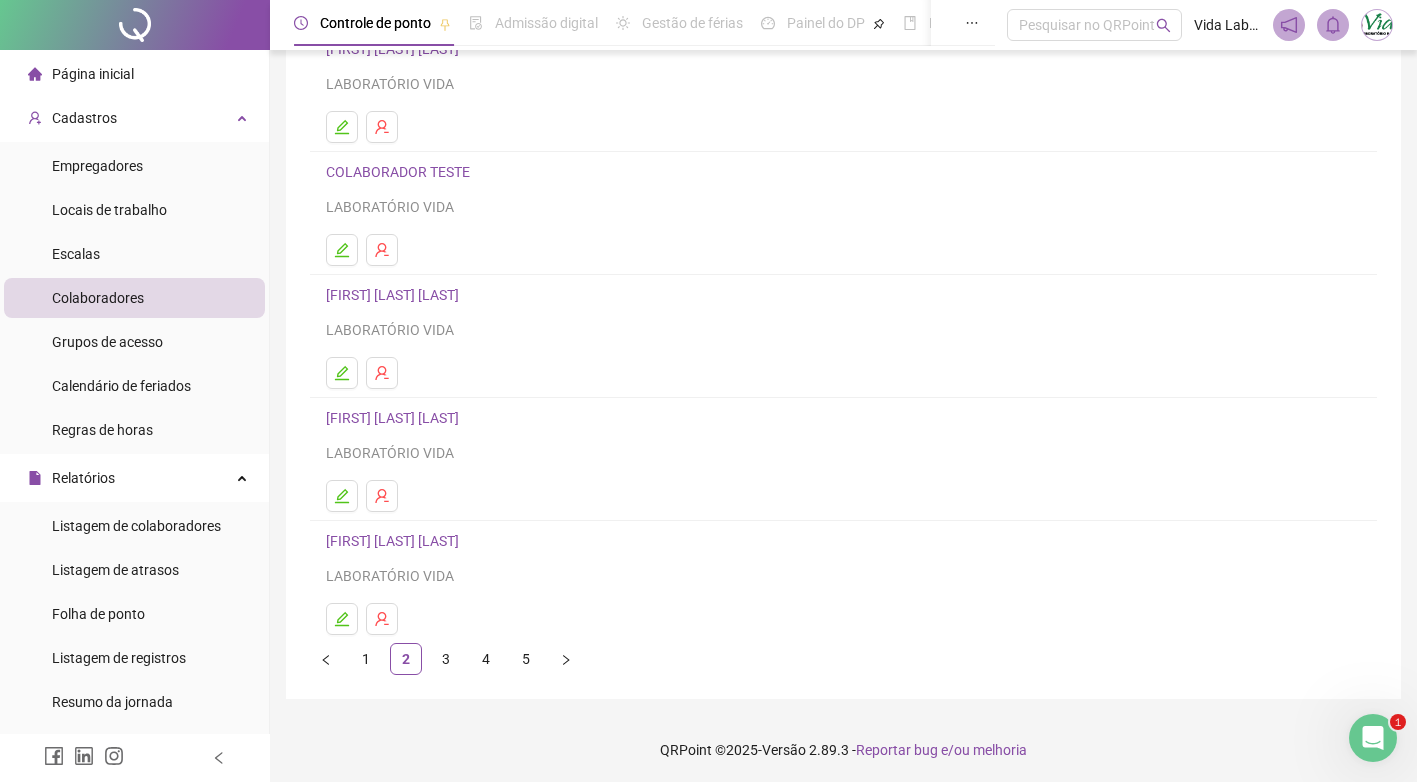 scroll, scrollTop: 185, scrollLeft: 0, axis: vertical 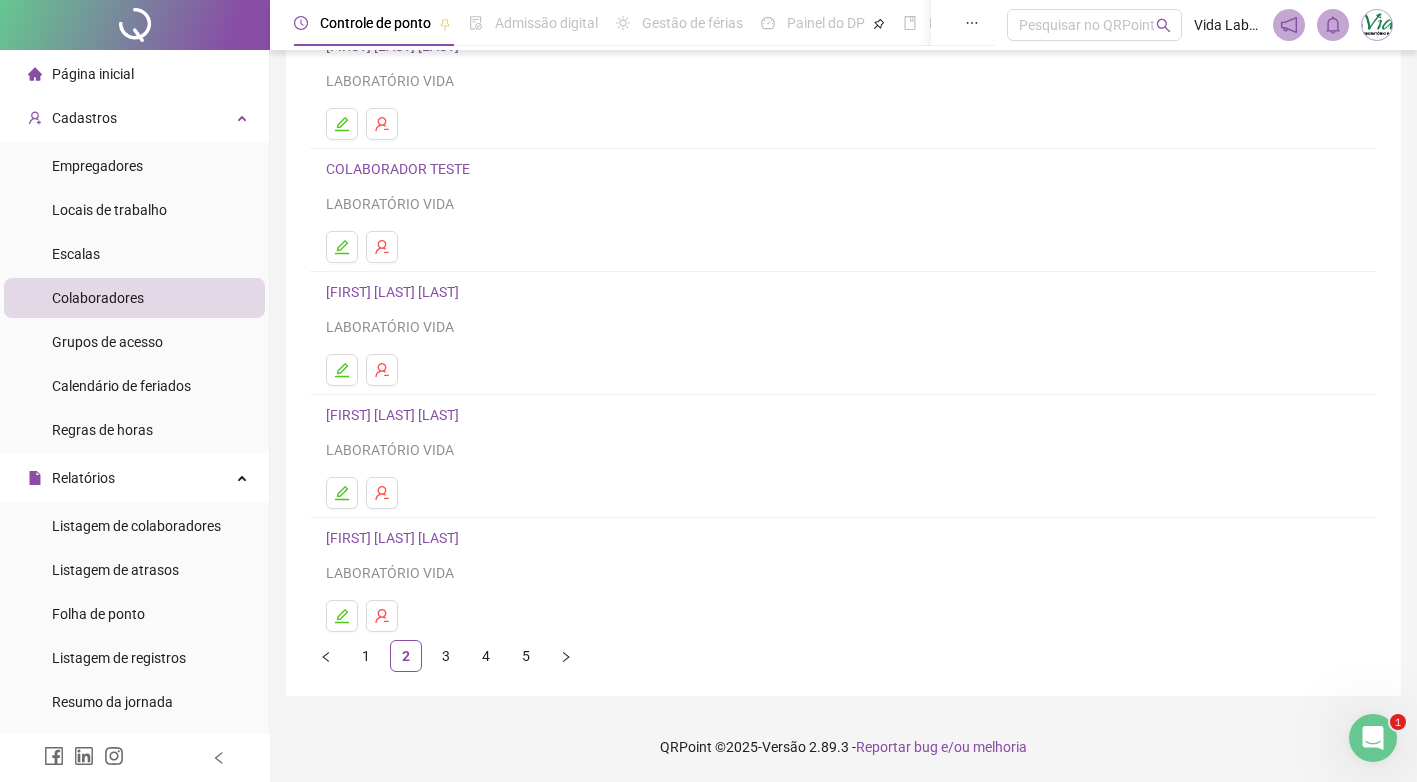 click on "[FIRST] [LAST] [LAST]" at bounding box center [395, 538] 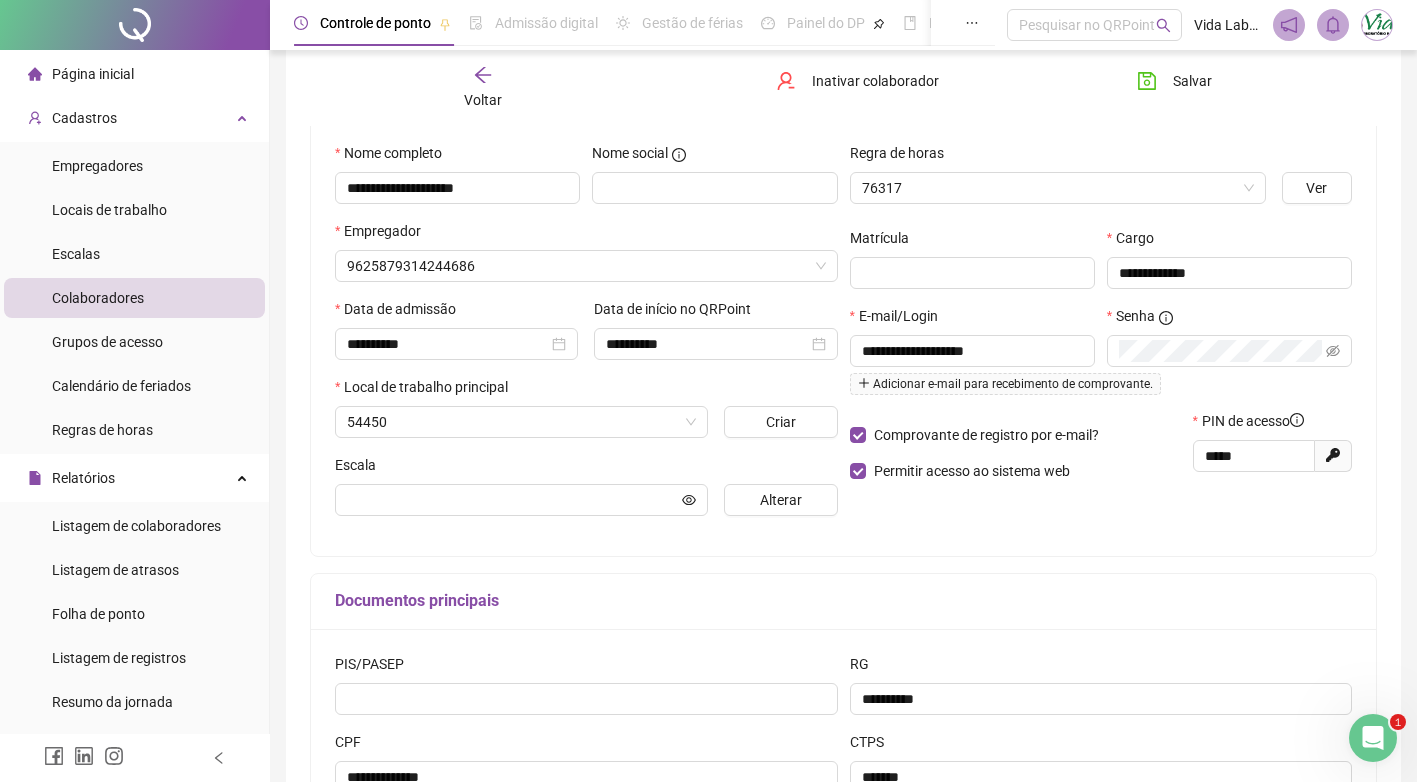 scroll, scrollTop: 195, scrollLeft: 0, axis: vertical 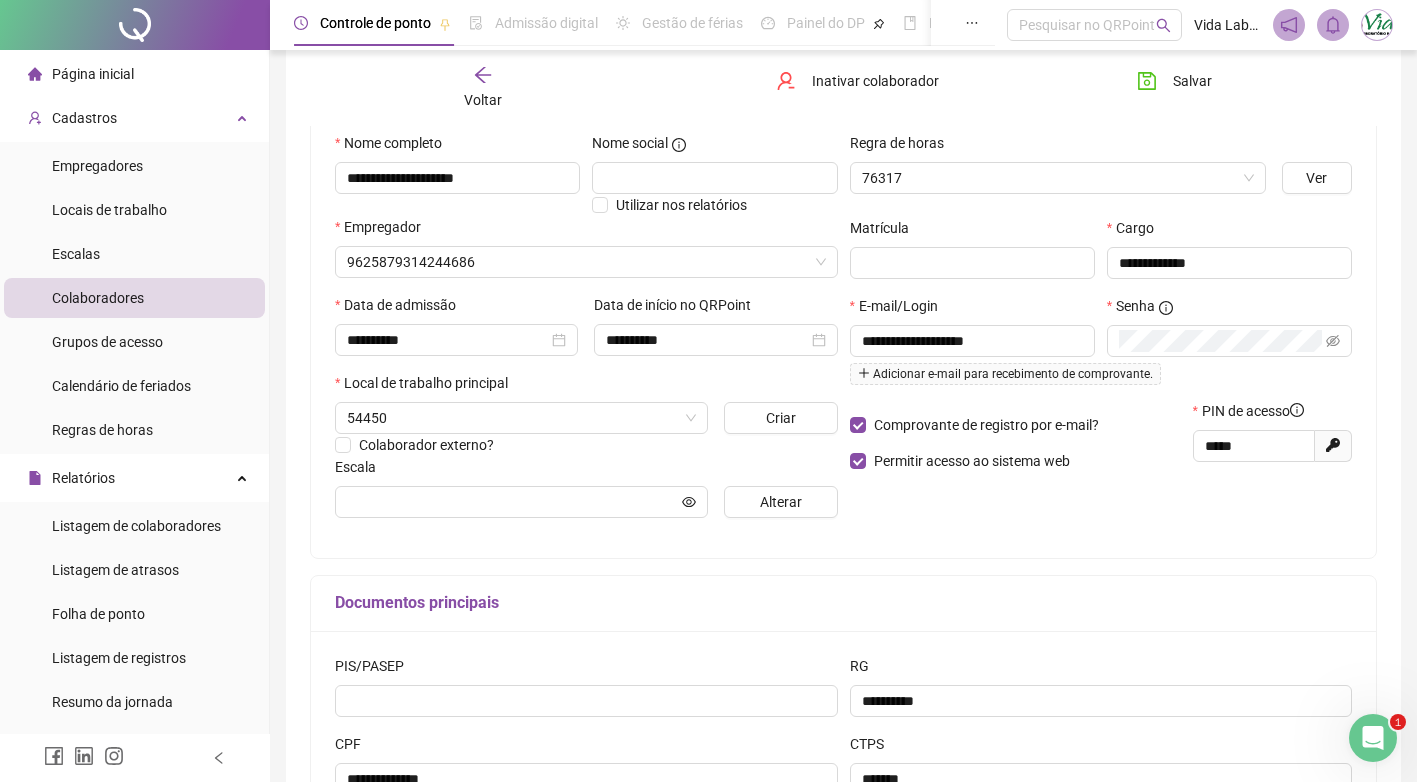 type on "**********" 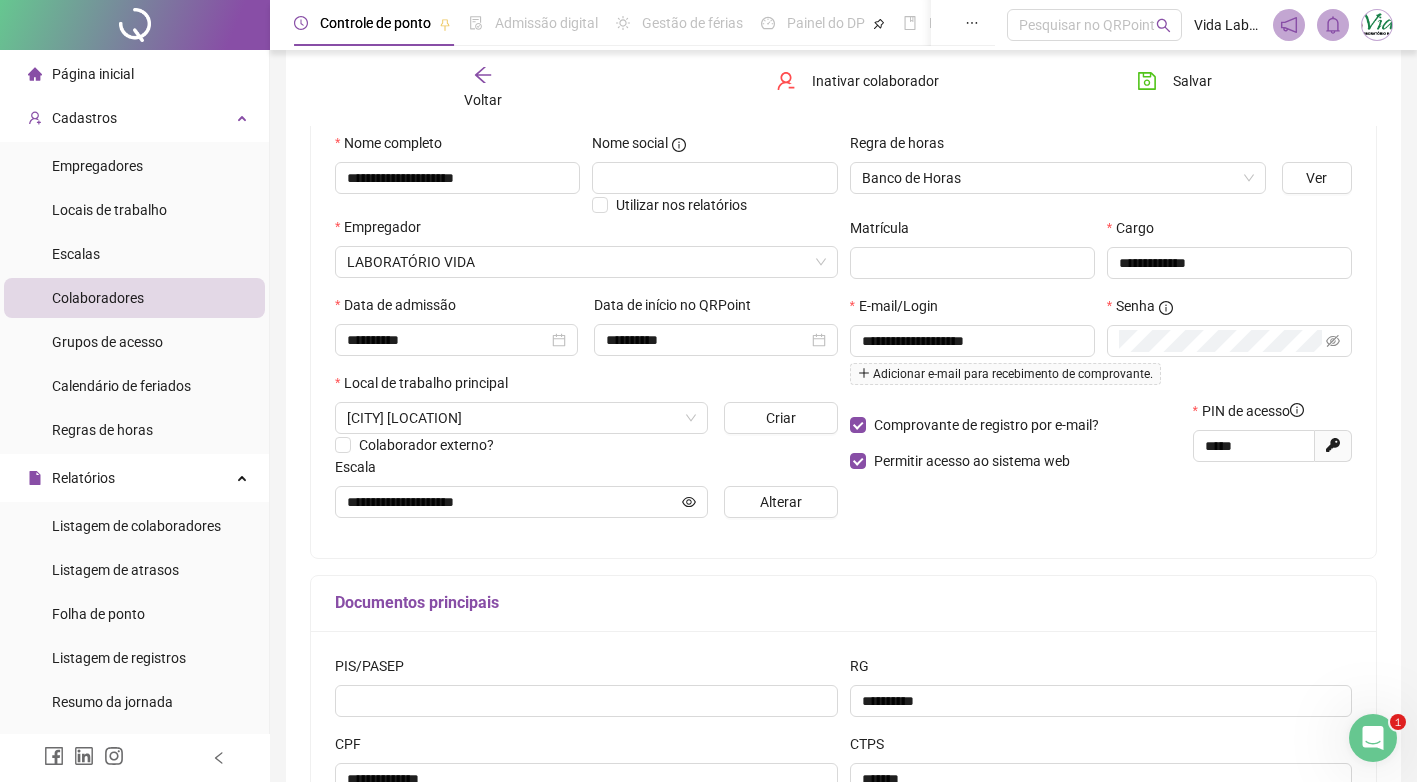 click on "Voltar" at bounding box center [483, 100] 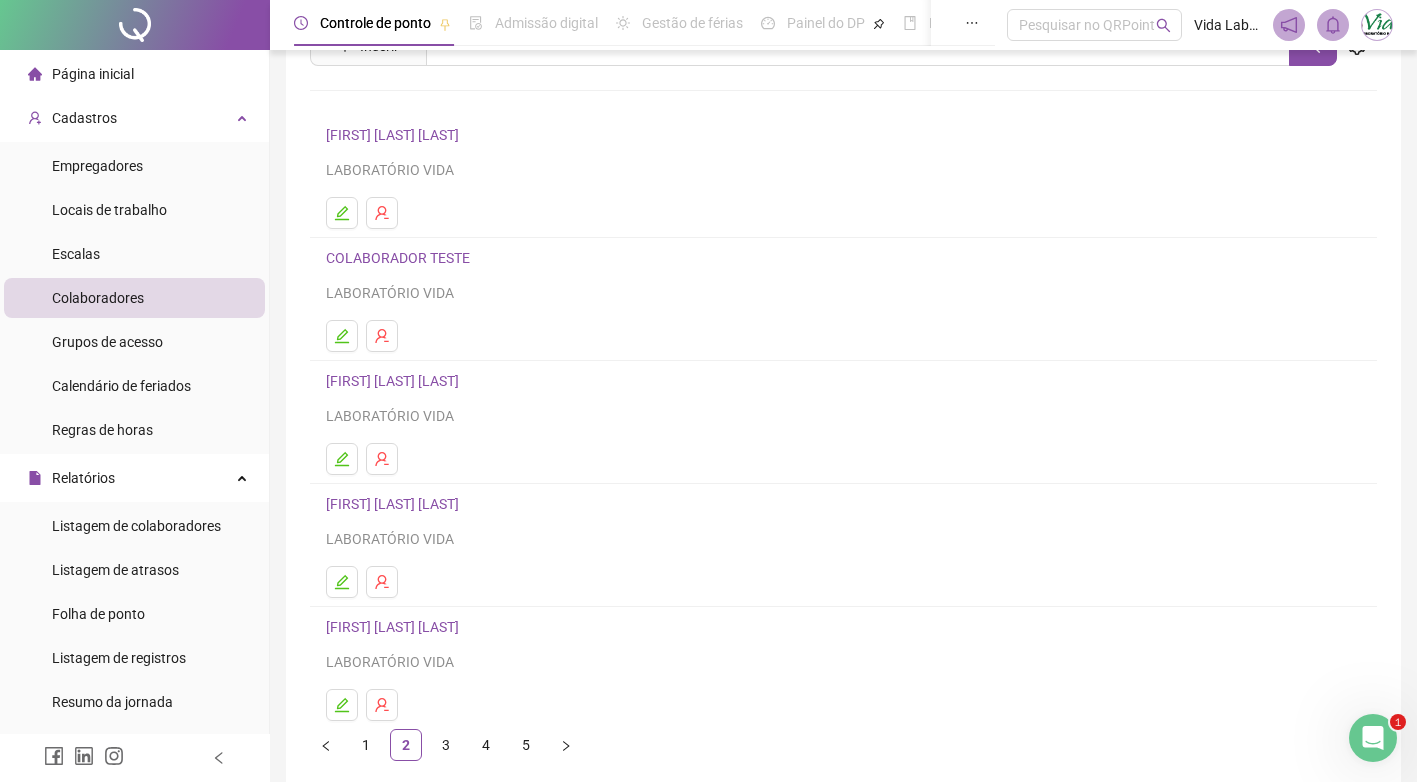 scroll, scrollTop: 185, scrollLeft: 0, axis: vertical 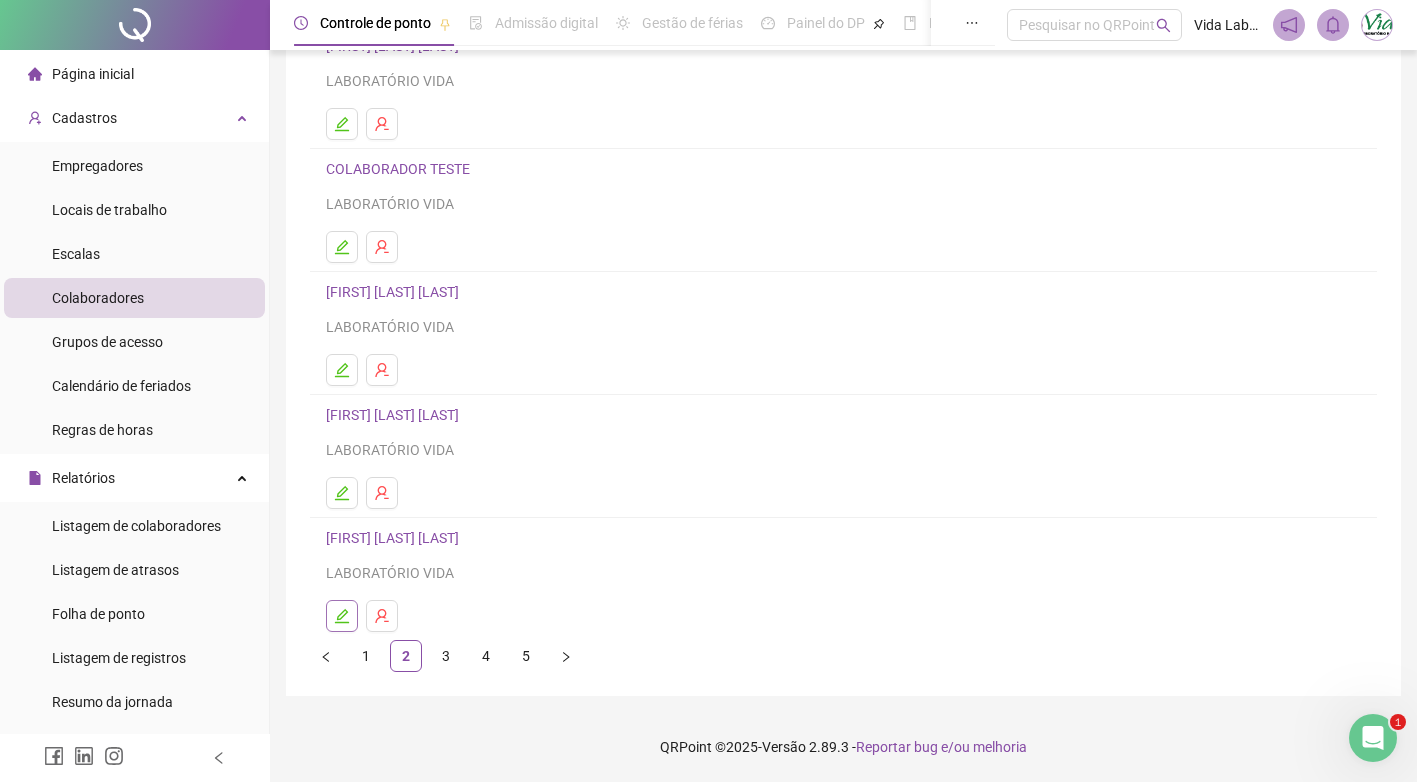 click at bounding box center [342, 616] 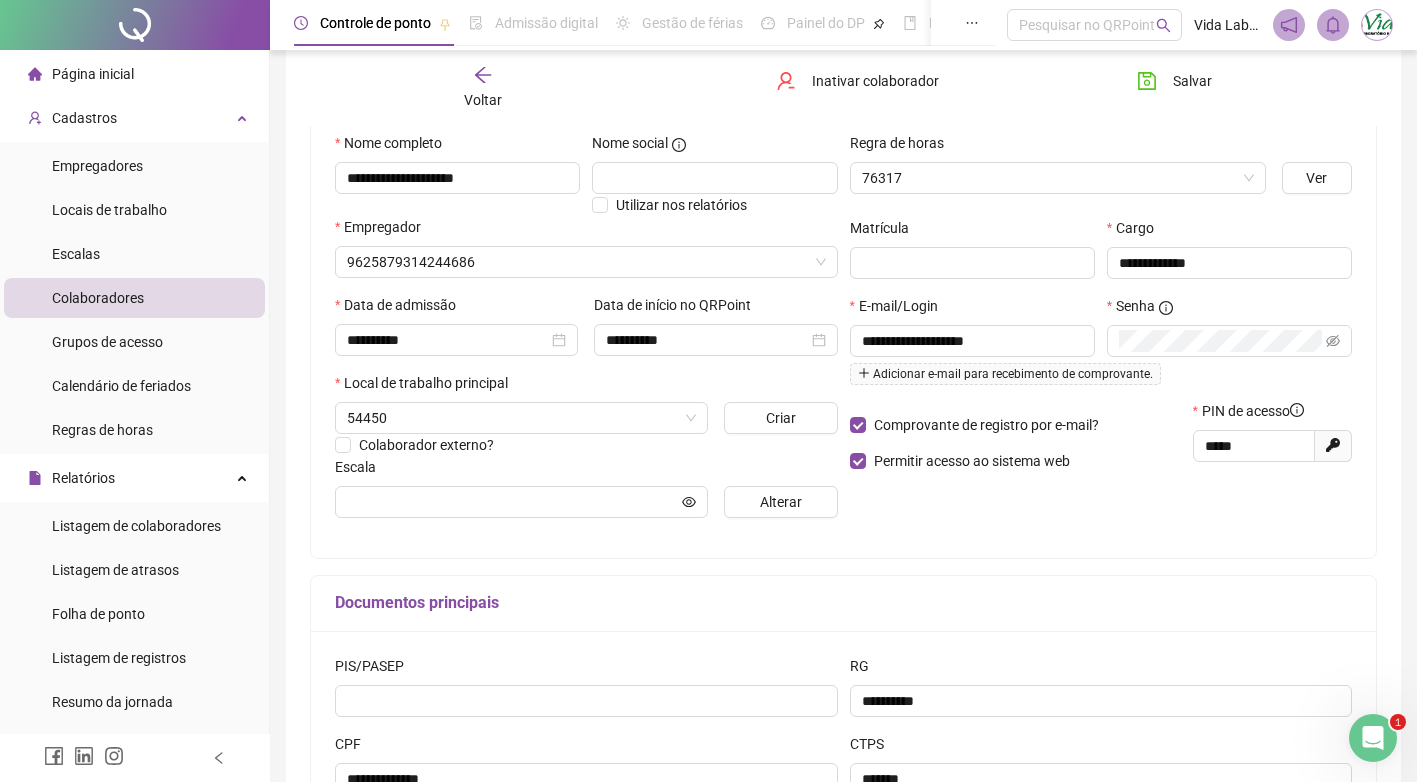 type on "**********" 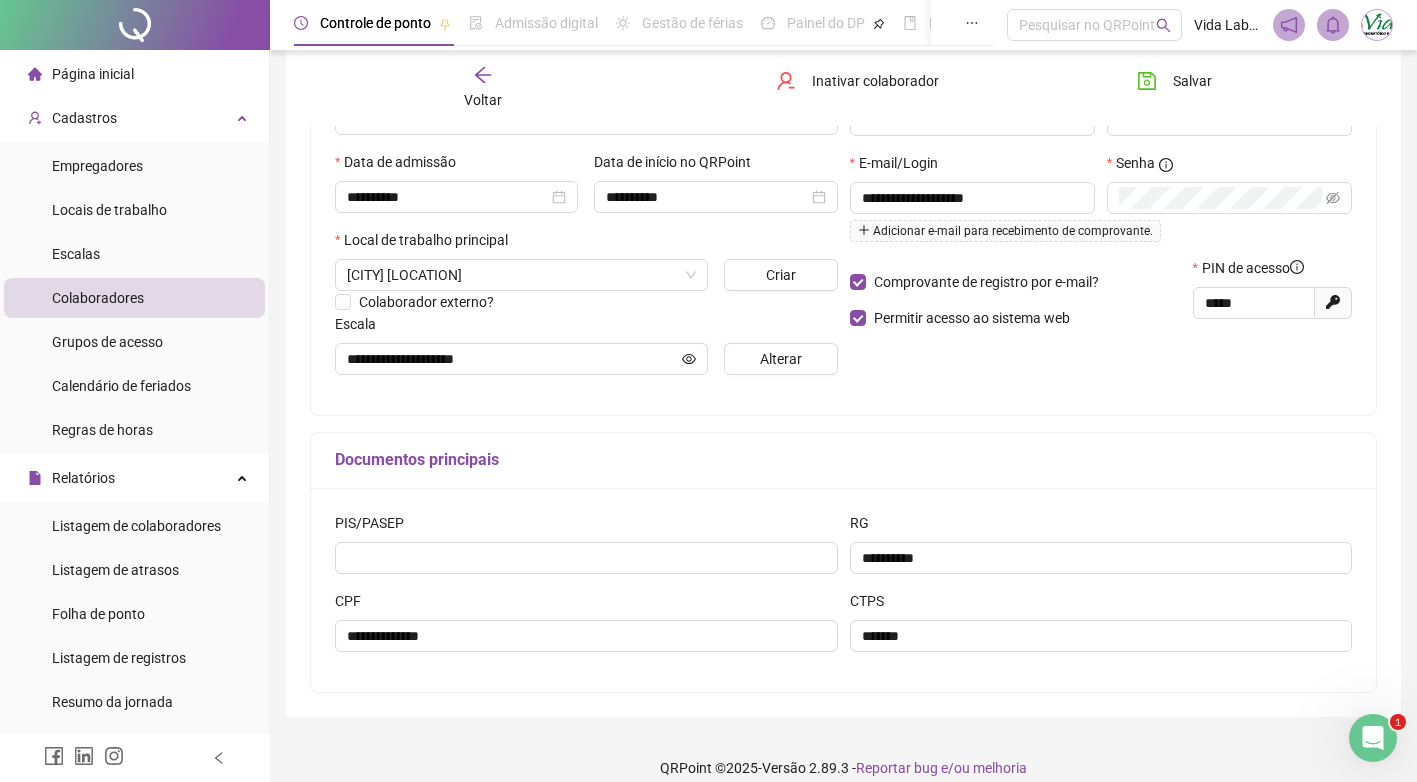 scroll, scrollTop: 359, scrollLeft: 0, axis: vertical 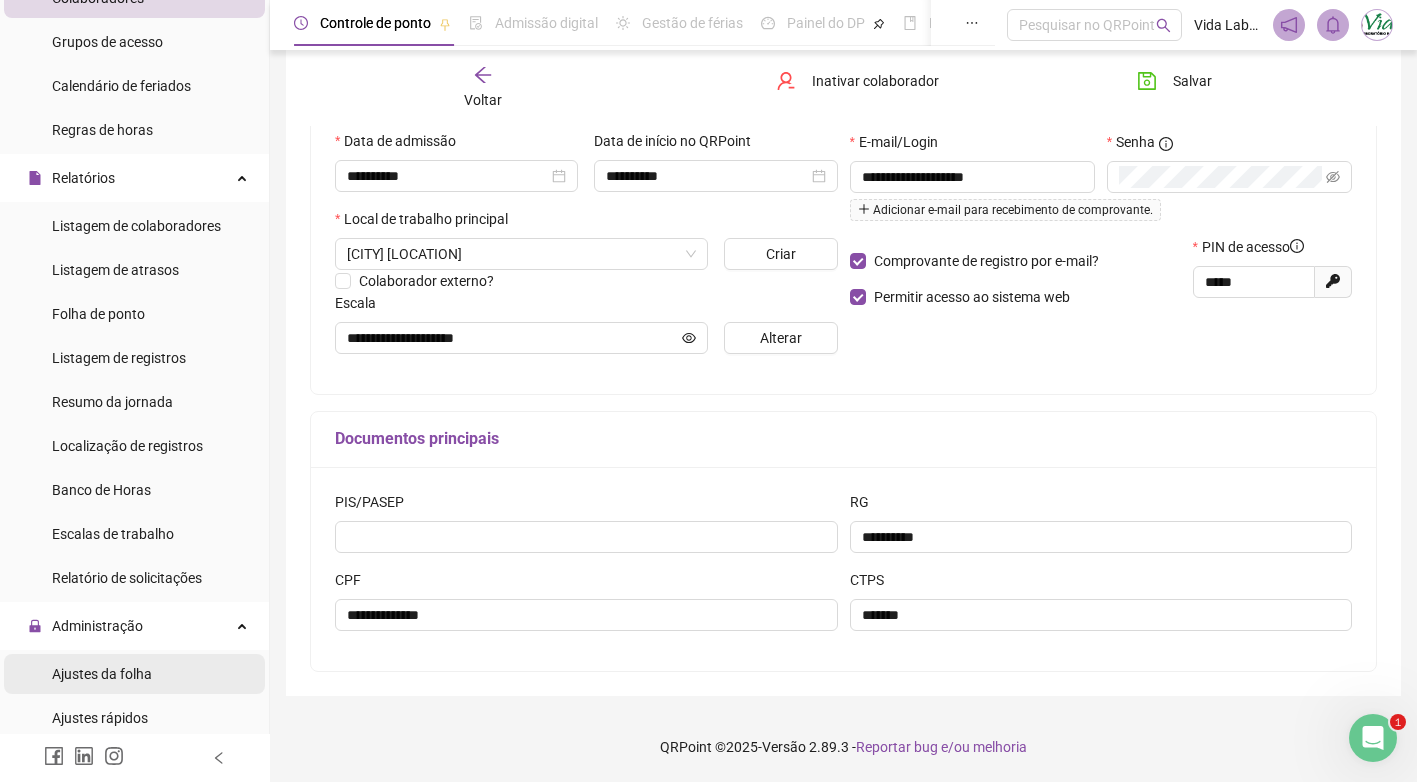 click on "Ajustes da folha" at bounding box center (102, 674) 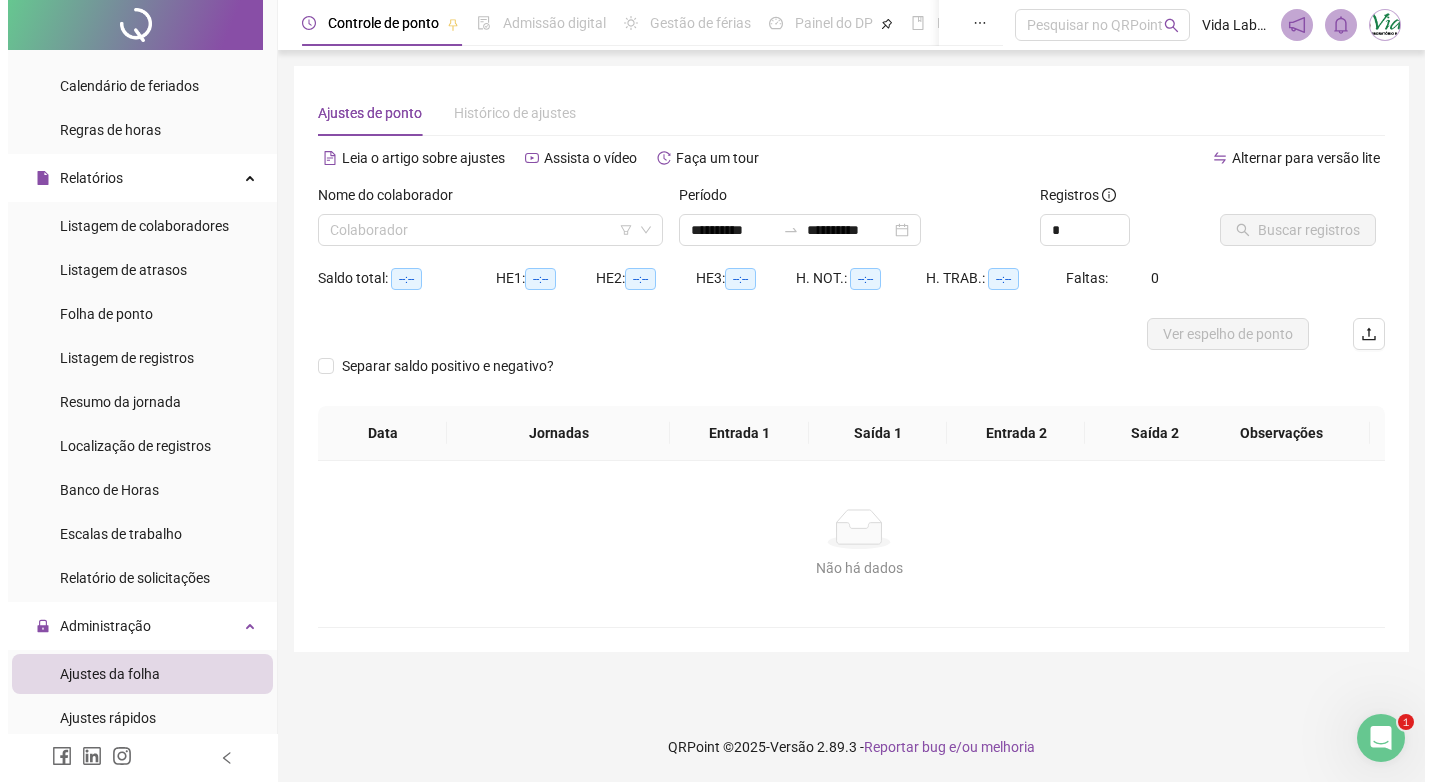 scroll, scrollTop: 0, scrollLeft: 0, axis: both 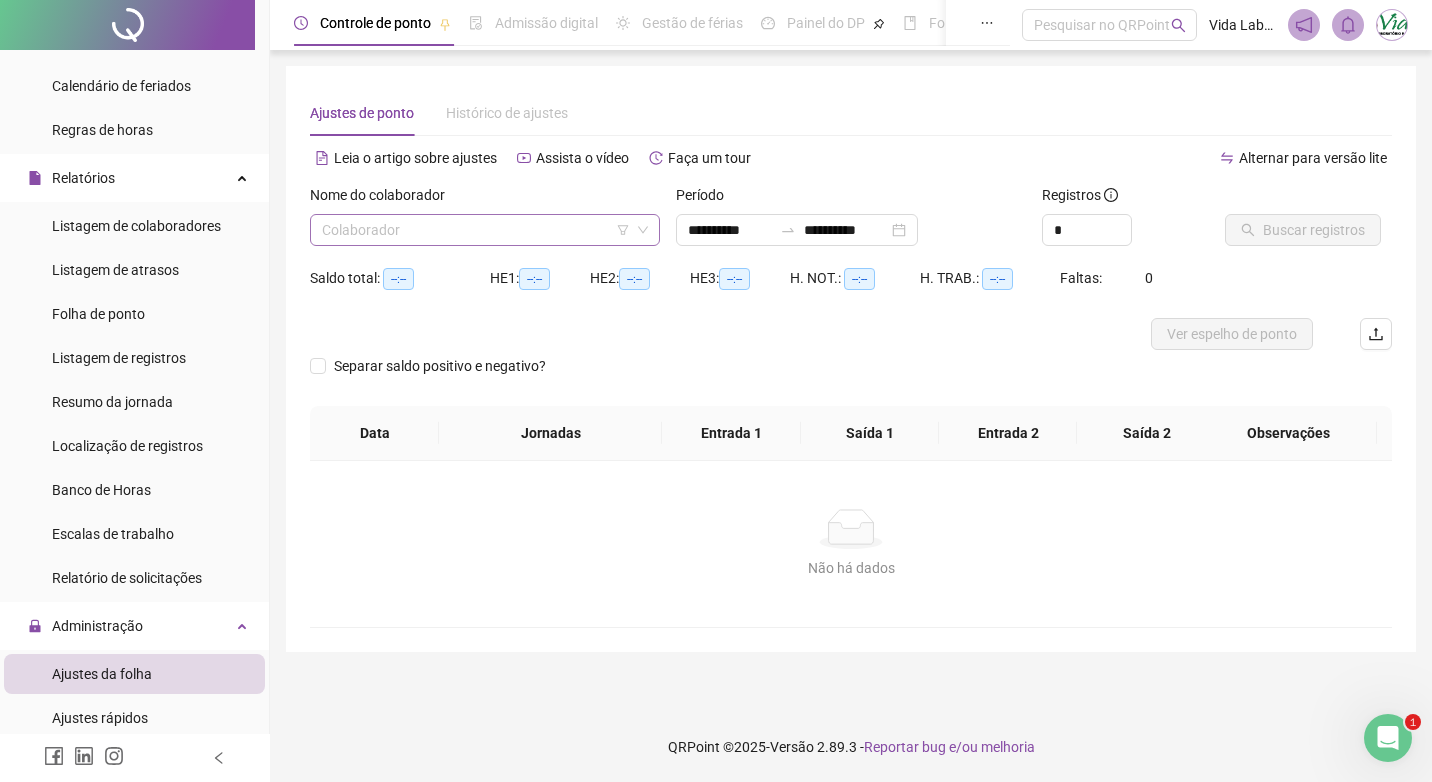 click at bounding box center [476, 230] 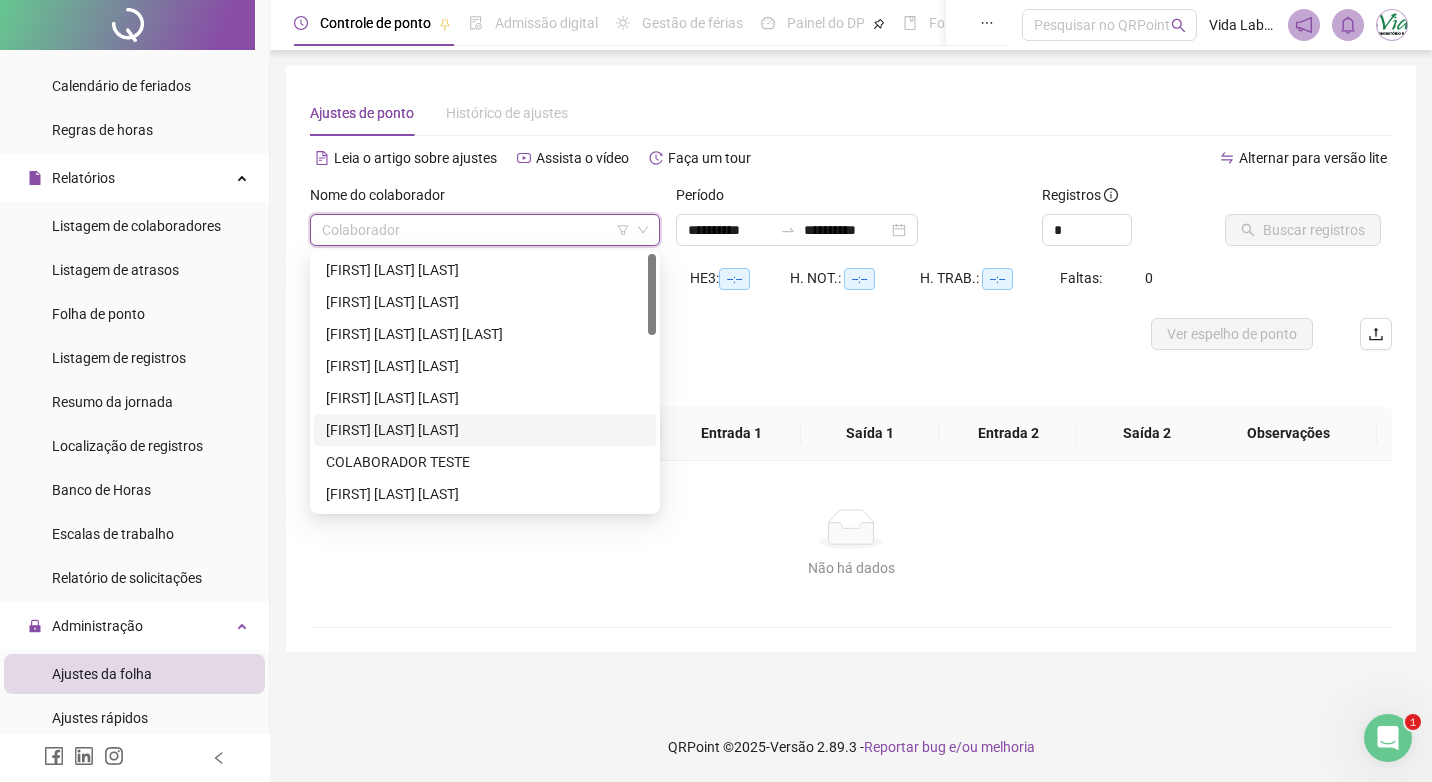 scroll, scrollTop: 300, scrollLeft: 0, axis: vertical 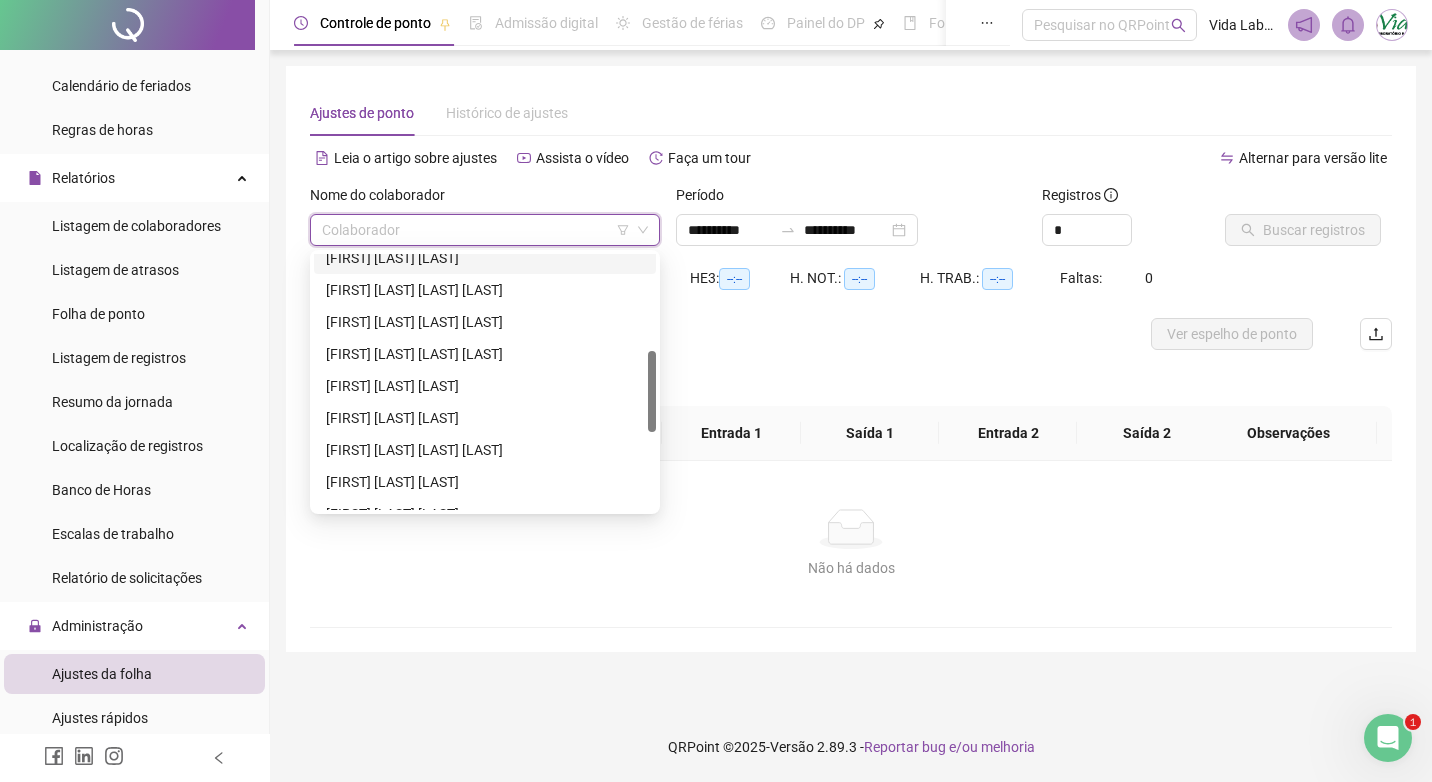 click on "[FIRST] [LAST] [LAST]" at bounding box center [485, 258] 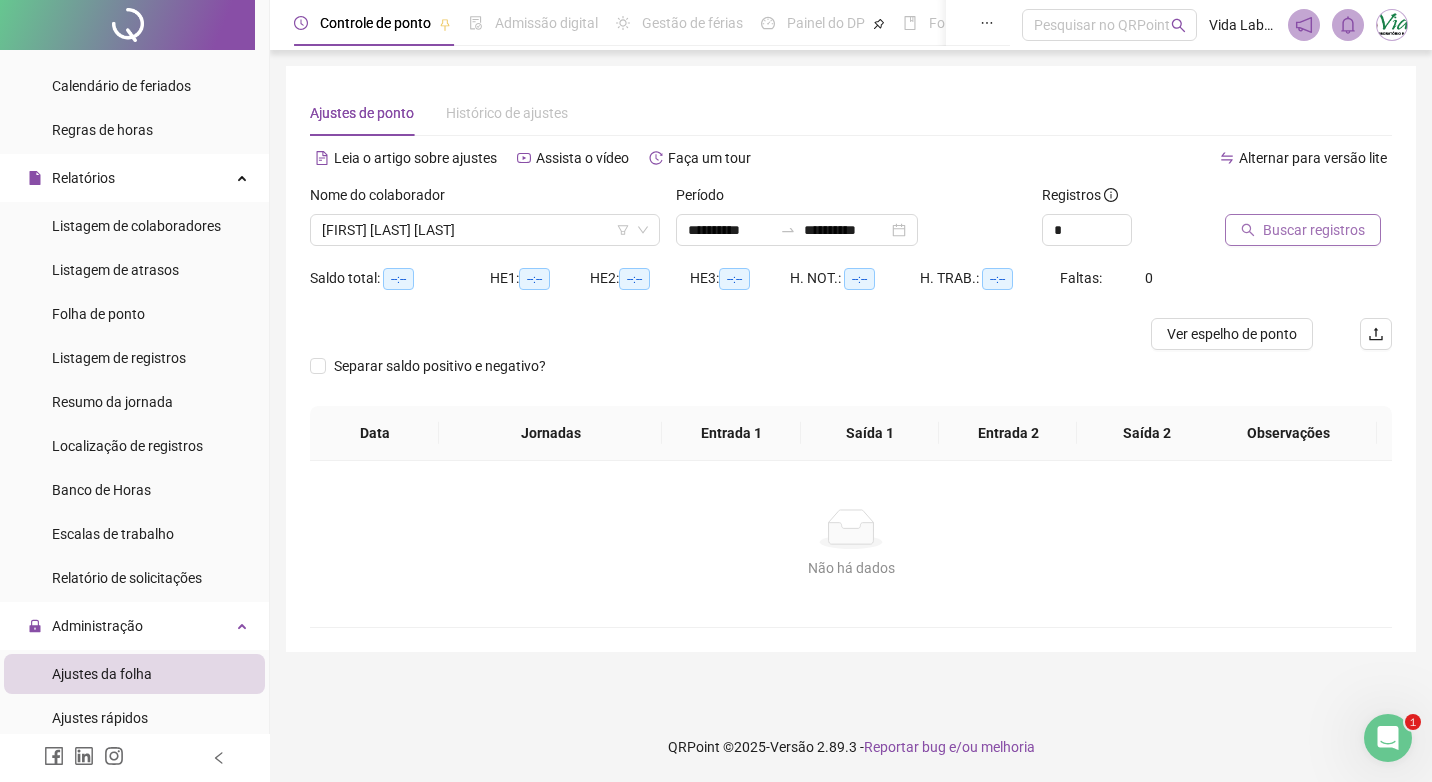 click on "Buscar registros" at bounding box center (1303, 230) 